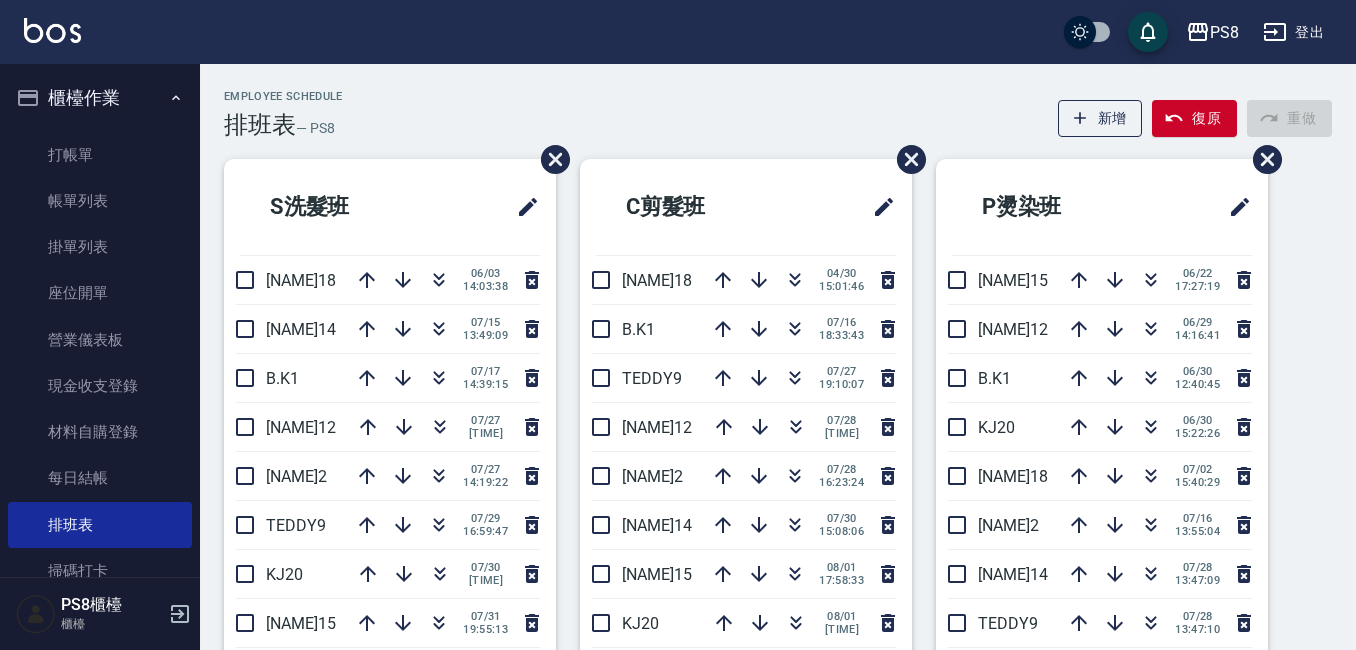 scroll, scrollTop: 0, scrollLeft: 0, axis: both 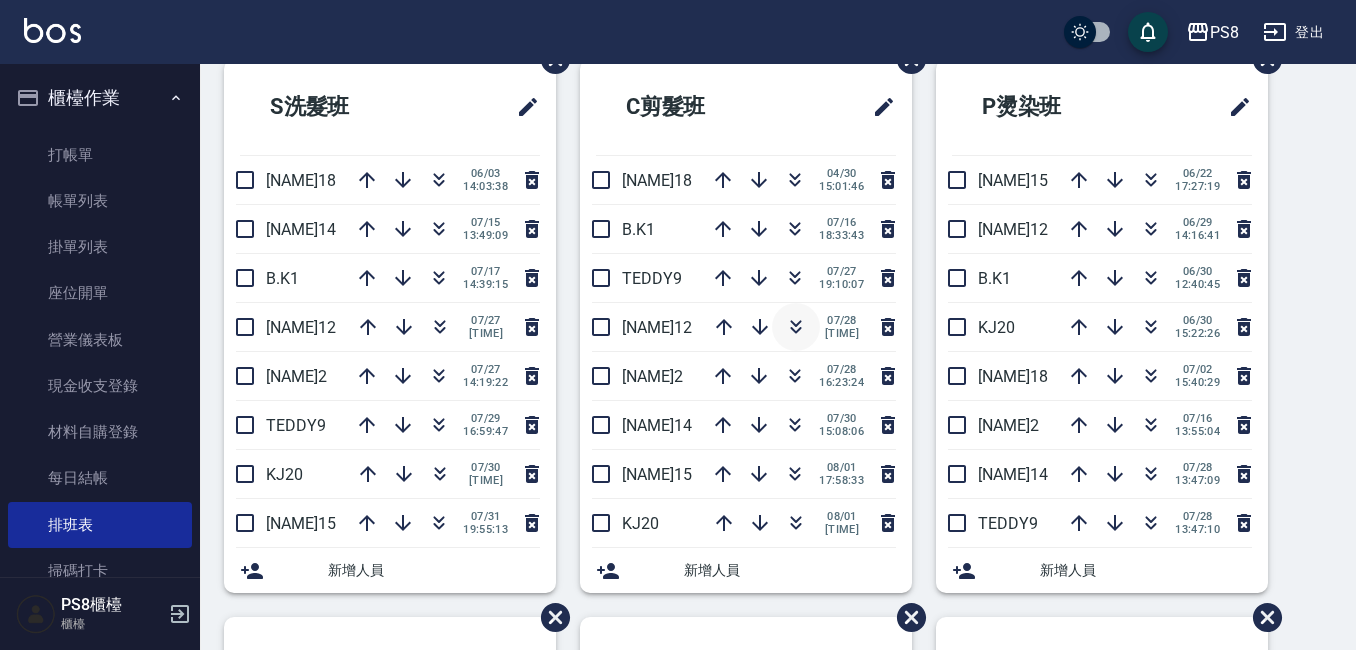 click 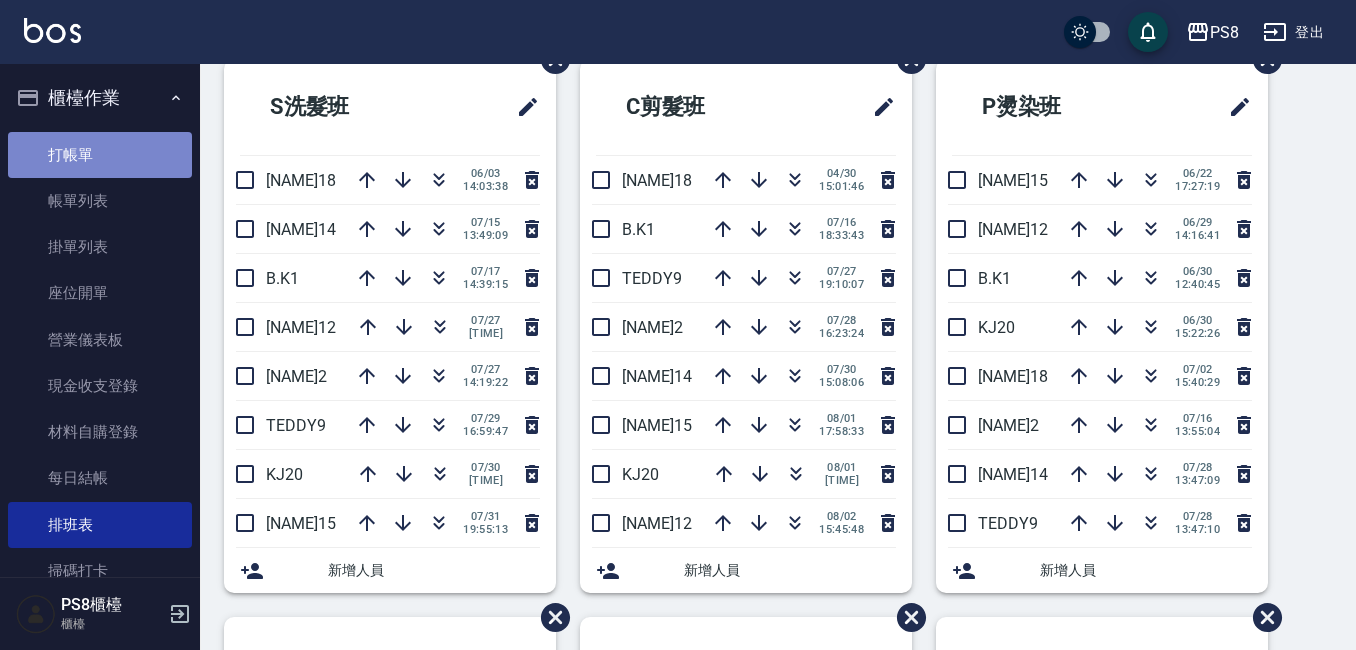 click on "打帳單" at bounding box center [100, 155] 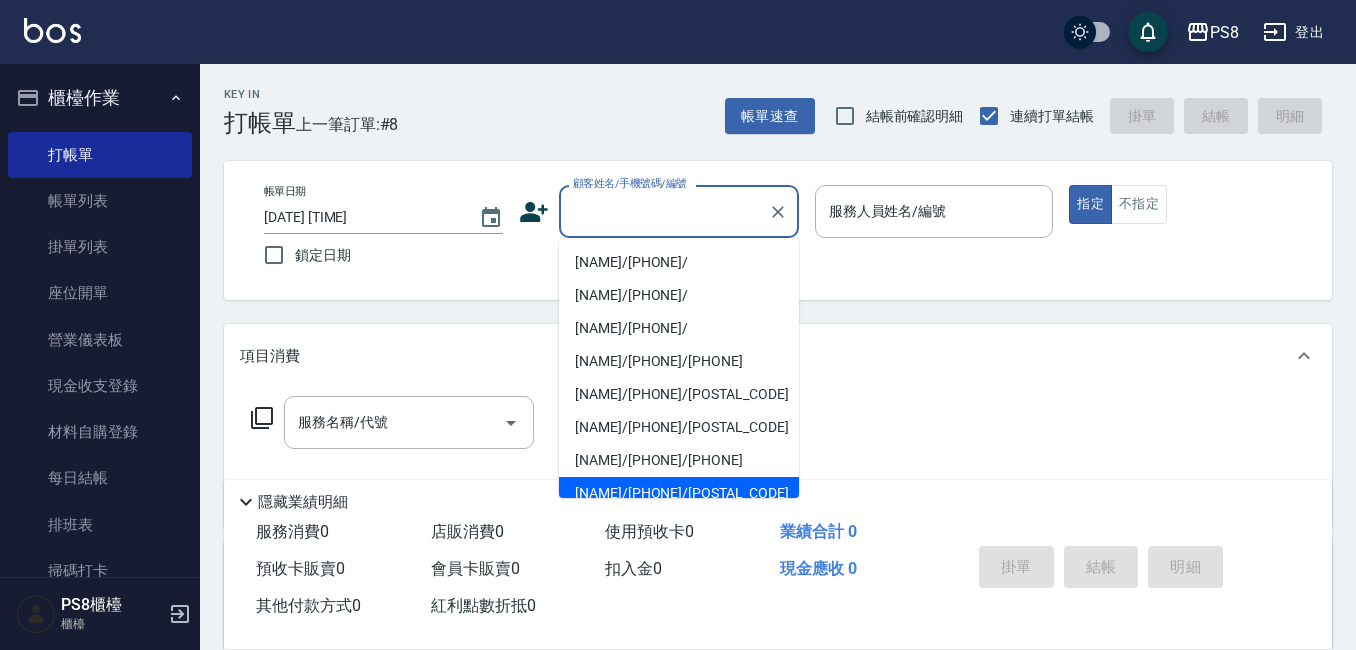 click on "顧客姓名/手機號碼/編號" at bounding box center (664, 211) 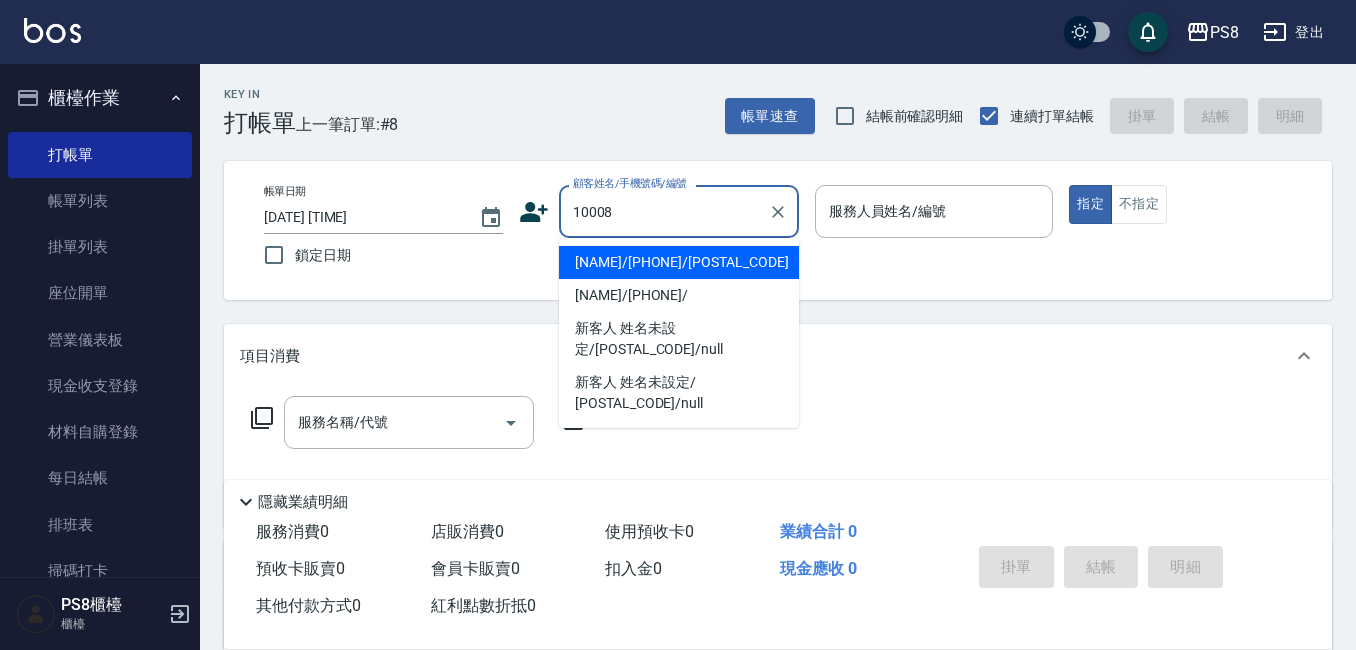 click on "[NAME]/[PHONE]/[NUMBER]" at bounding box center [679, 262] 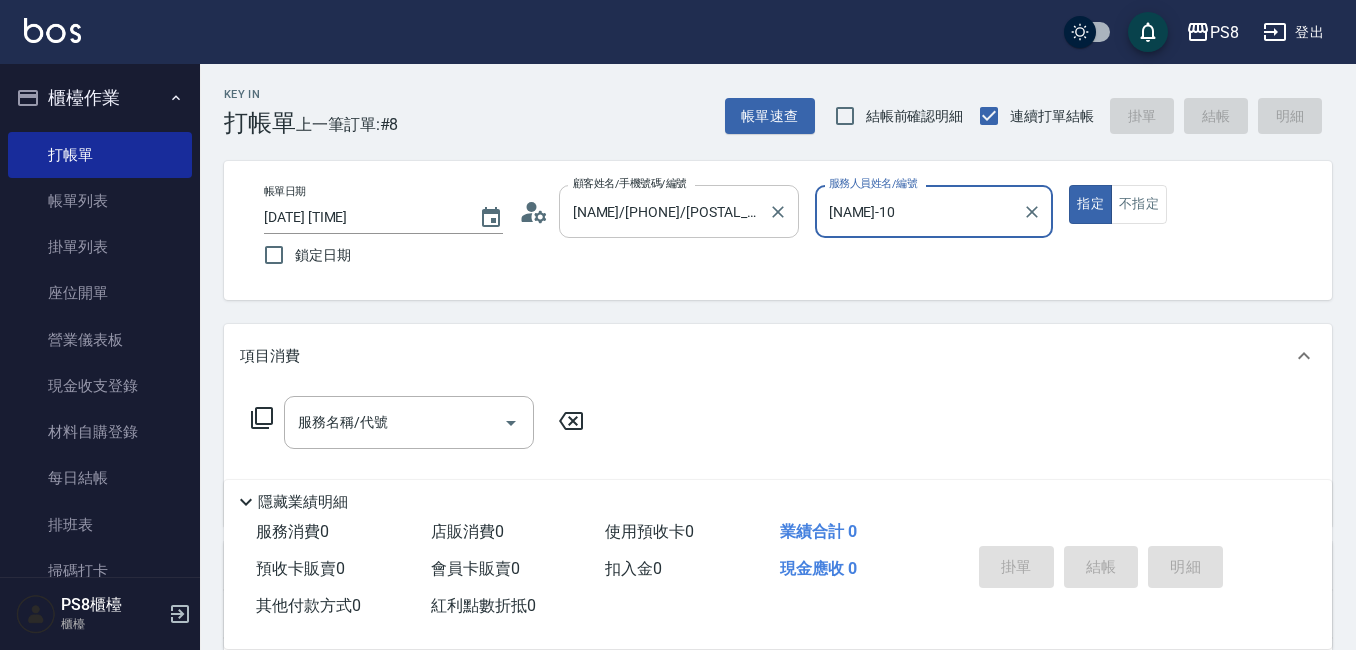 type on "SANNY-10" 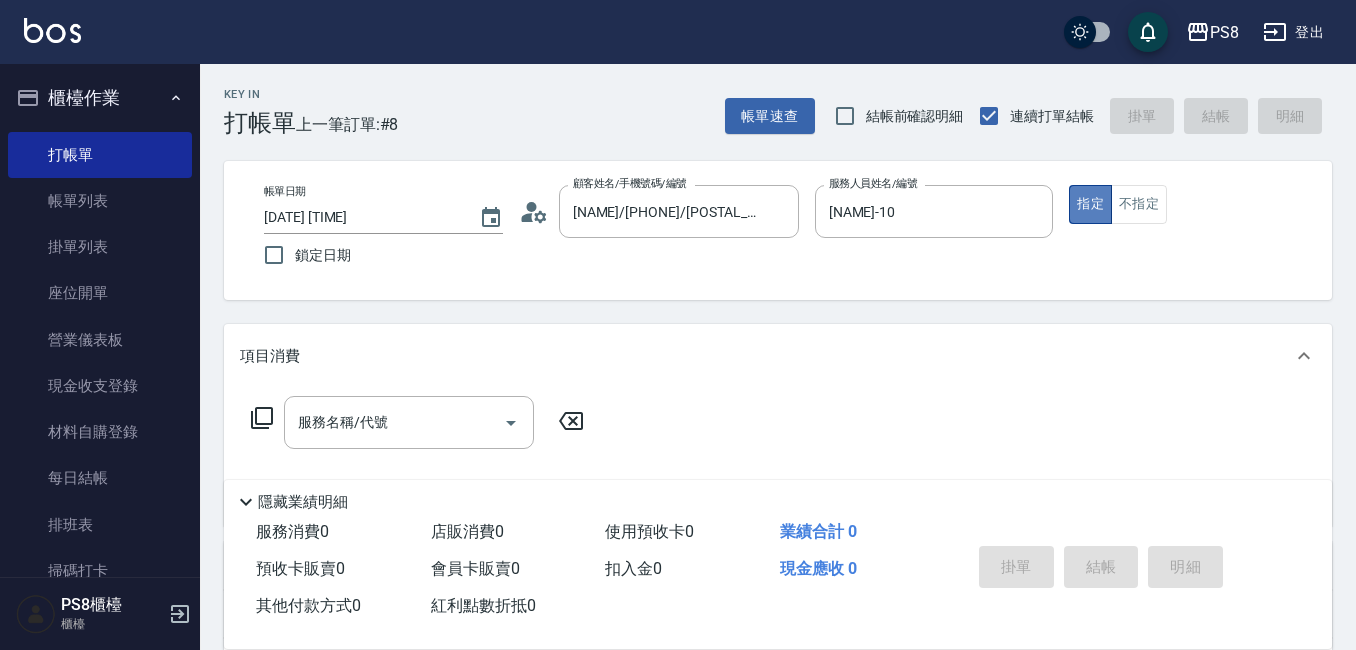click on "指定" at bounding box center (1090, 204) 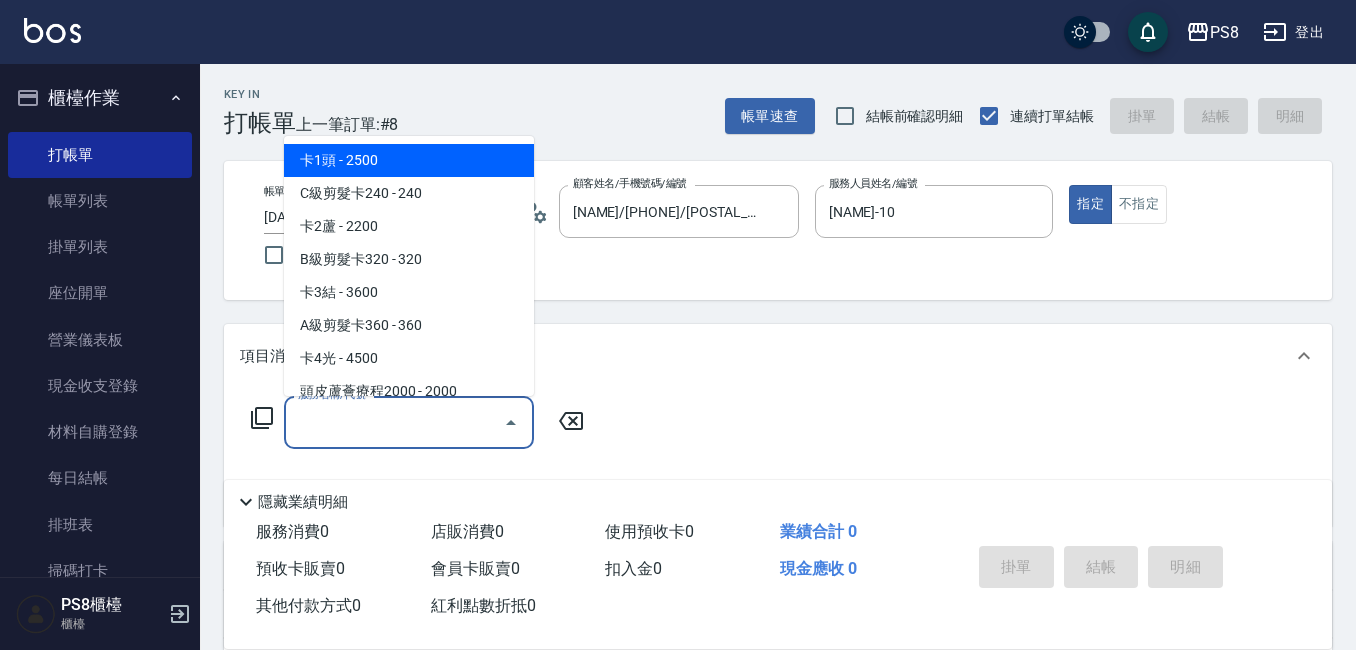 click on "服務名稱/代號" at bounding box center (394, 422) 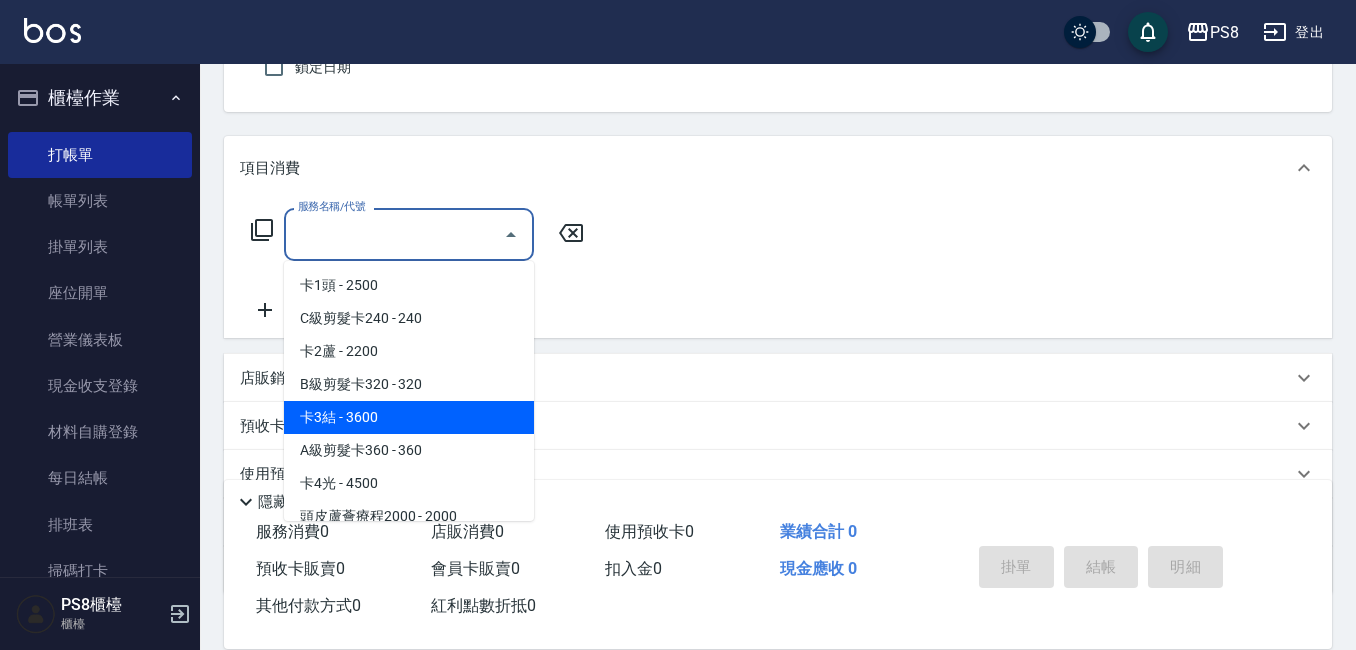scroll, scrollTop: 200, scrollLeft: 0, axis: vertical 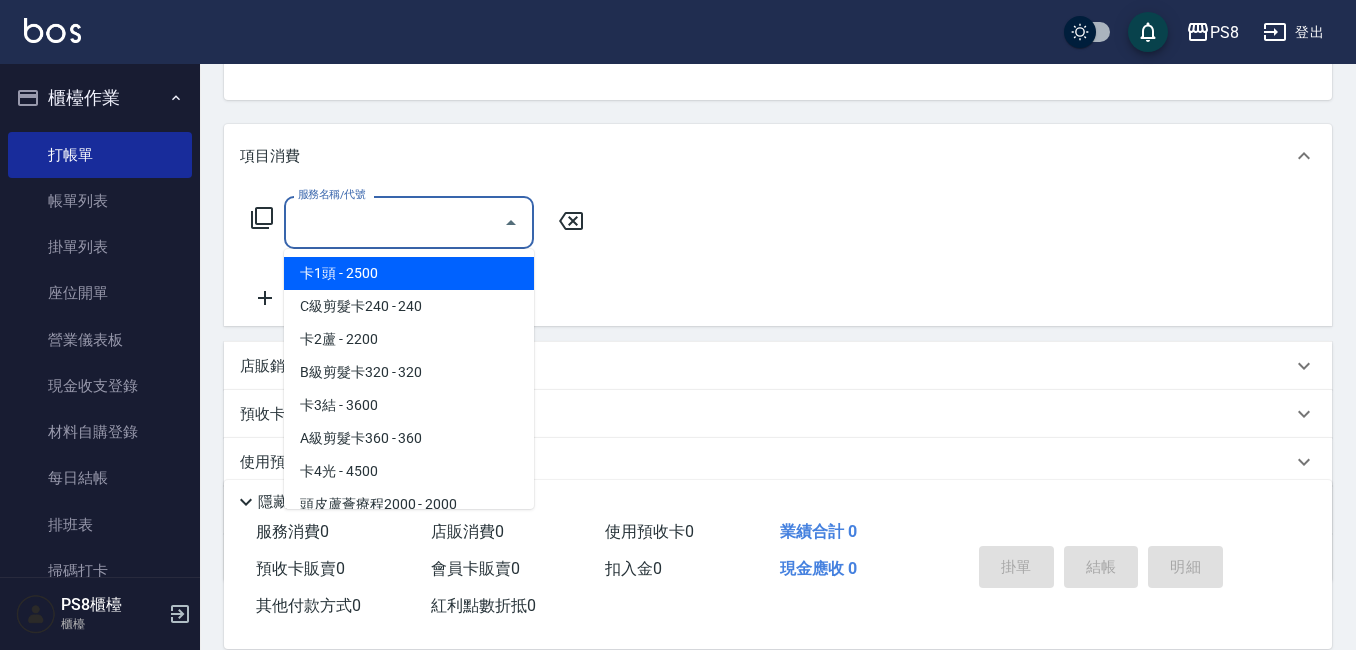 click on "服務名稱/代號" at bounding box center (394, 222) 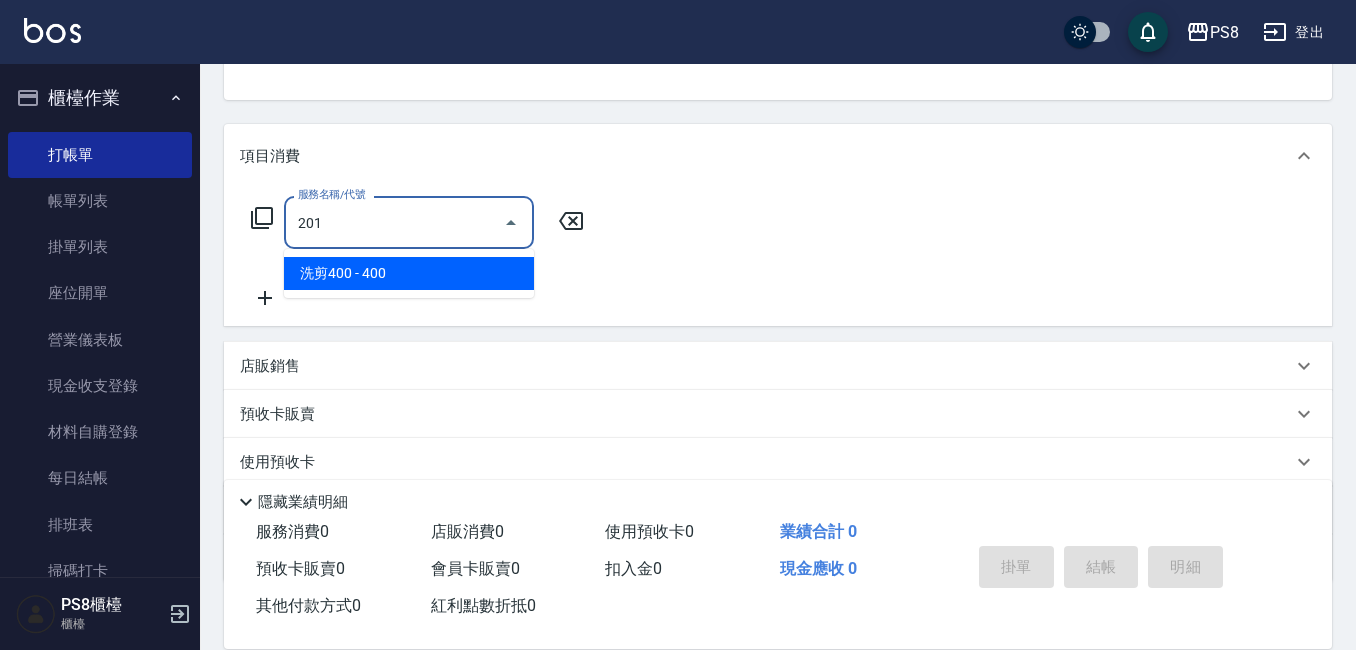 drag, startPoint x: 468, startPoint y: 274, endPoint x: 528, endPoint y: 232, distance: 73.239334 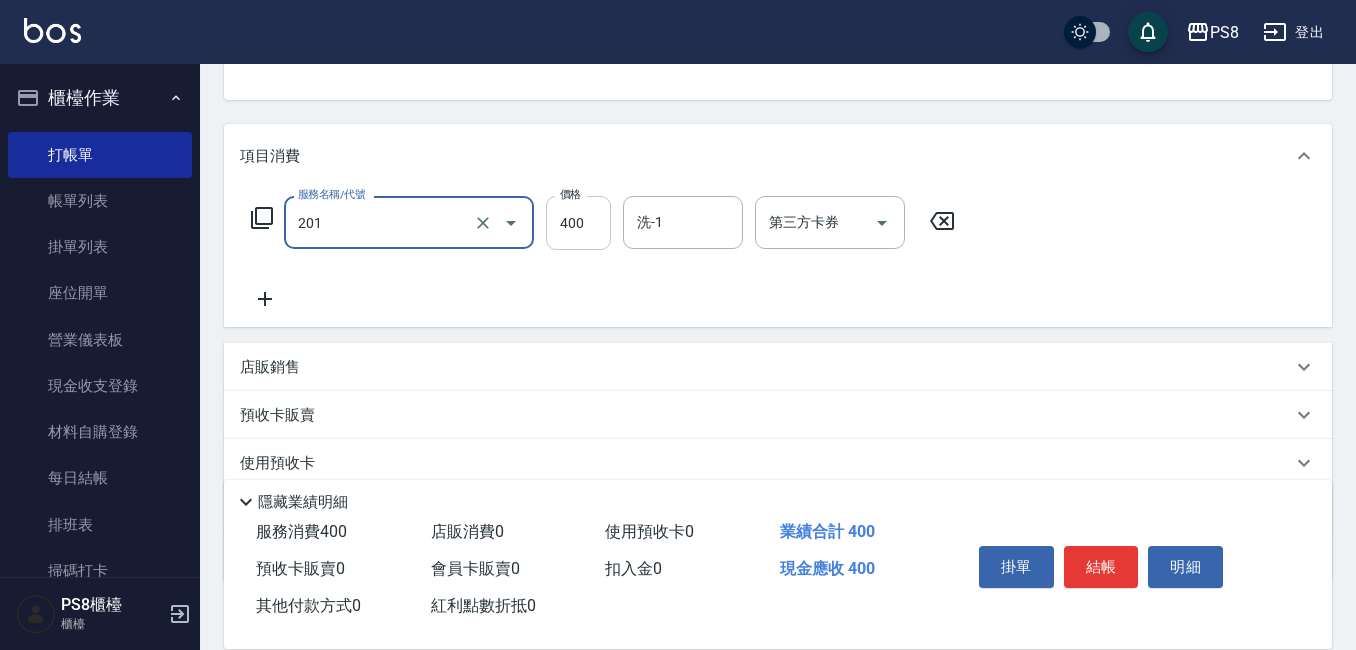 type on "洗剪400(201)" 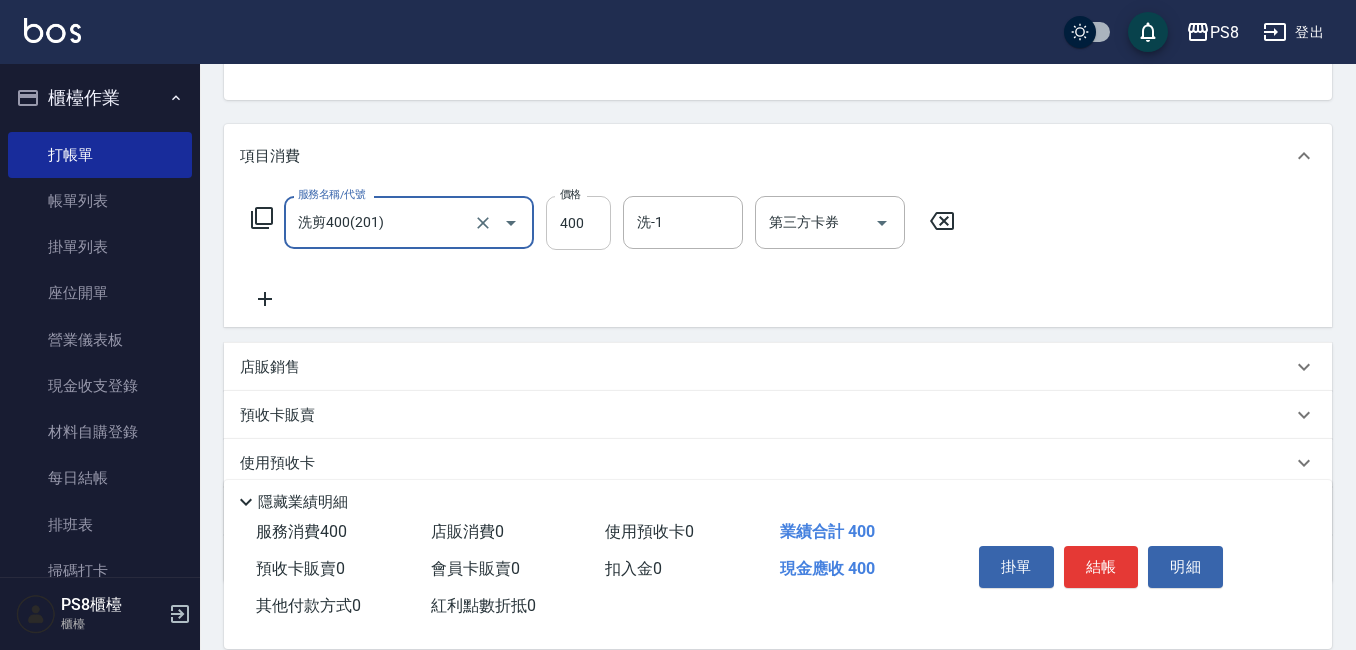 click on "400" at bounding box center (578, 223) 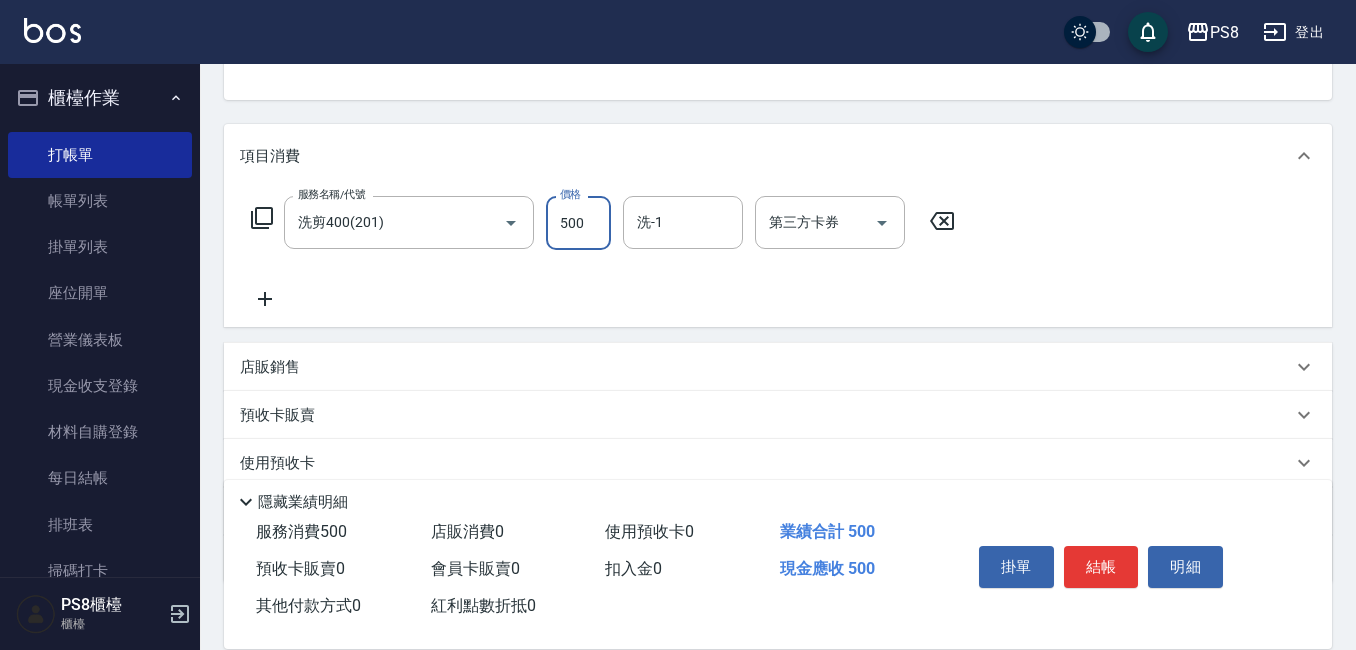 type on "500" 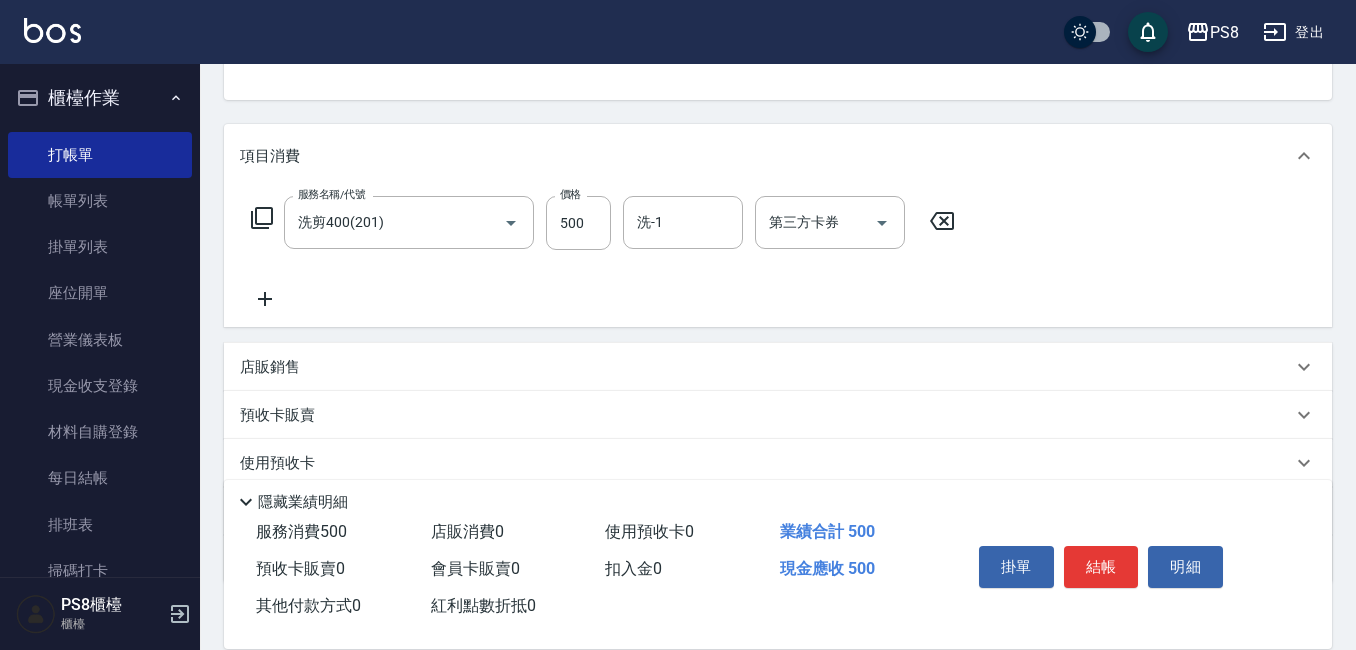 drag, startPoint x: 269, startPoint y: 294, endPoint x: 338, endPoint y: 304, distance: 69.72087 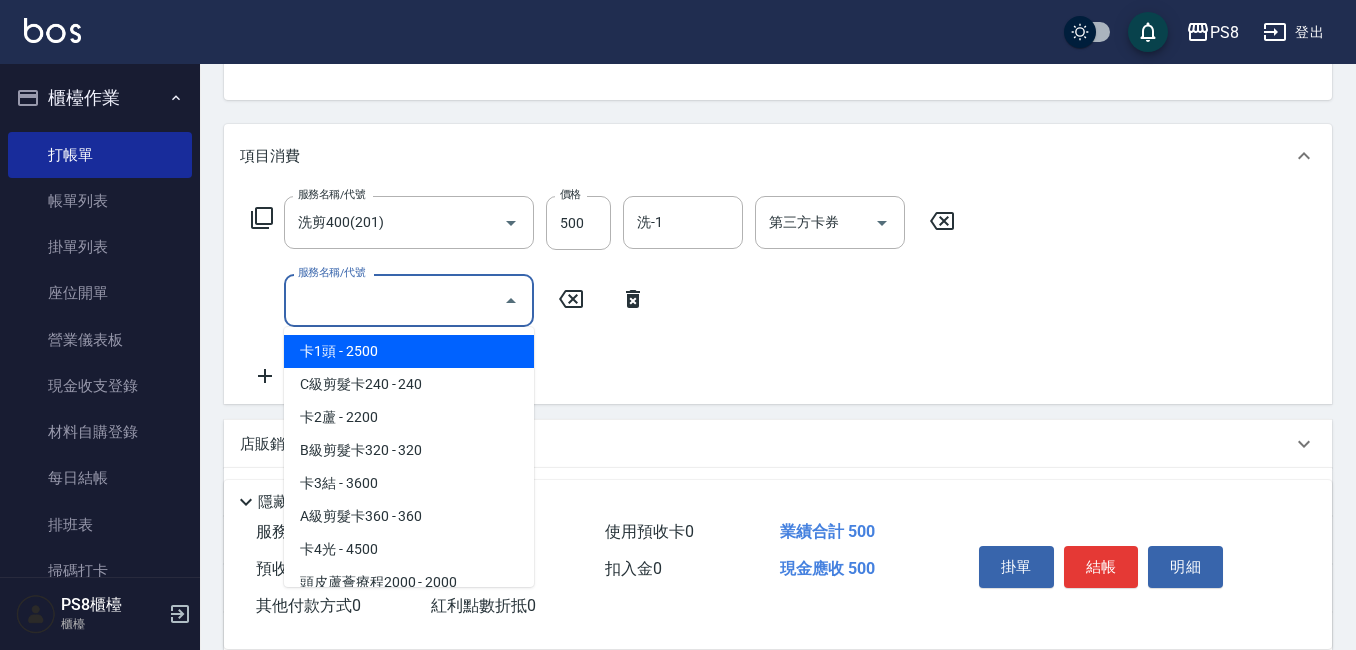 click on "服務名稱/代號" at bounding box center (394, 300) 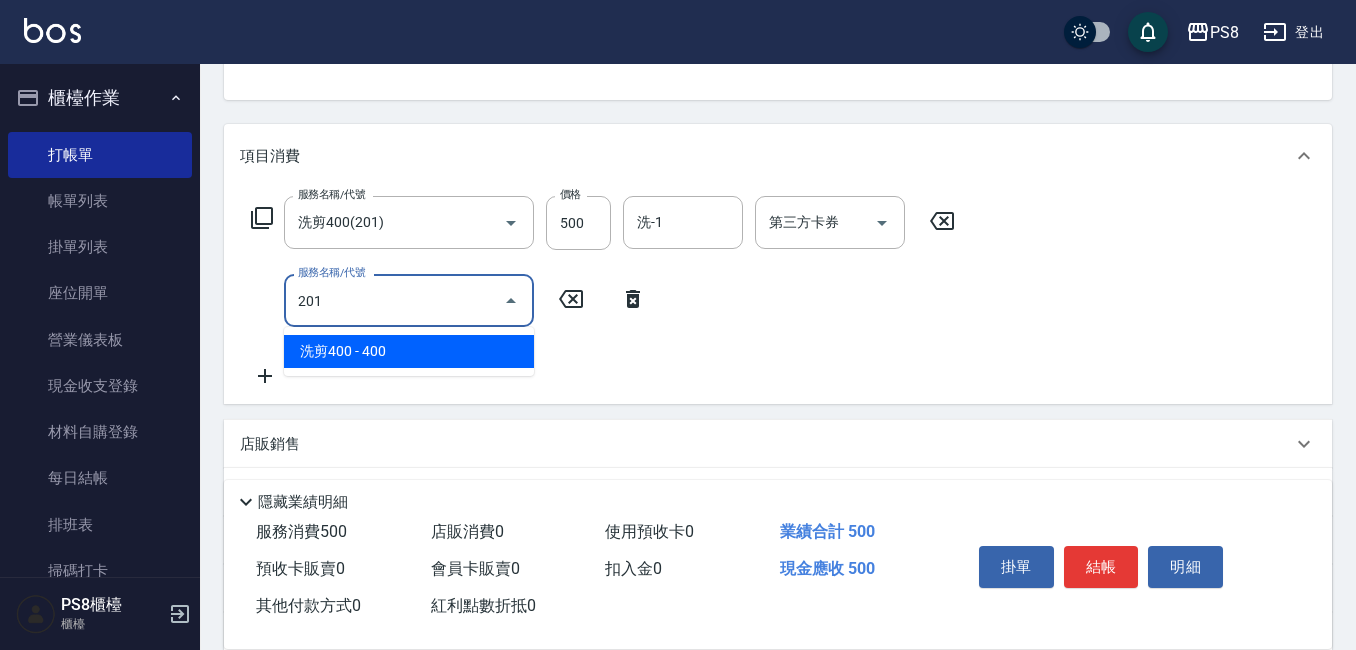 drag, startPoint x: 356, startPoint y: 342, endPoint x: 519, endPoint y: 312, distance: 165.73775 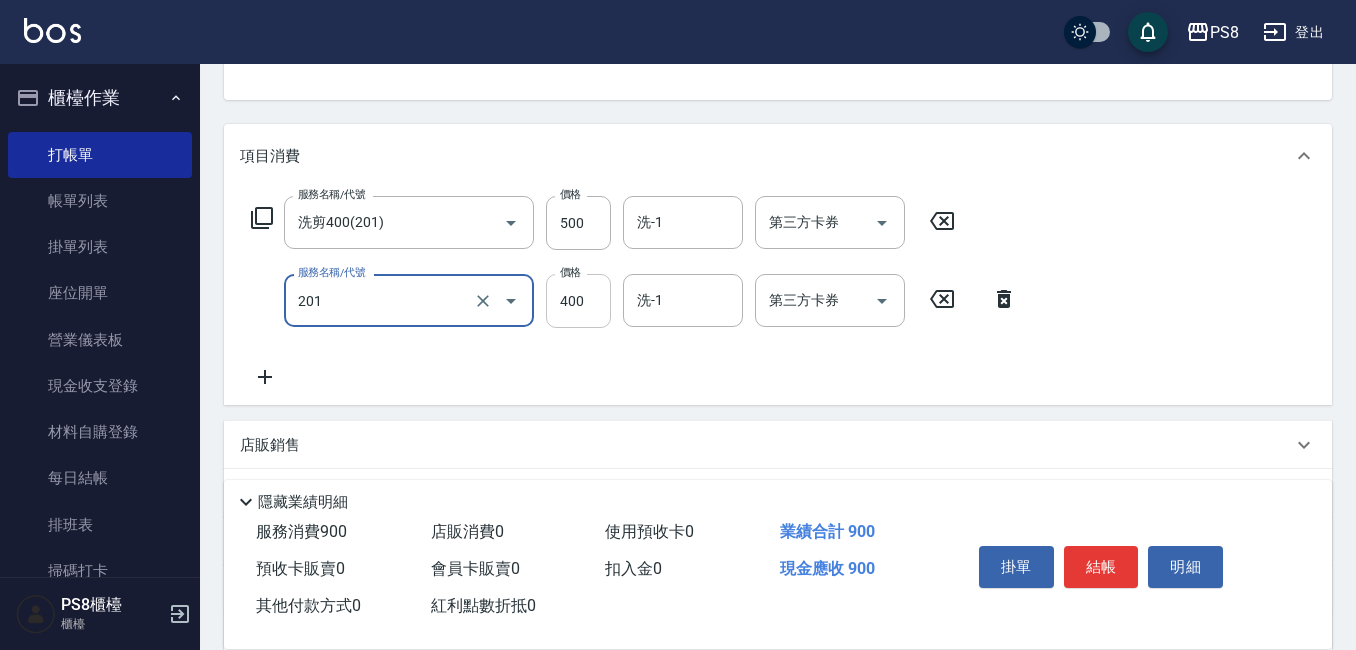type on "洗剪400(201)" 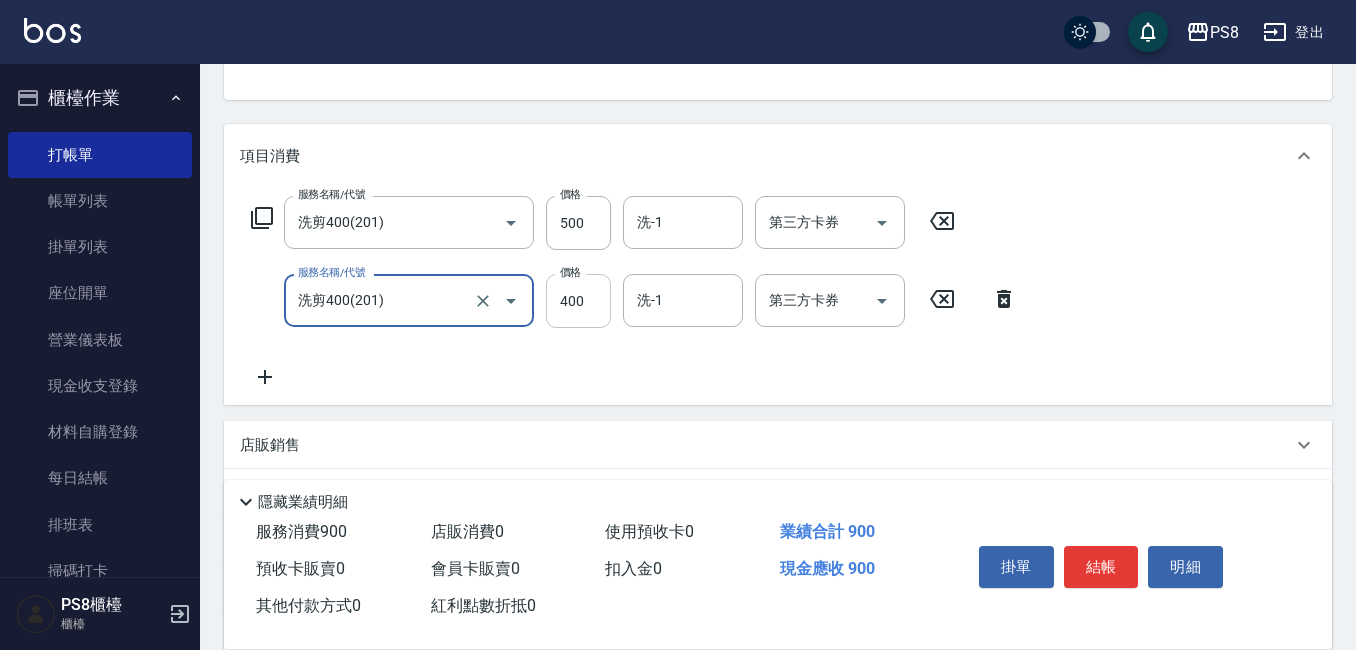 click on "400" at bounding box center (578, 301) 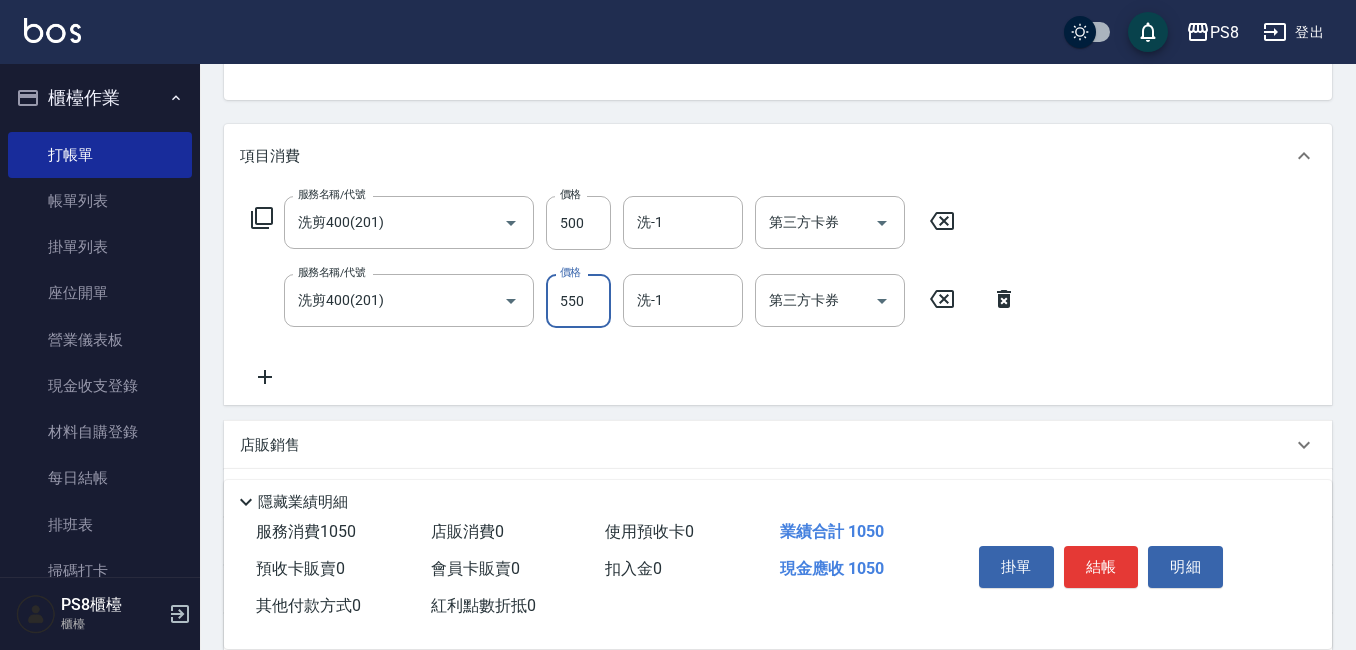 type on "550" 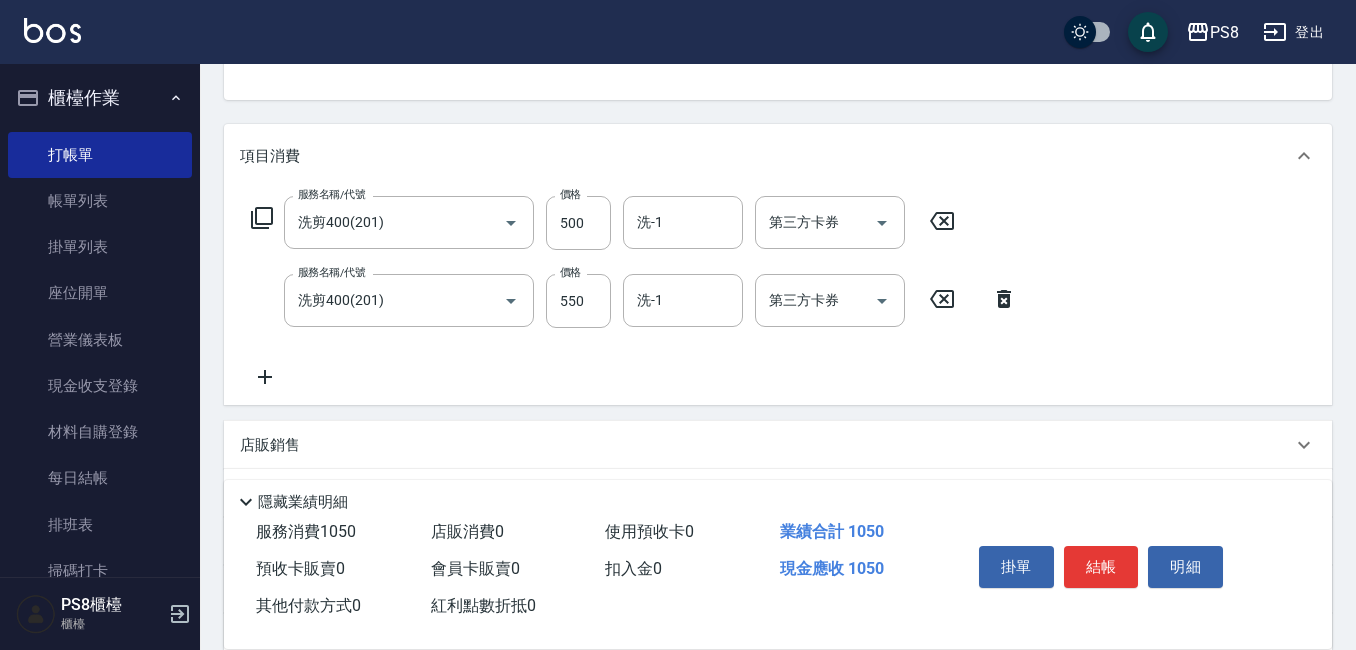 click 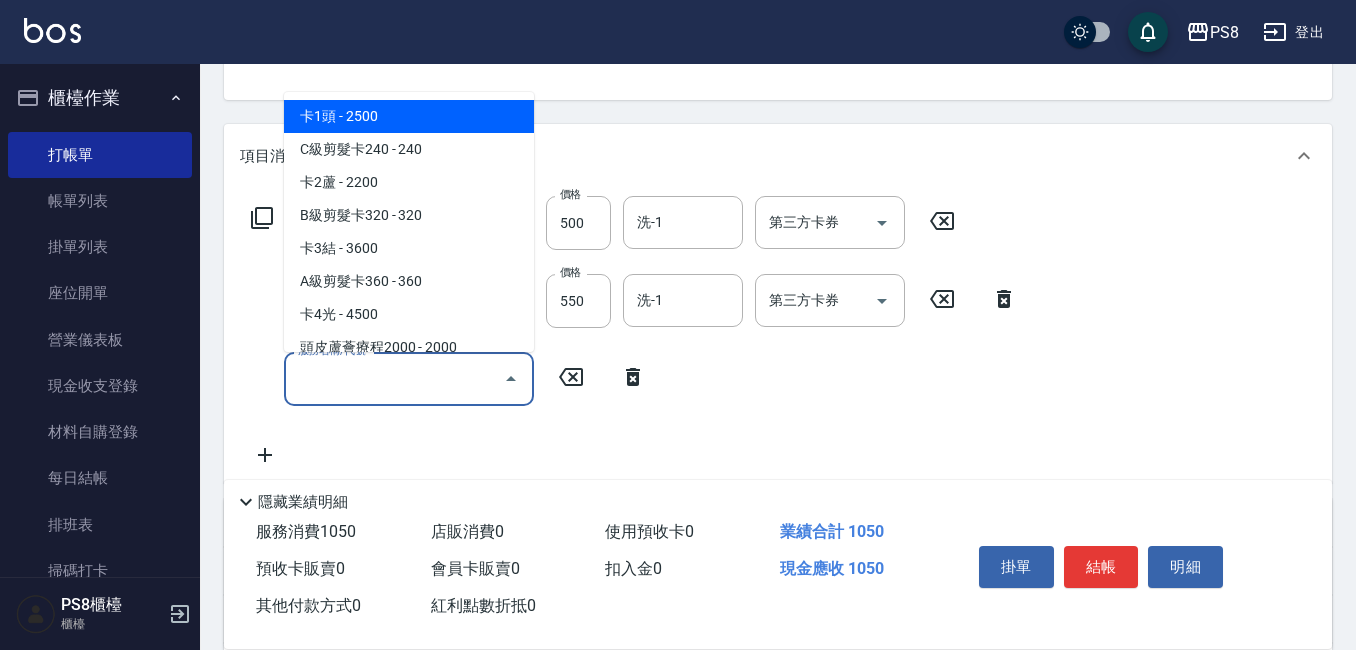 click on "服務名稱/代號" at bounding box center [394, 378] 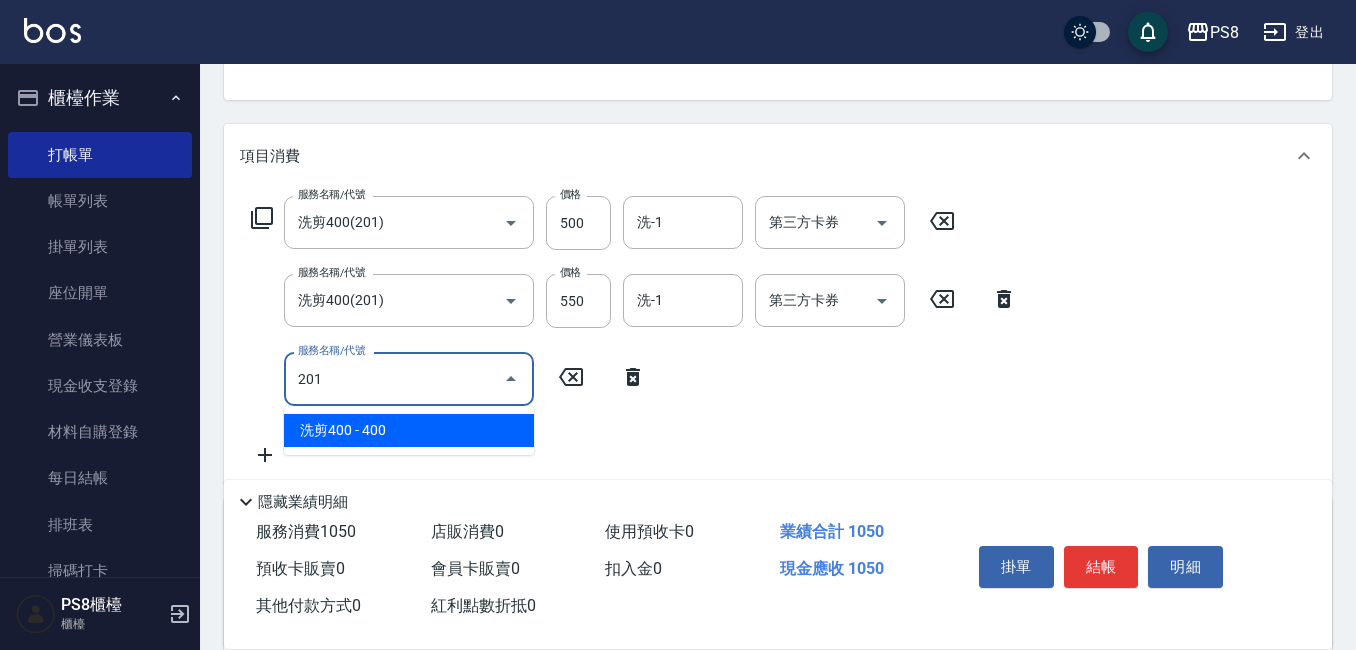 drag, startPoint x: 319, startPoint y: 428, endPoint x: 345, endPoint y: 415, distance: 29.068884 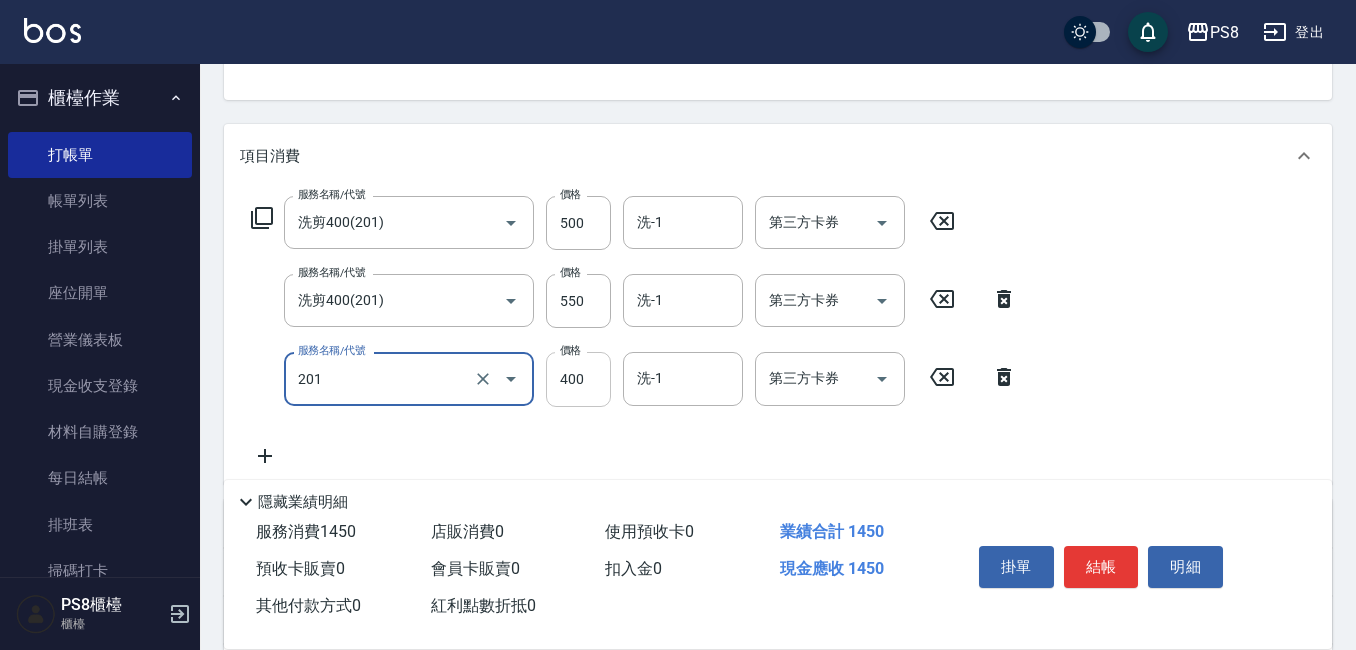 type on "洗剪400(201)" 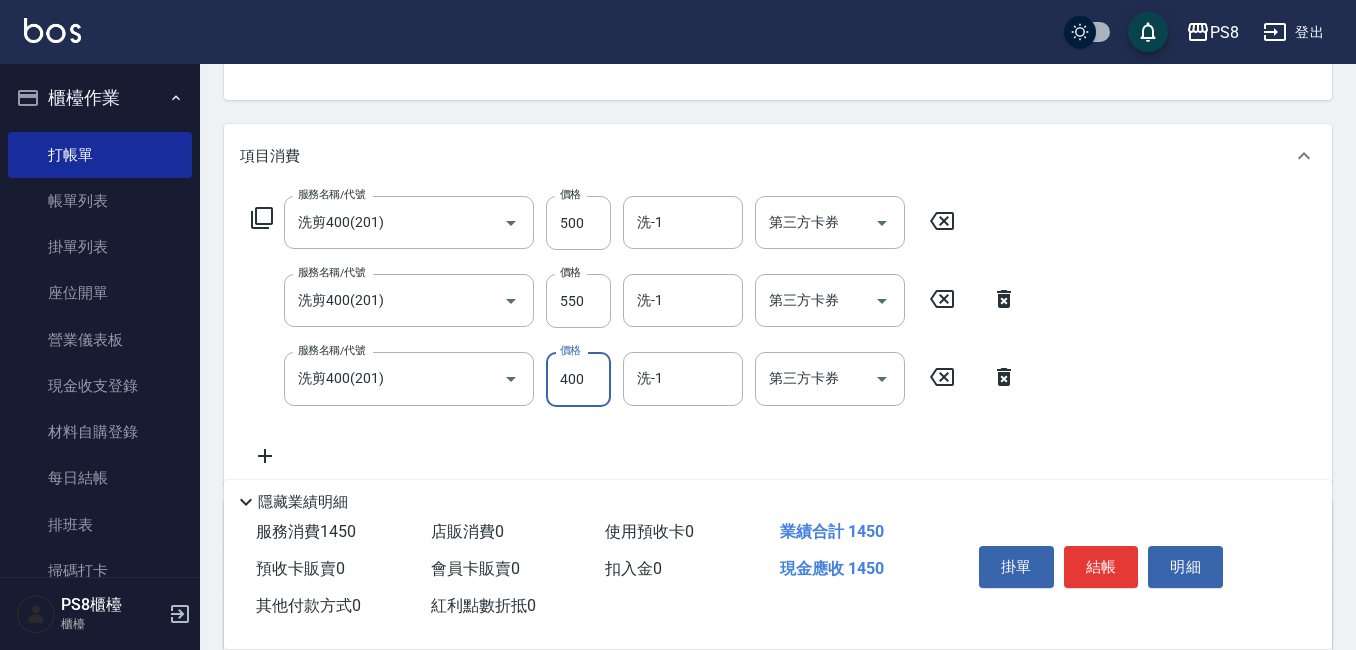 click on "400" at bounding box center (578, 379) 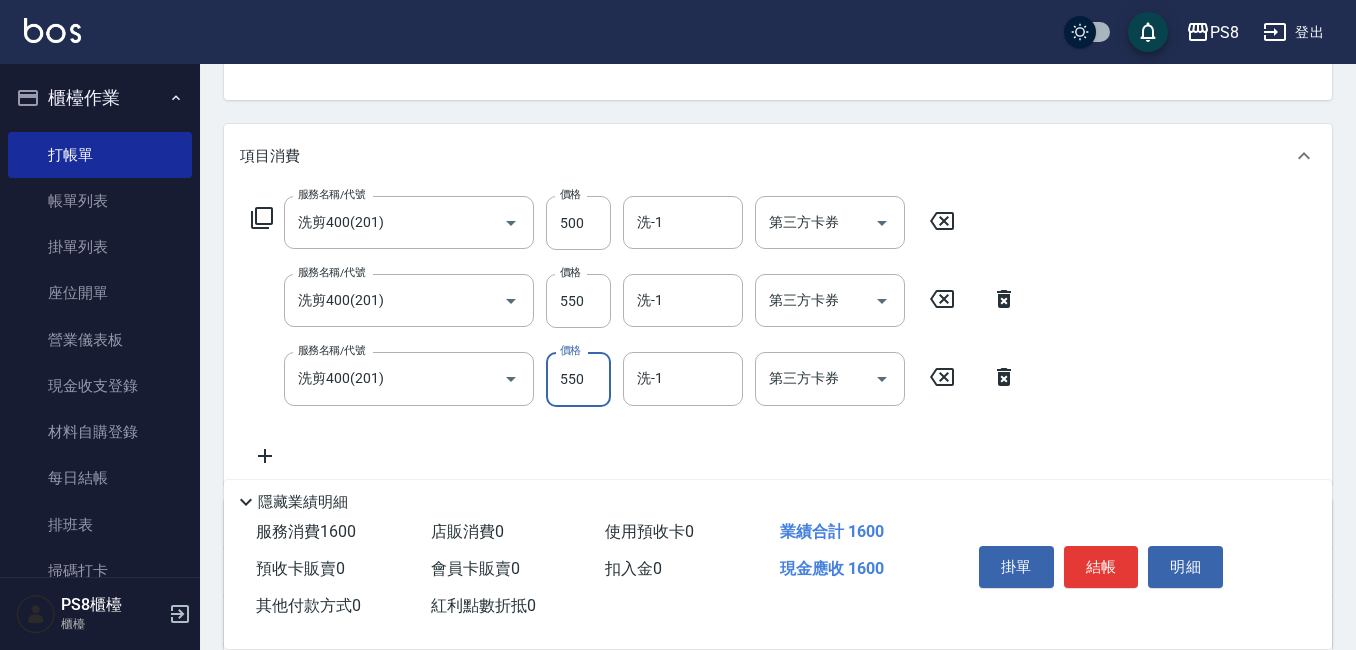 scroll, scrollTop: 400, scrollLeft: 0, axis: vertical 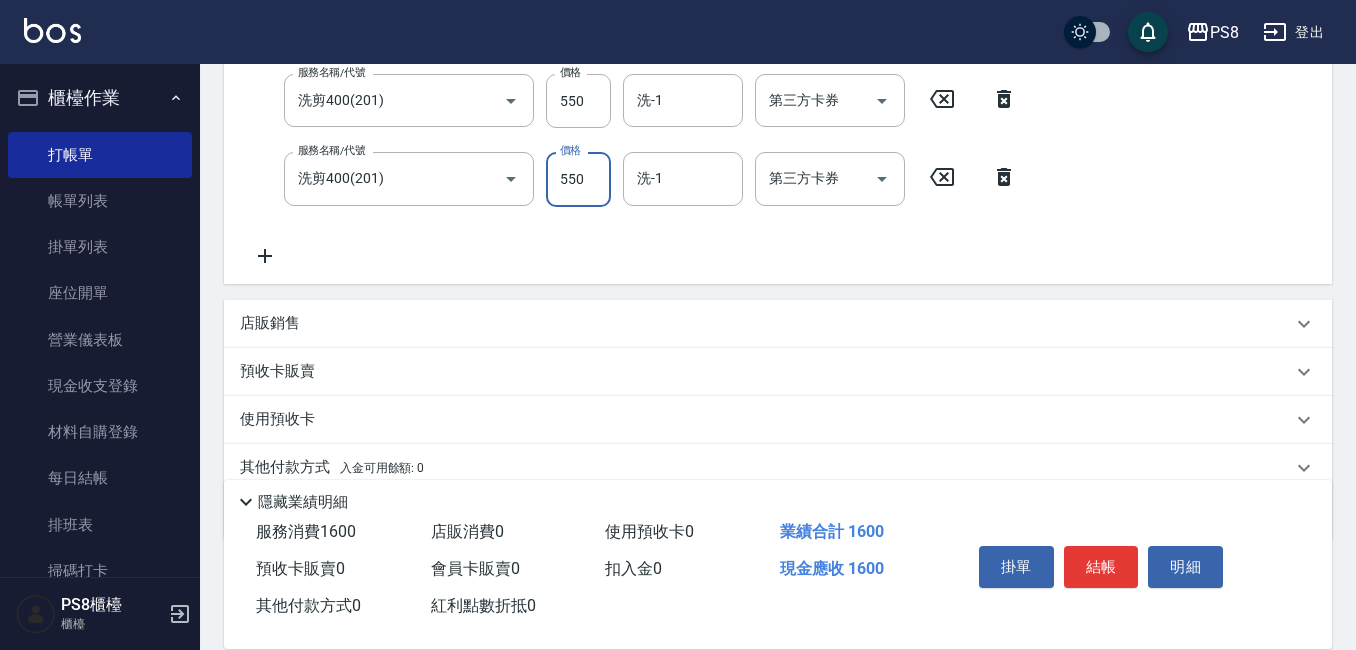 type on "550" 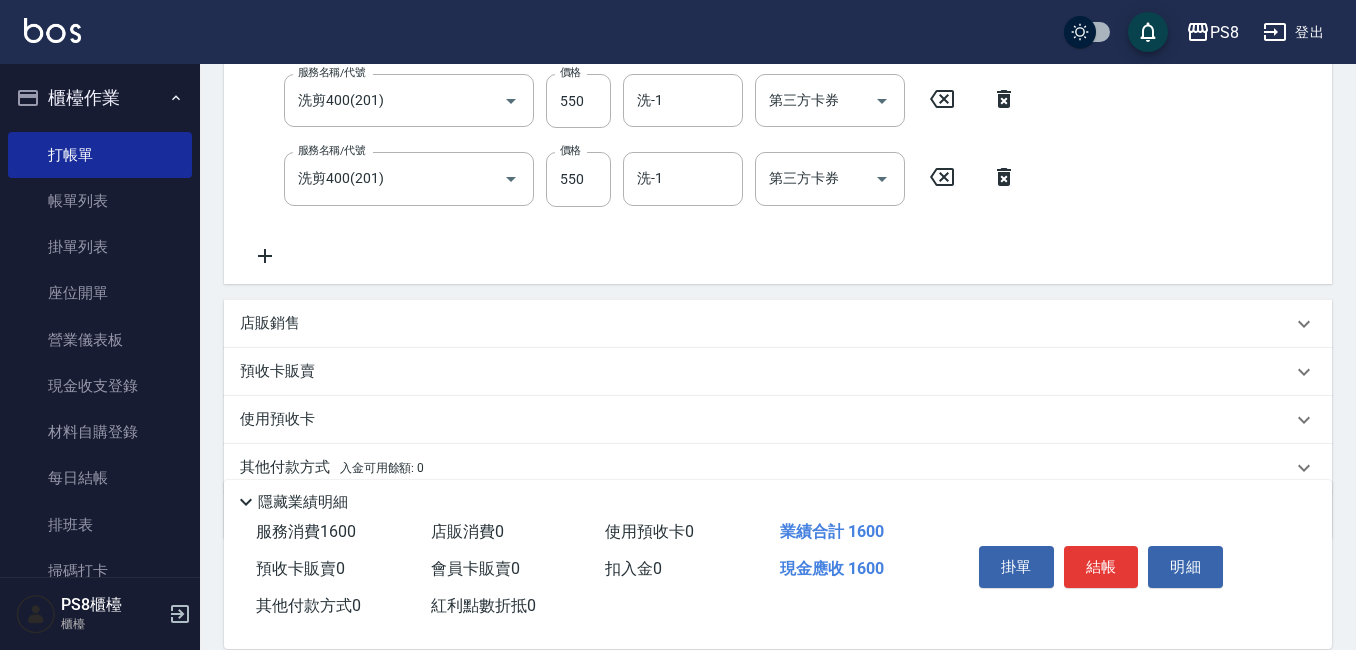 drag, startPoint x: 266, startPoint y: 263, endPoint x: 322, endPoint y: 261, distance: 56.0357 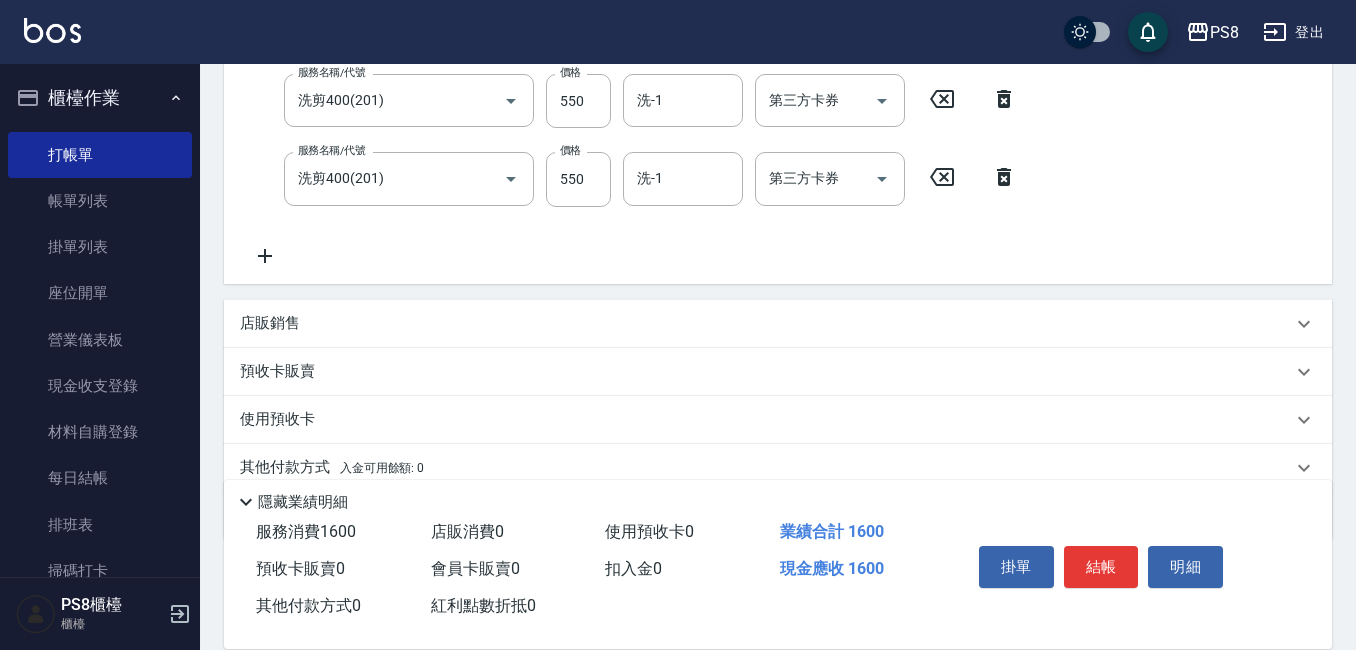 click 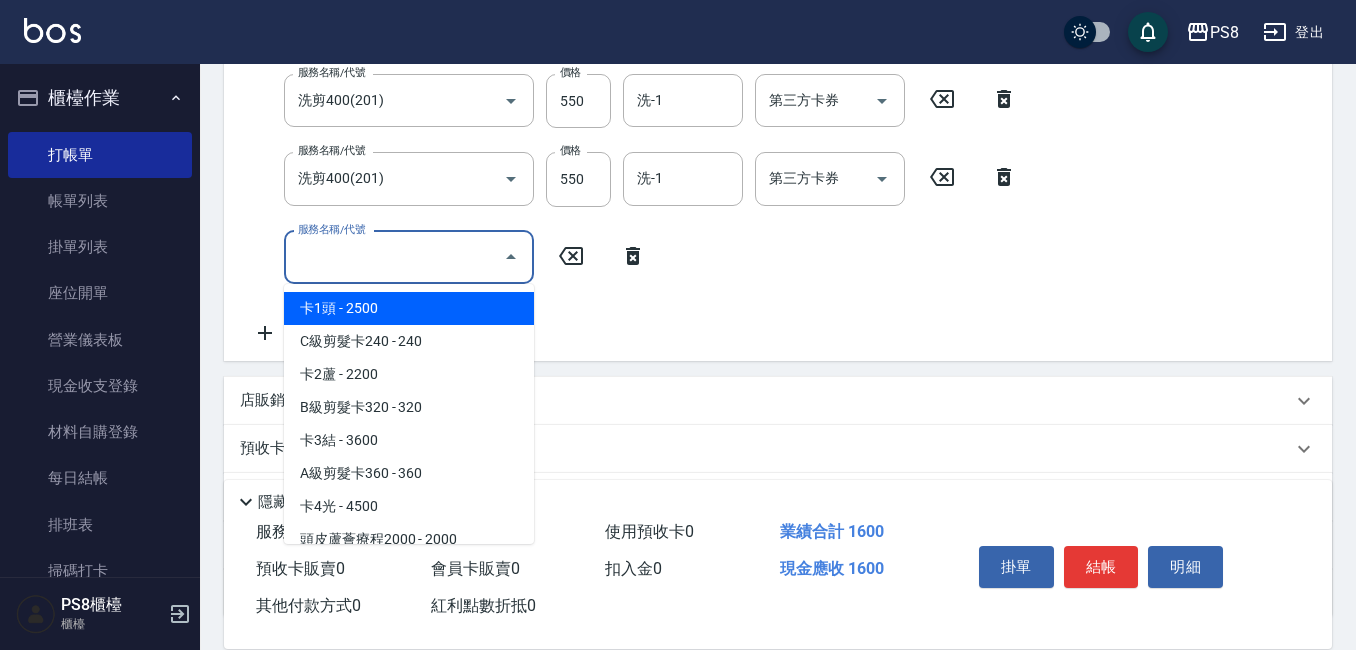 click on "服務名稱/代號" at bounding box center (394, 257) 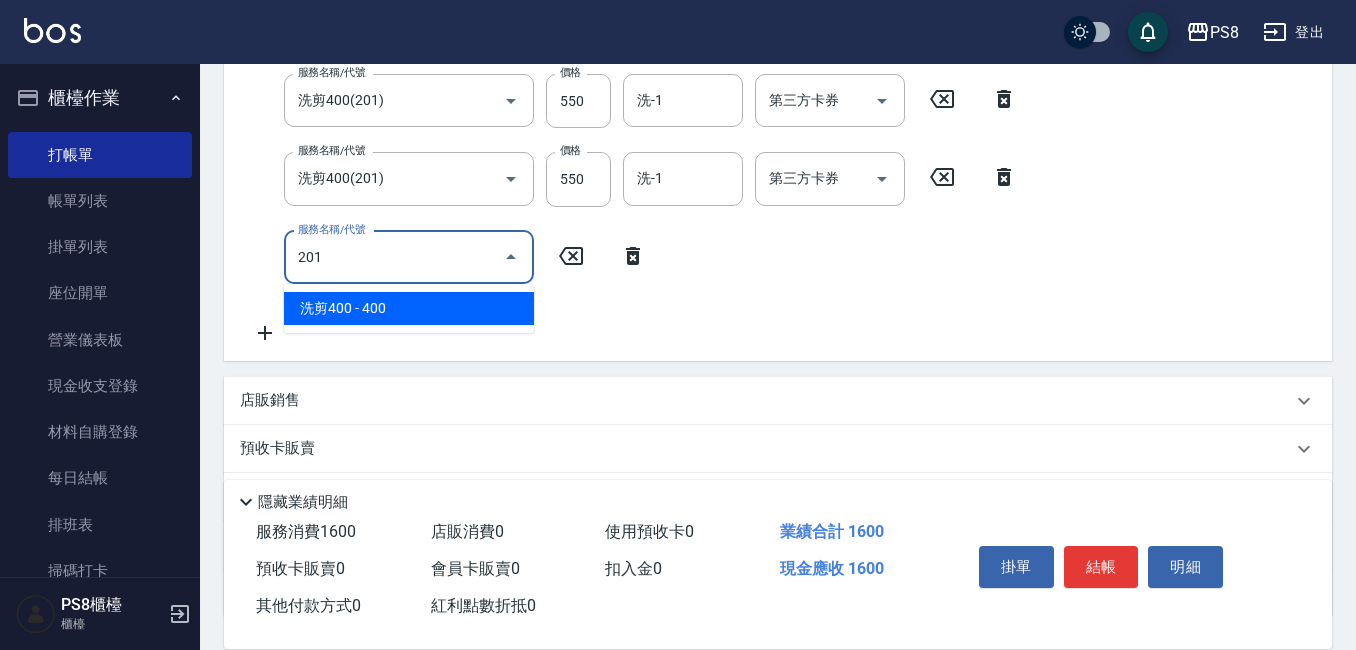 click on "洗剪400 - 400" at bounding box center (409, 308) 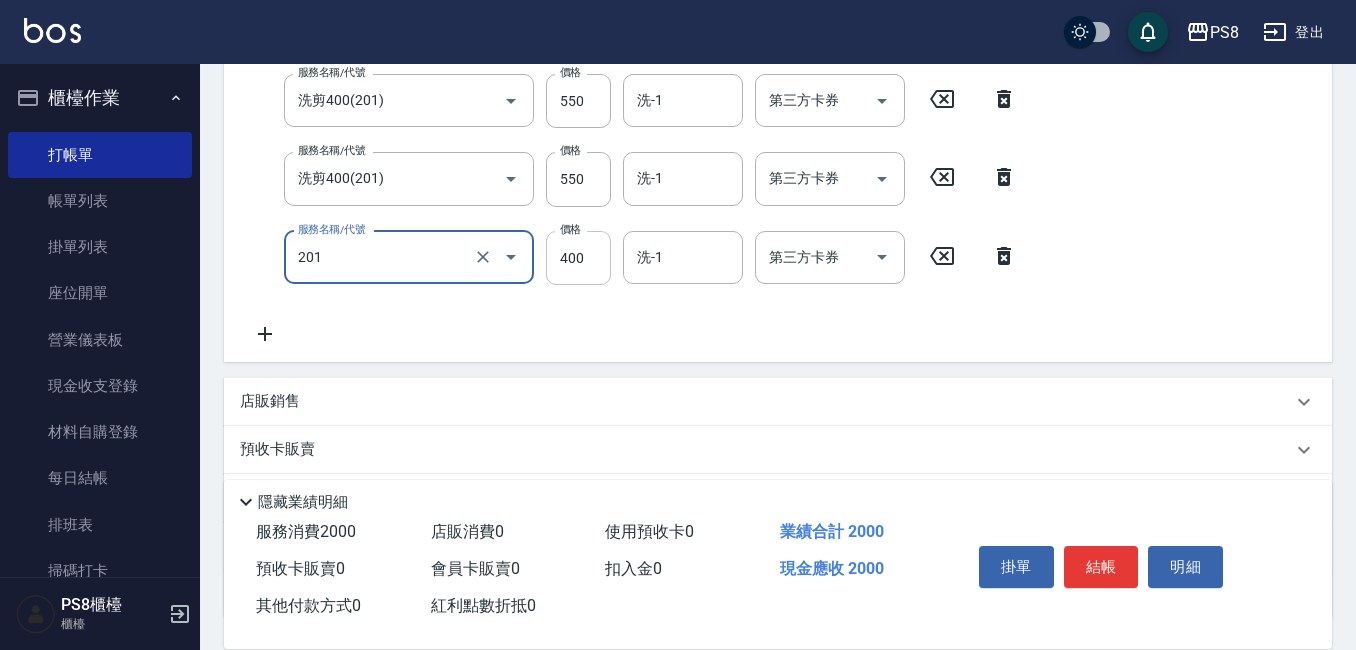 type on "洗剪400(201)" 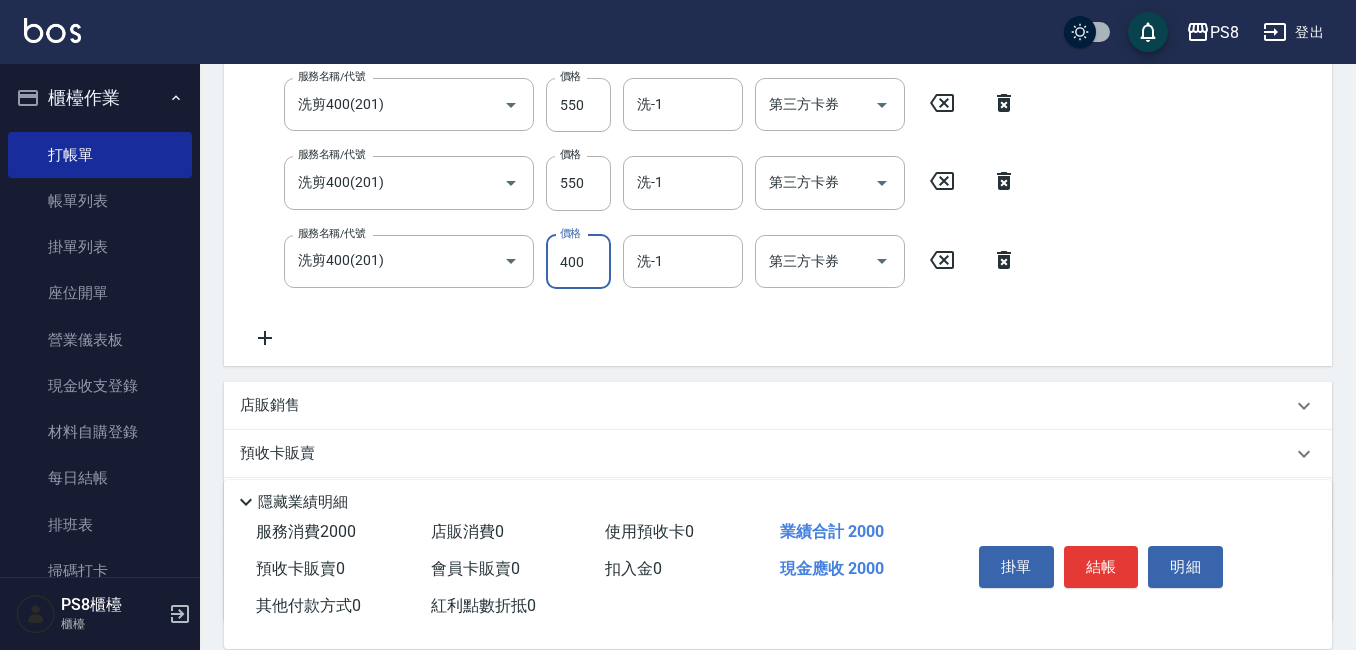click on "400" at bounding box center (578, 262) 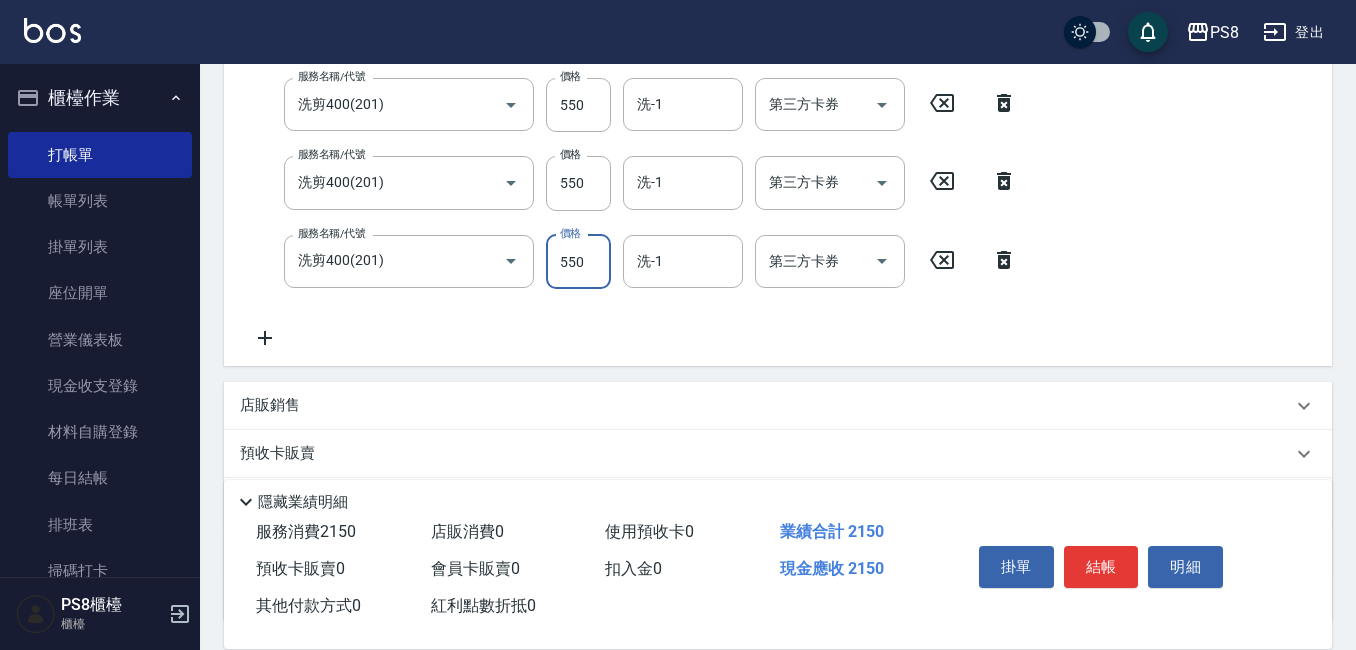 type on "550" 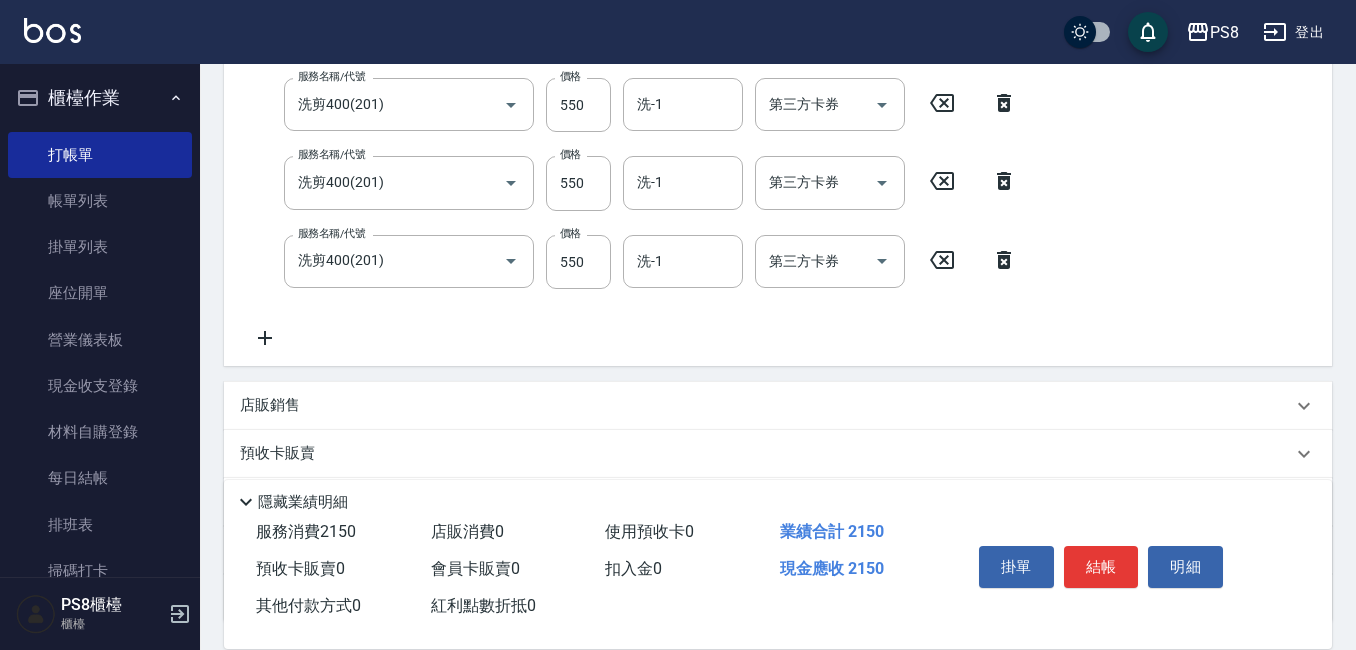 click 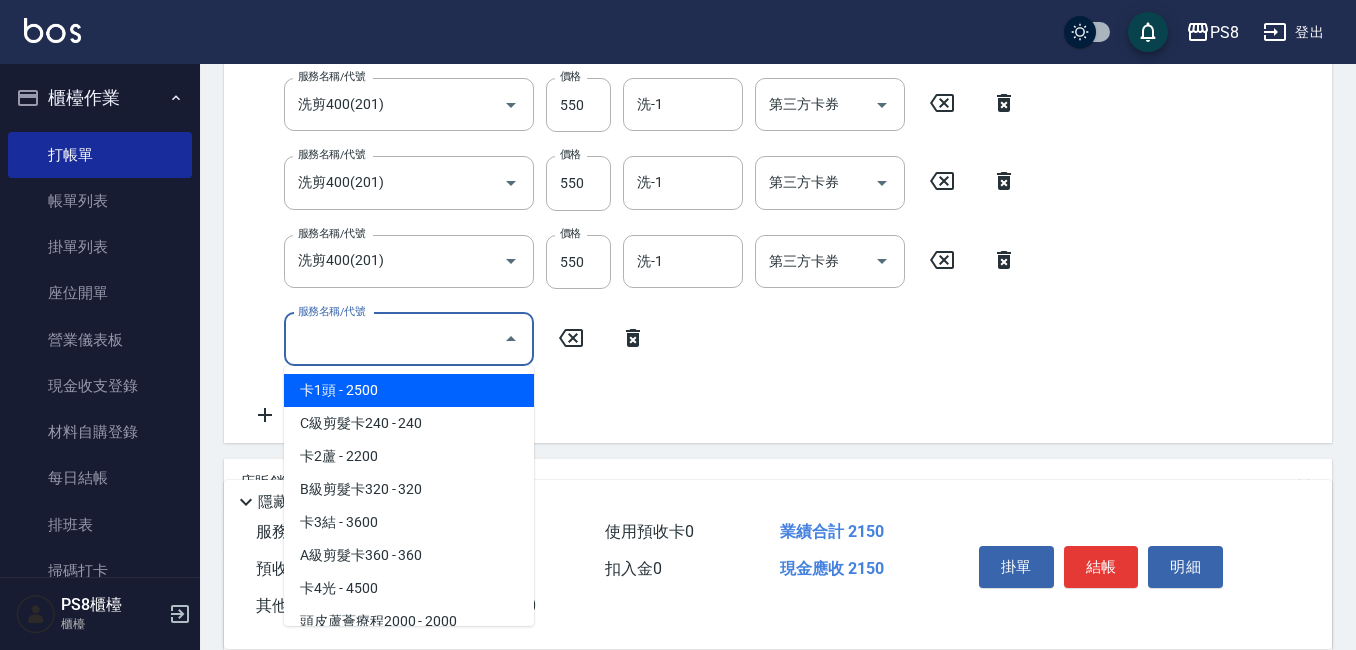 click on "服務名稱/代號" at bounding box center (394, 339) 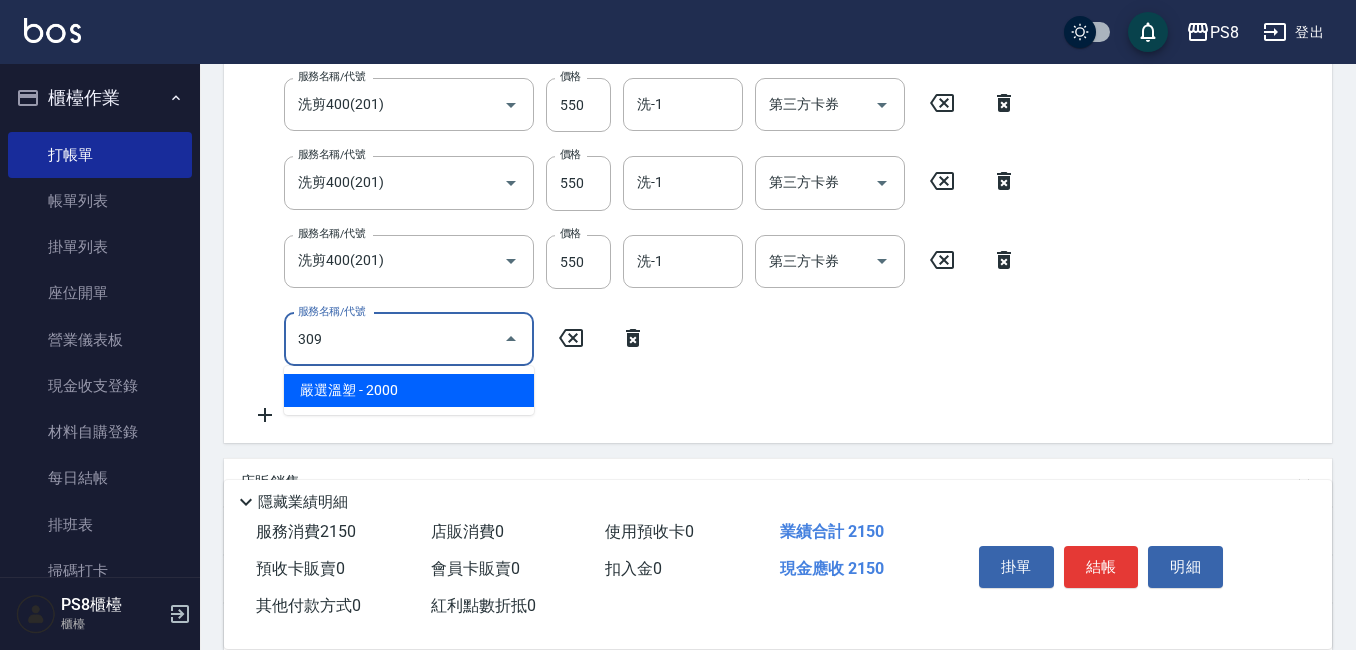 click on "嚴選溫塑 - 2000" at bounding box center (409, 390) 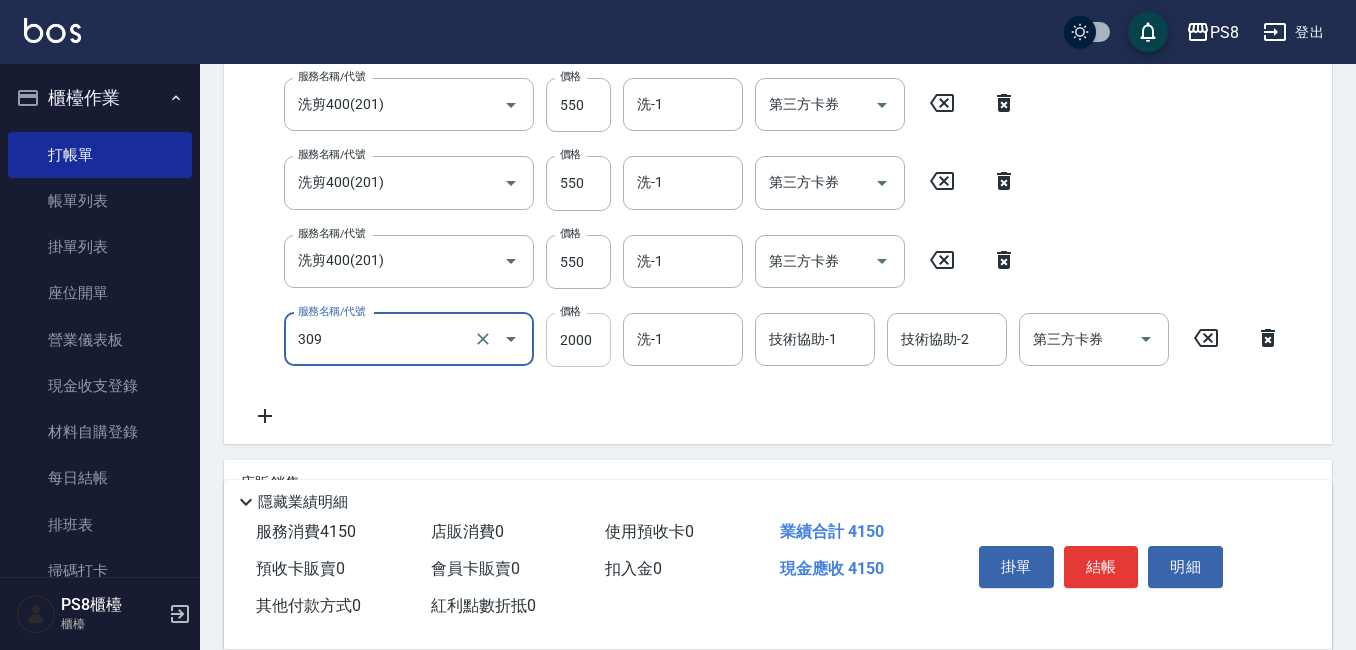 type on "嚴選溫塑(309)" 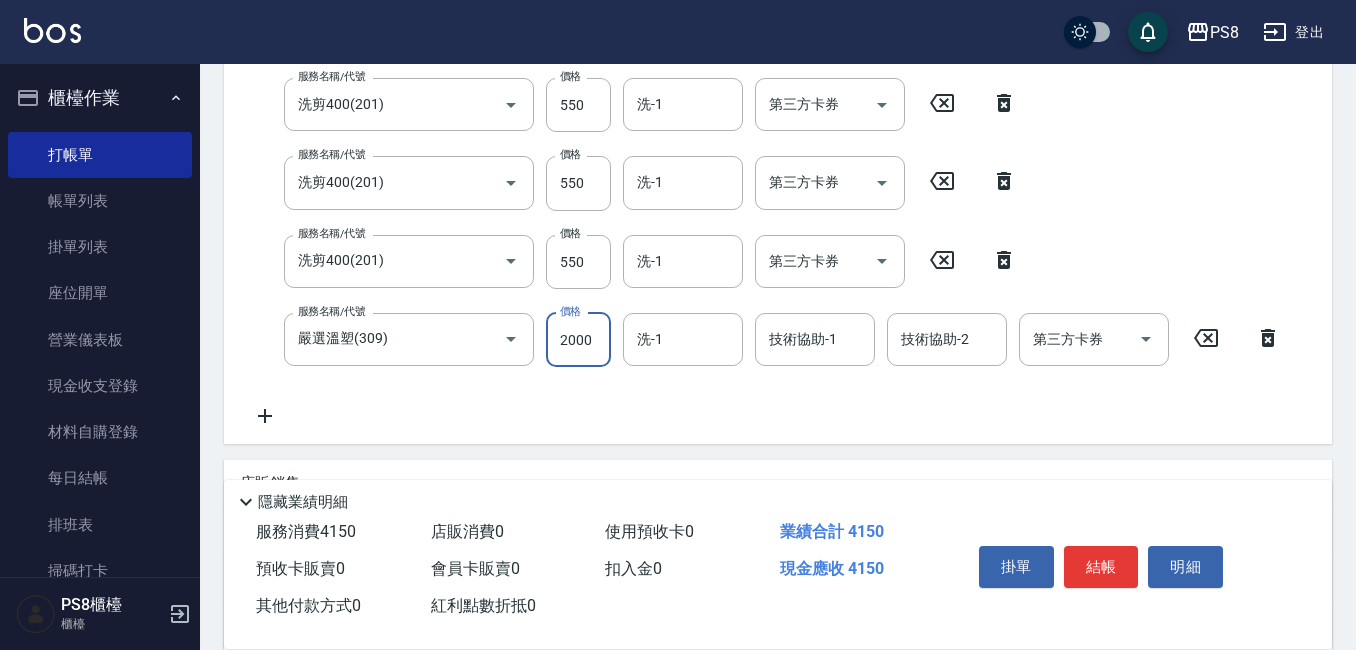 click on "2000" at bounding box center (578, 340) 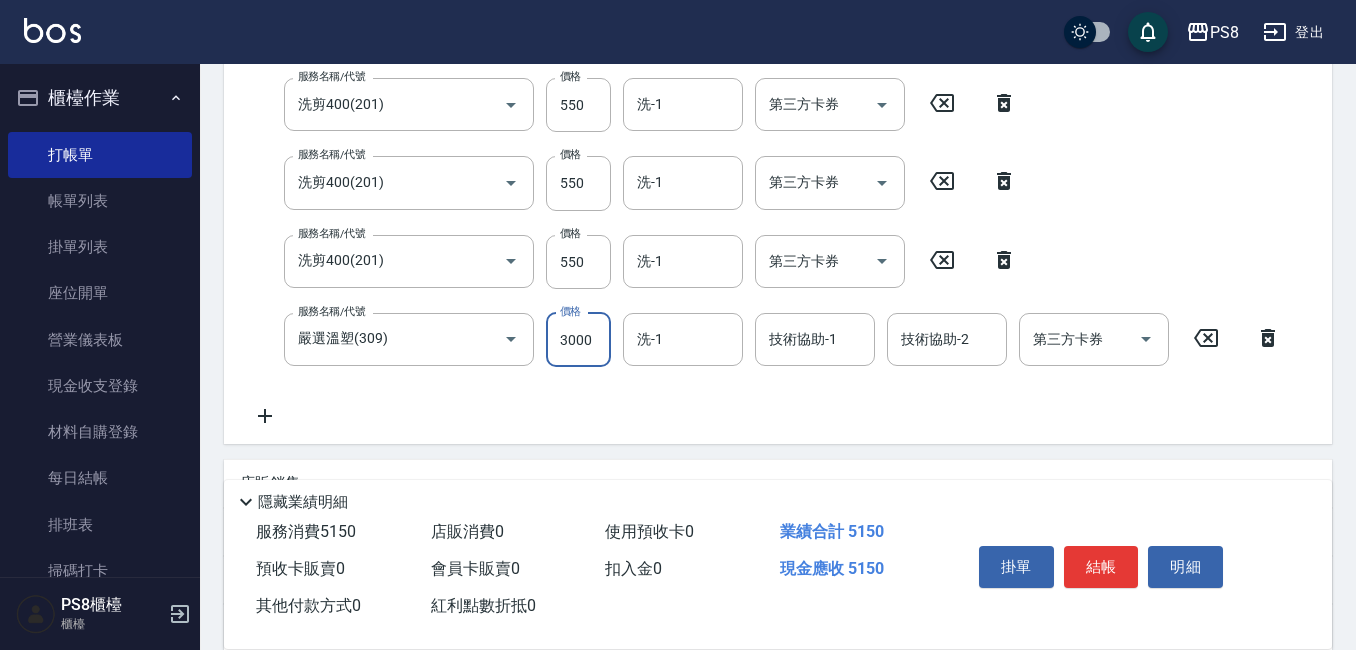type on "3000" 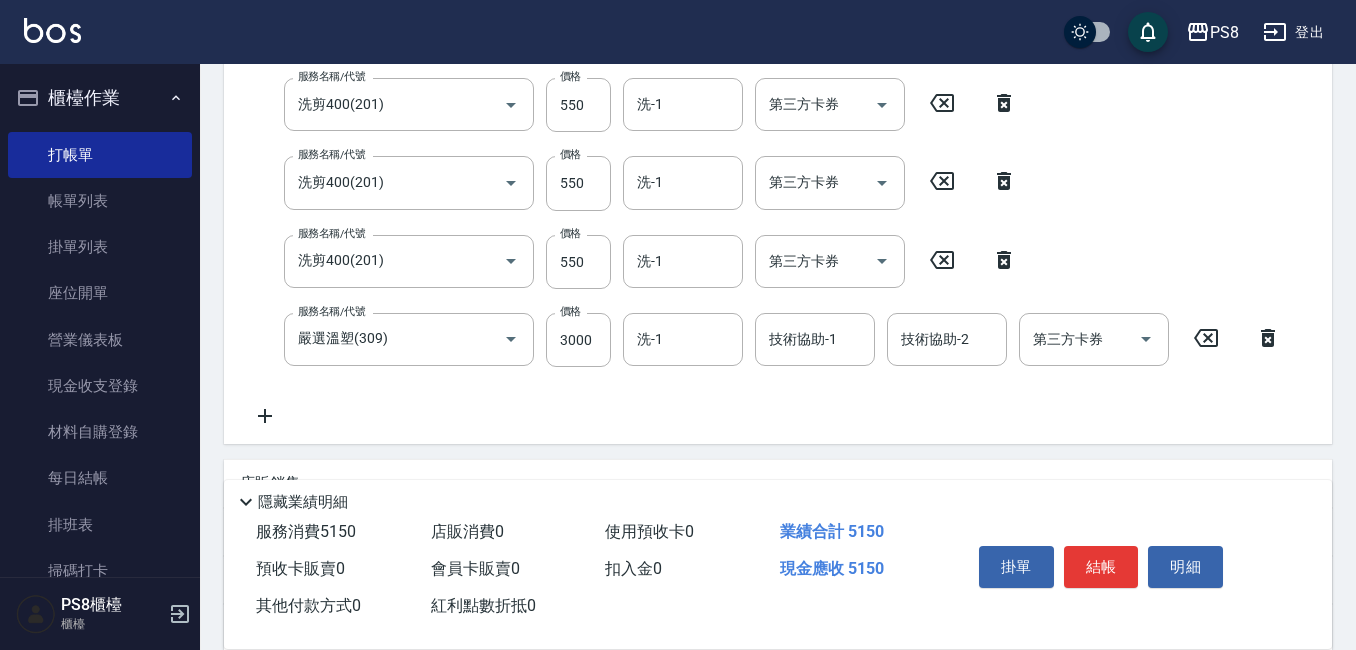 click 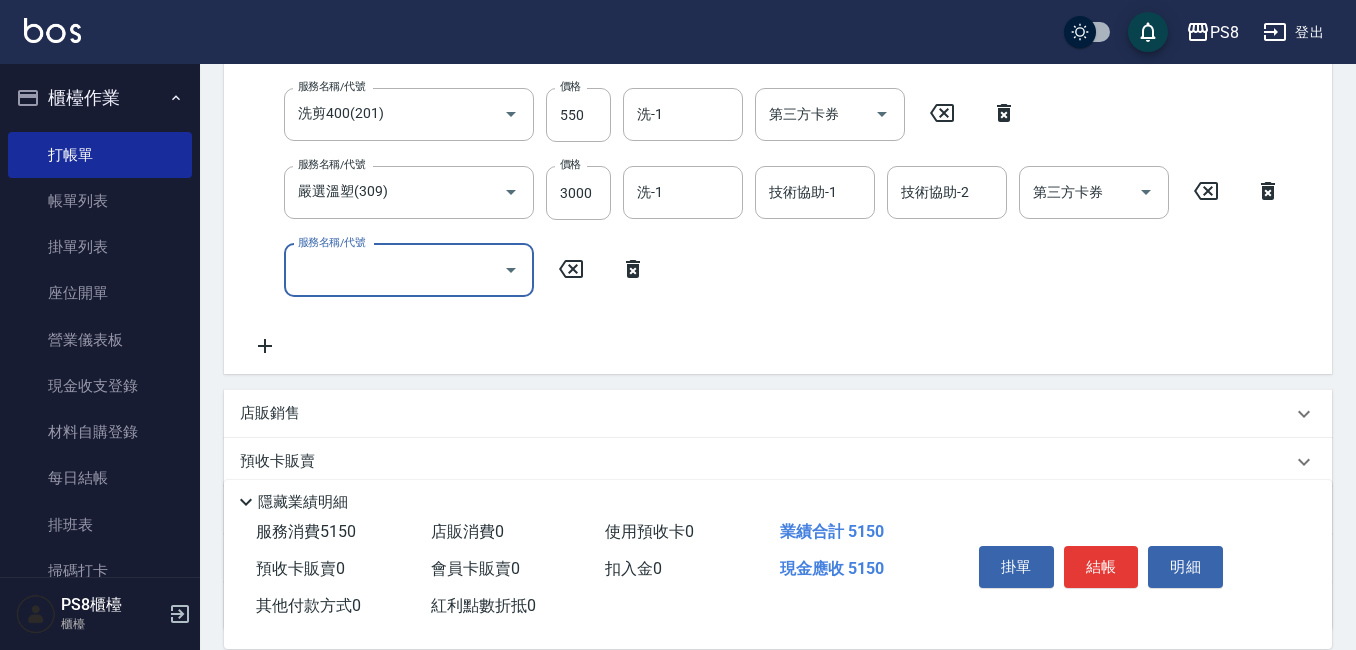 scroll, scrollTop: 696, scrollLeft: 0, axis: vertical 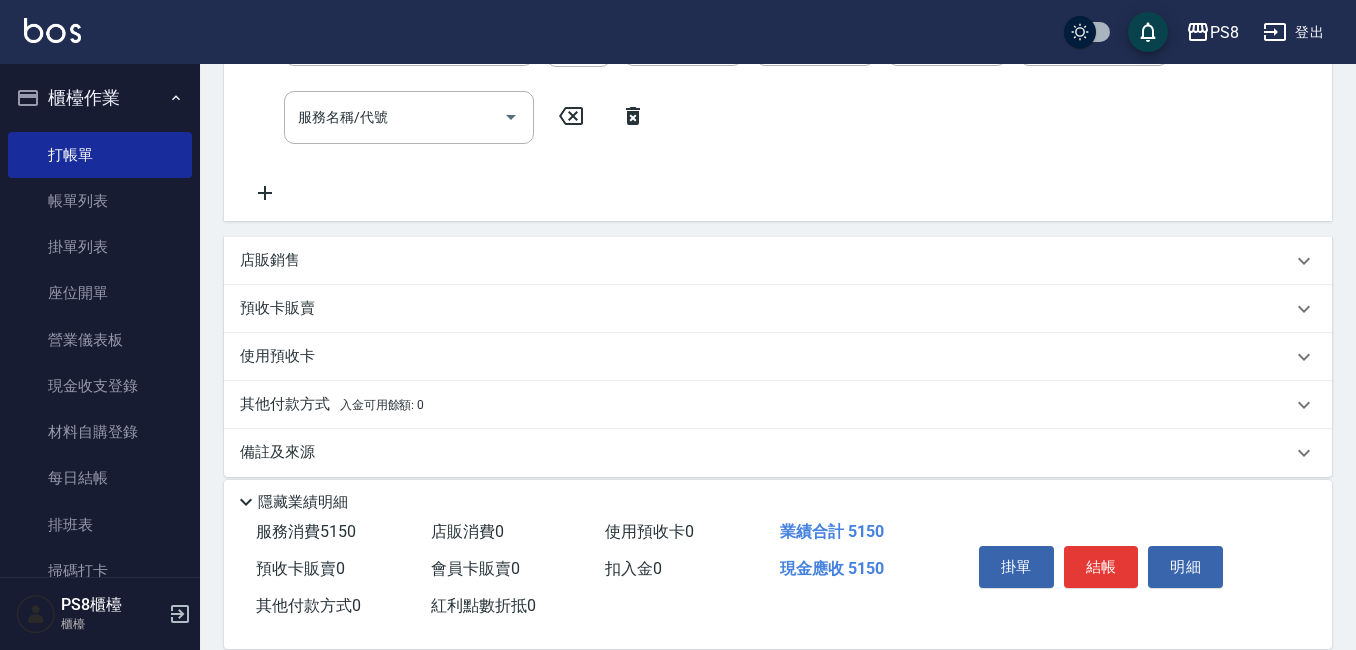 click on "其他付款方式 入金可用餘額: 0" at bounding box center (332, 405) 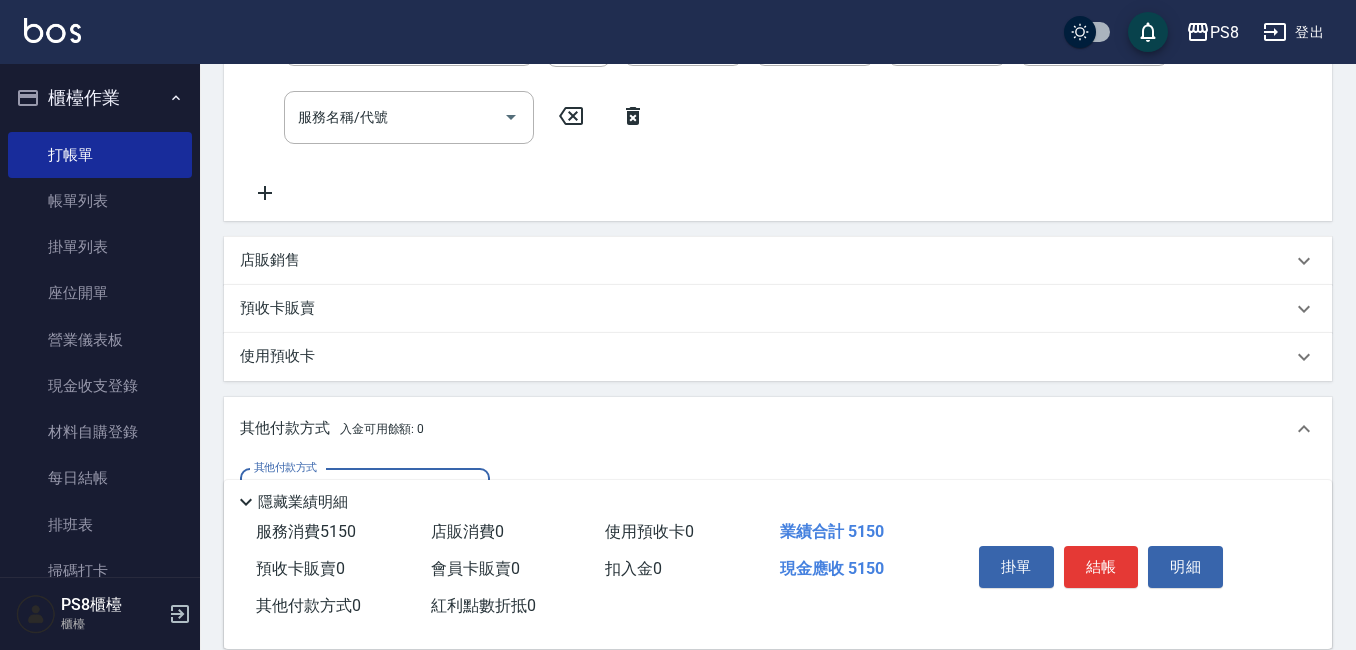 scroll, scrollTop: 0, scrollLeft: 0, axis: both 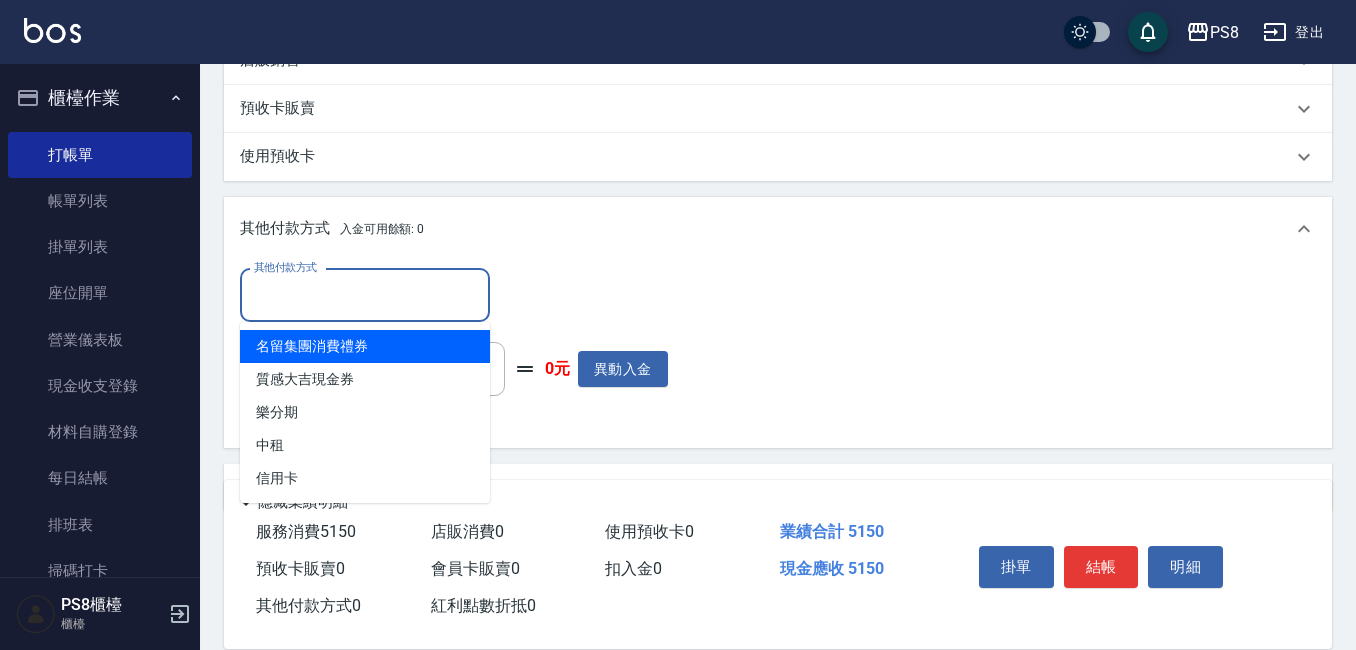 click on "其他付款方式" at bounding box center (365, 295) 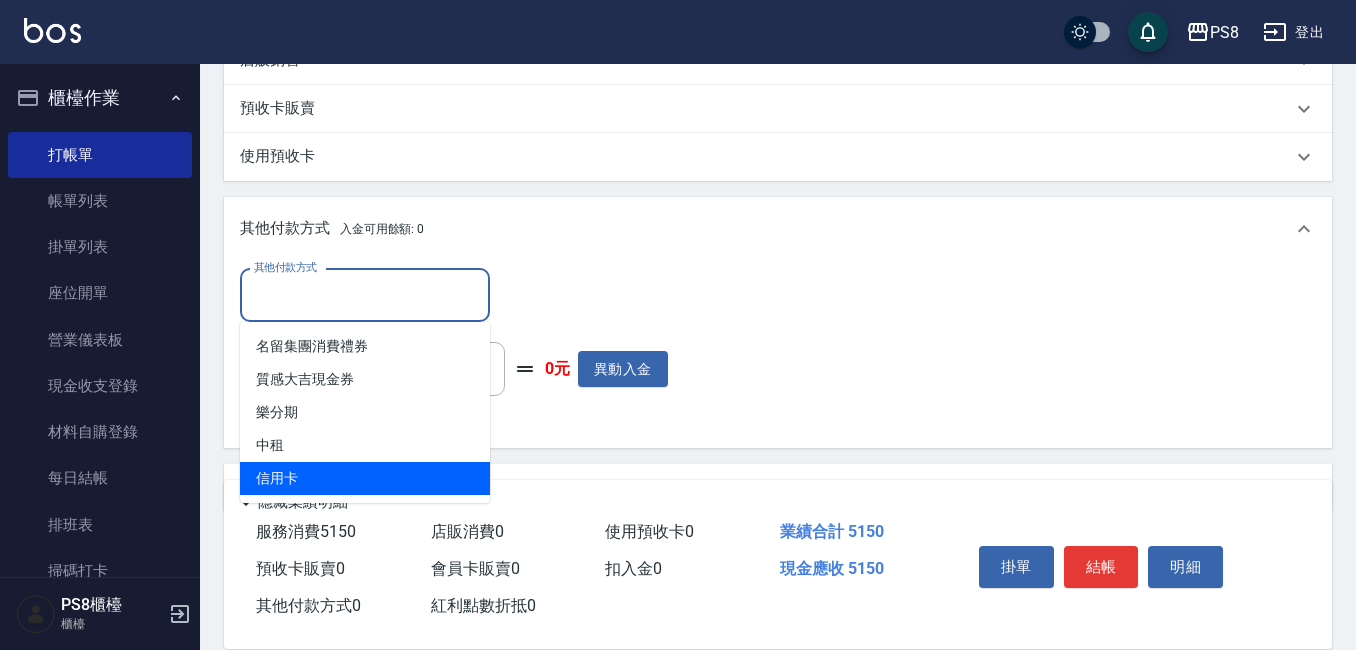 click on "信用卡" at bounding box center [365, 478] 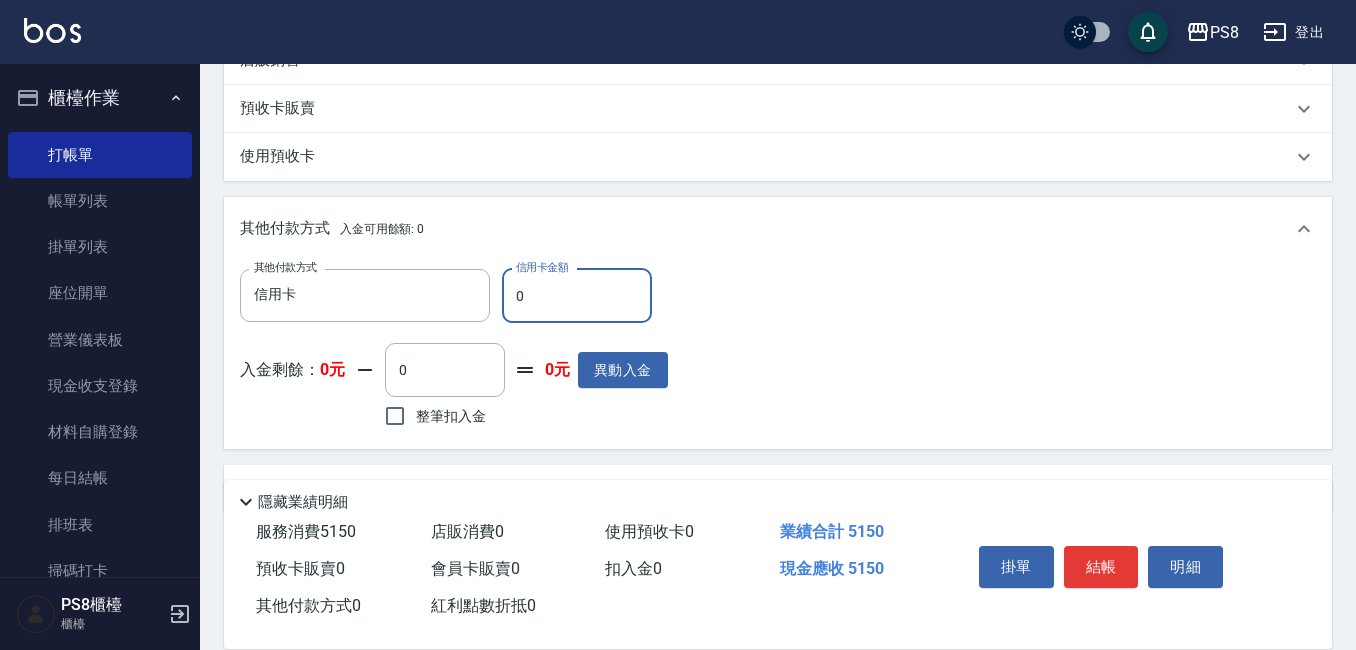 click on "0" at bounding box center [577, 296] 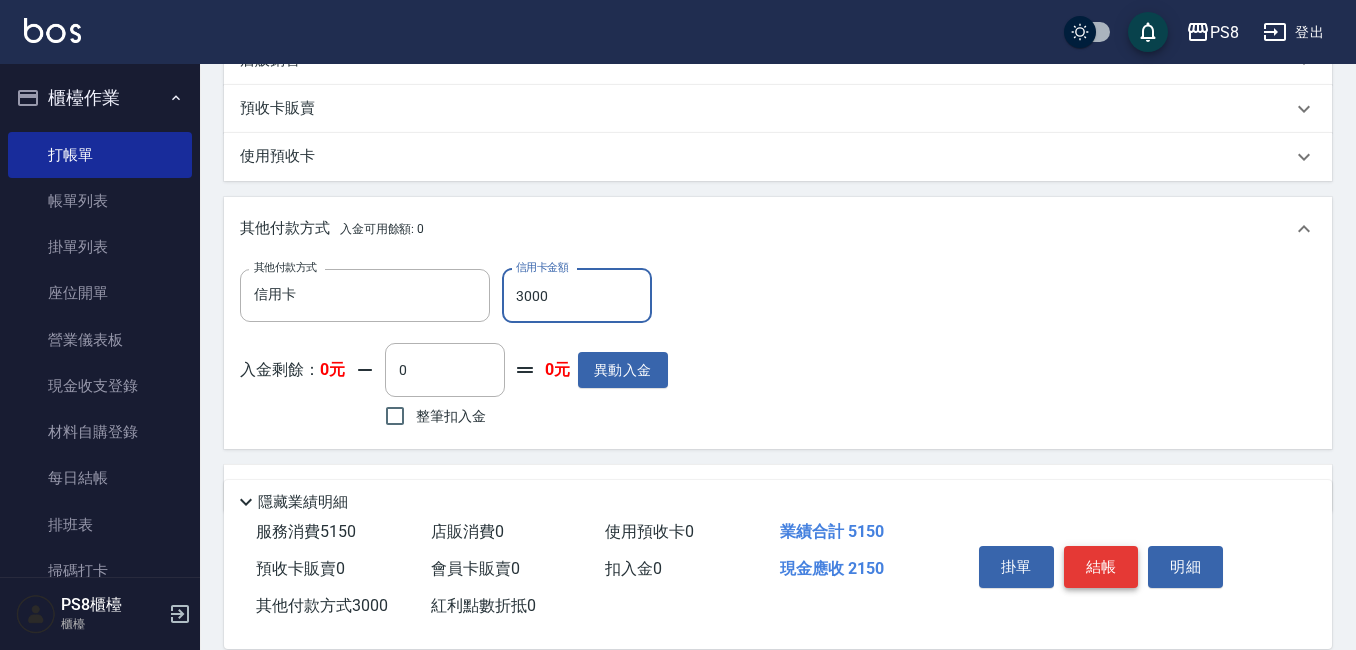 type on "3000" 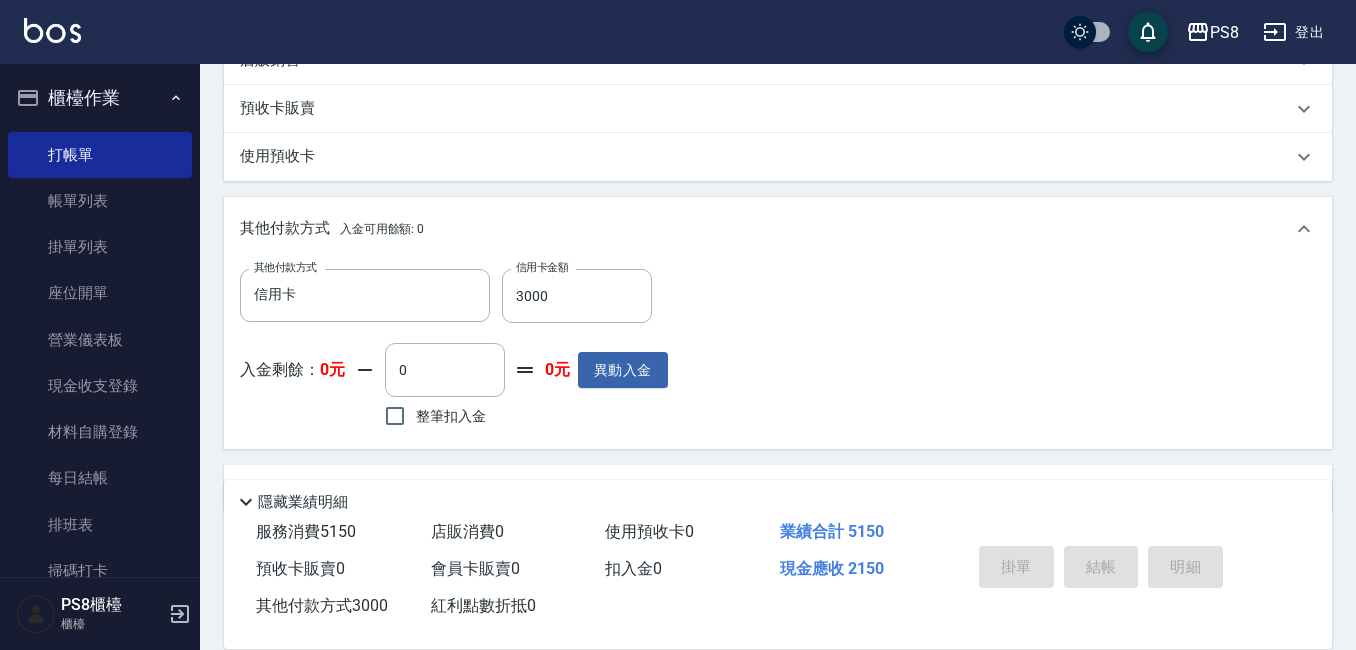 type on "2025/08/02 16:07" 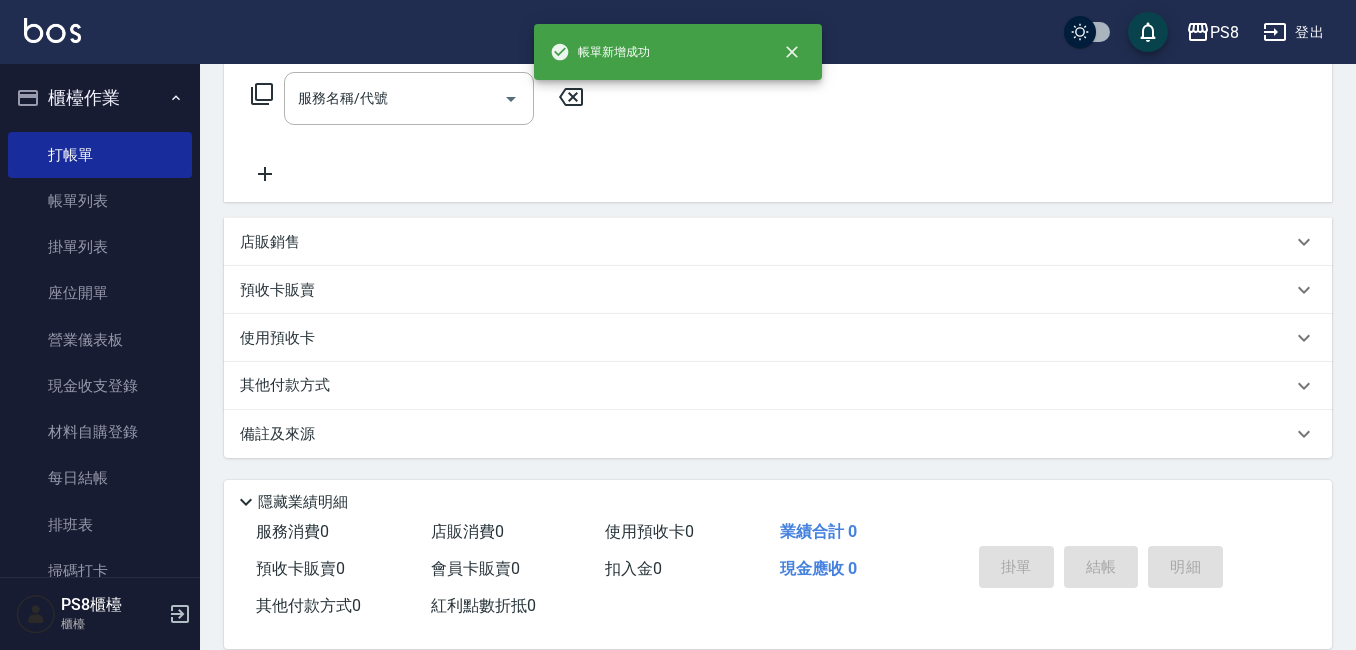 scroll, scrollTop: 0, scrollLeft: 0, axis: both 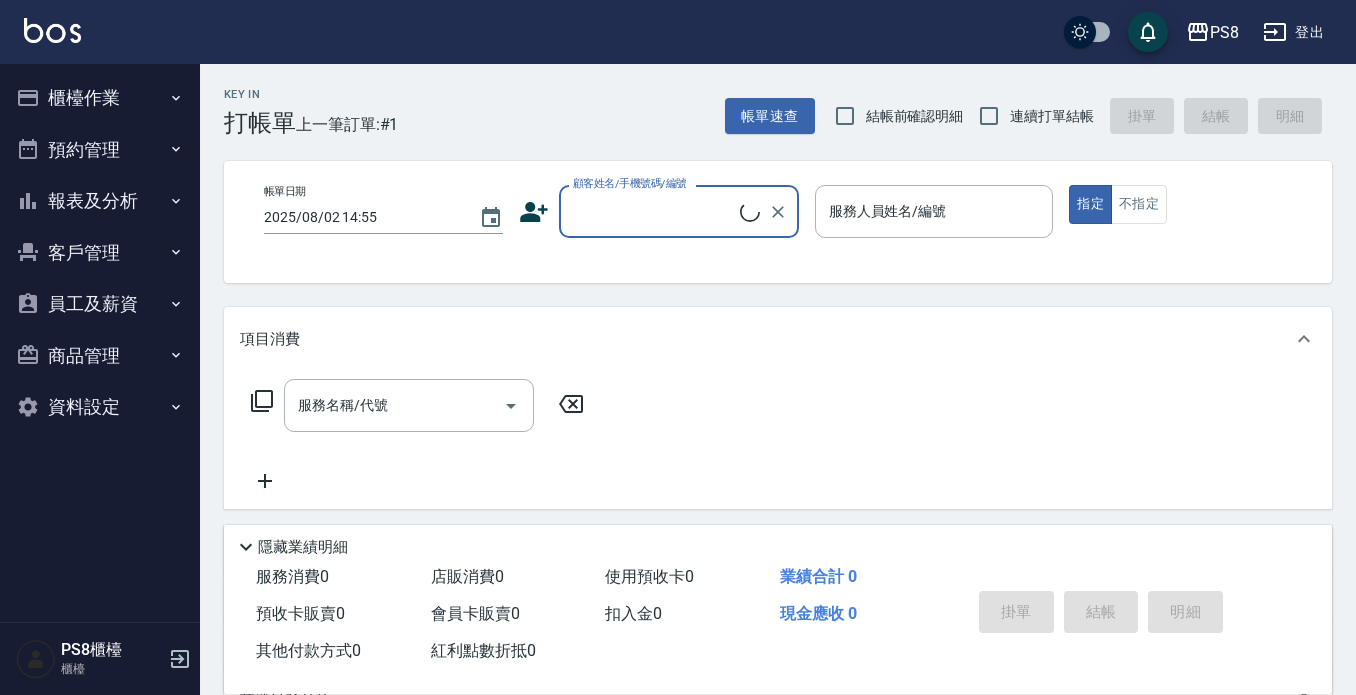 click on "報表及分析" at bounding box center [100, 201] 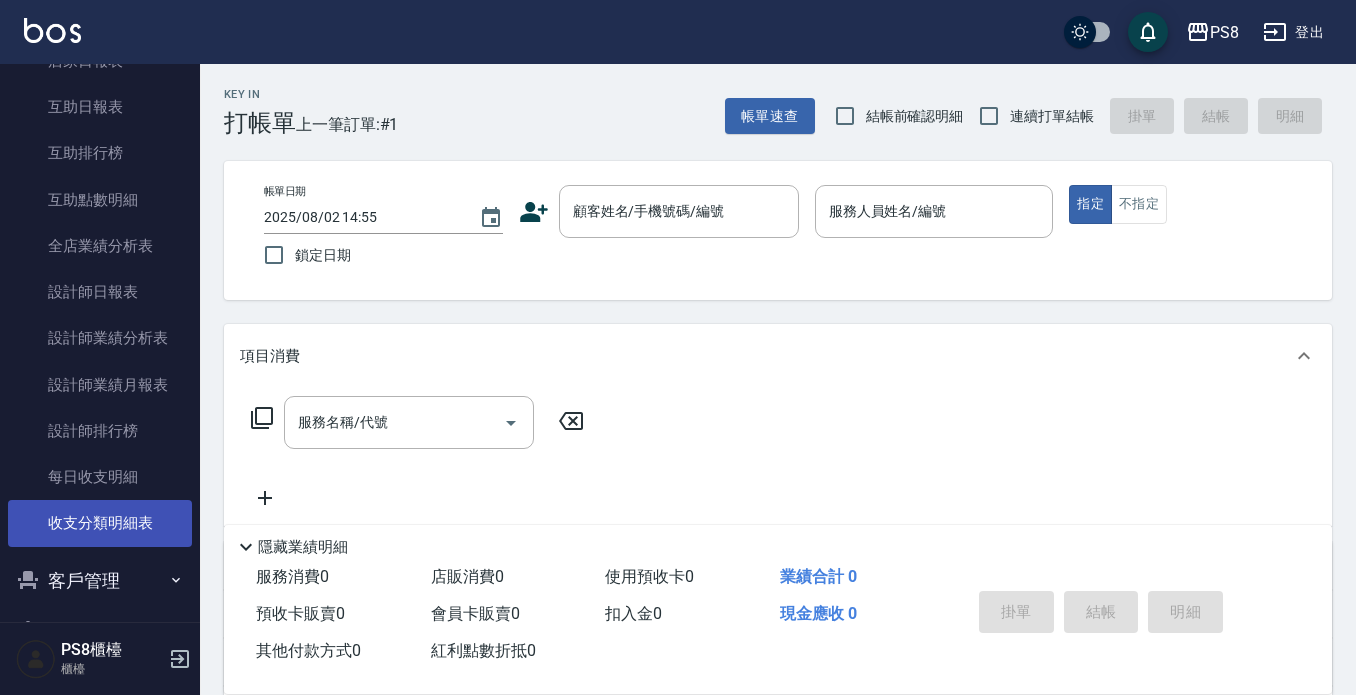 scroll, scrollTop: 406, scrollLeft: 0, axis: vertical 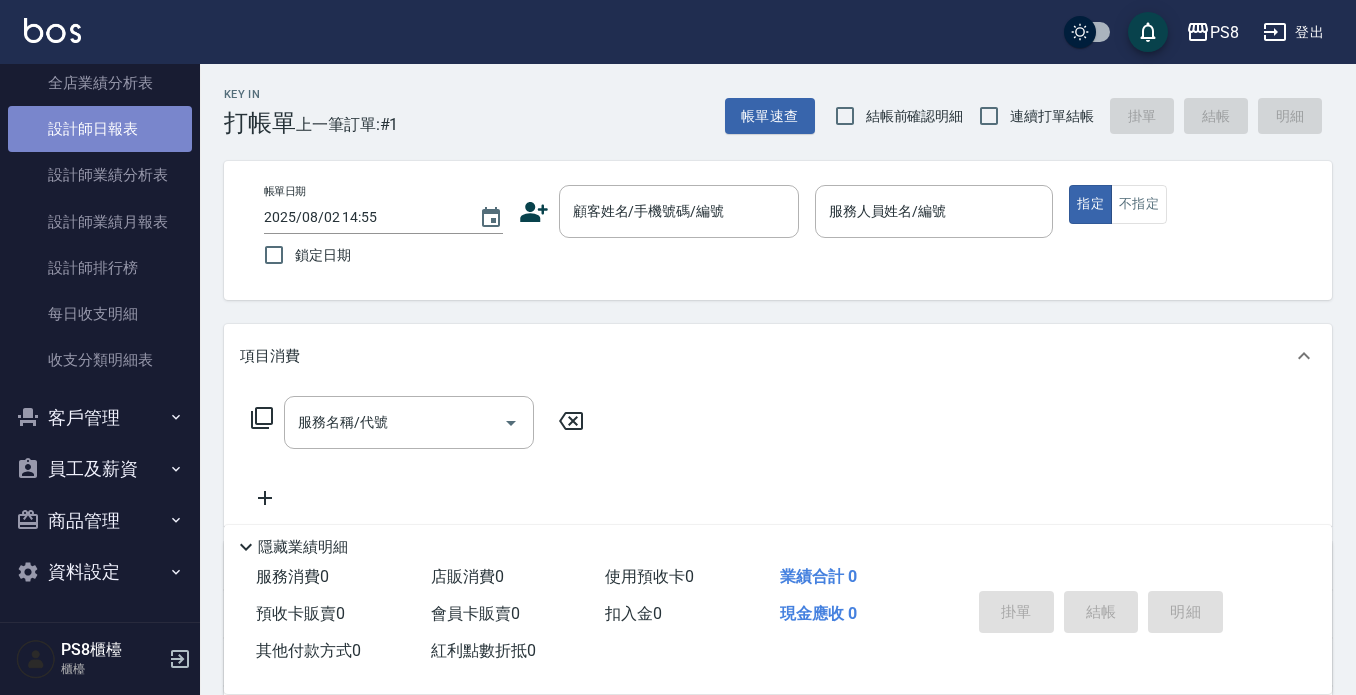click on "設計師日報表" at bounding box center (100, 129) 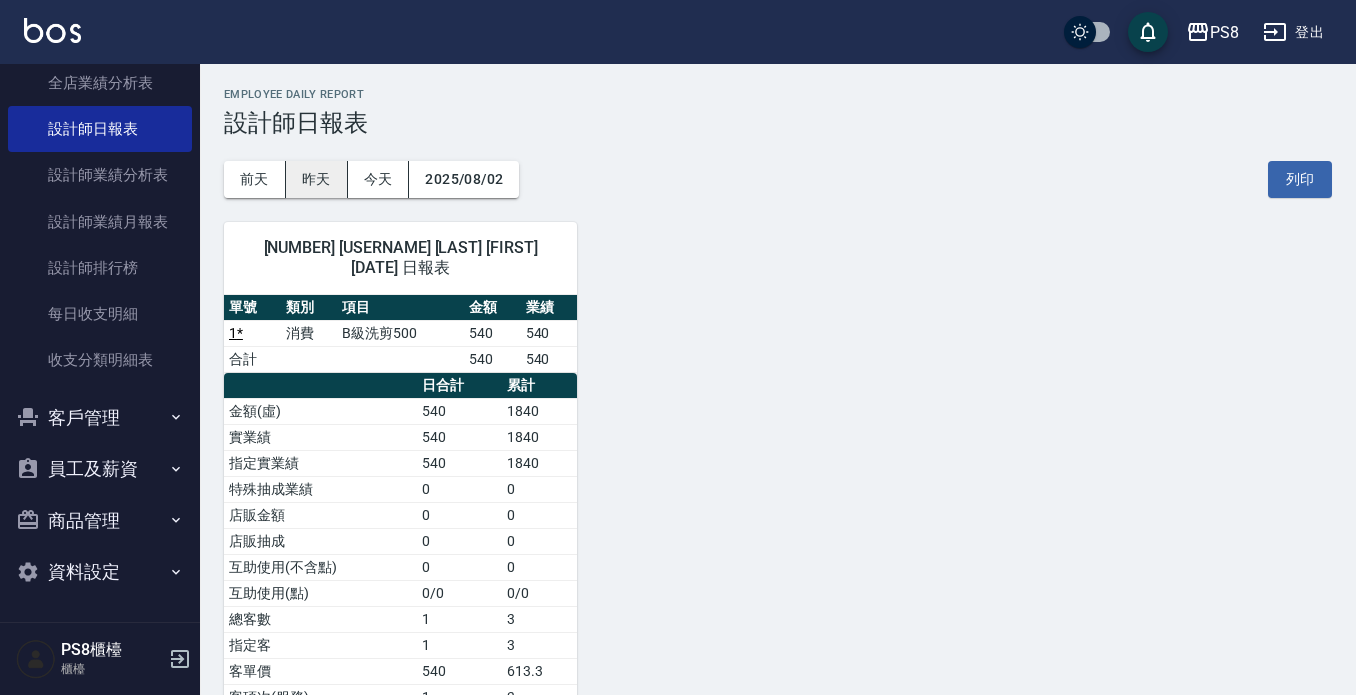 click on "昨天" at bounding box center (317, 179) 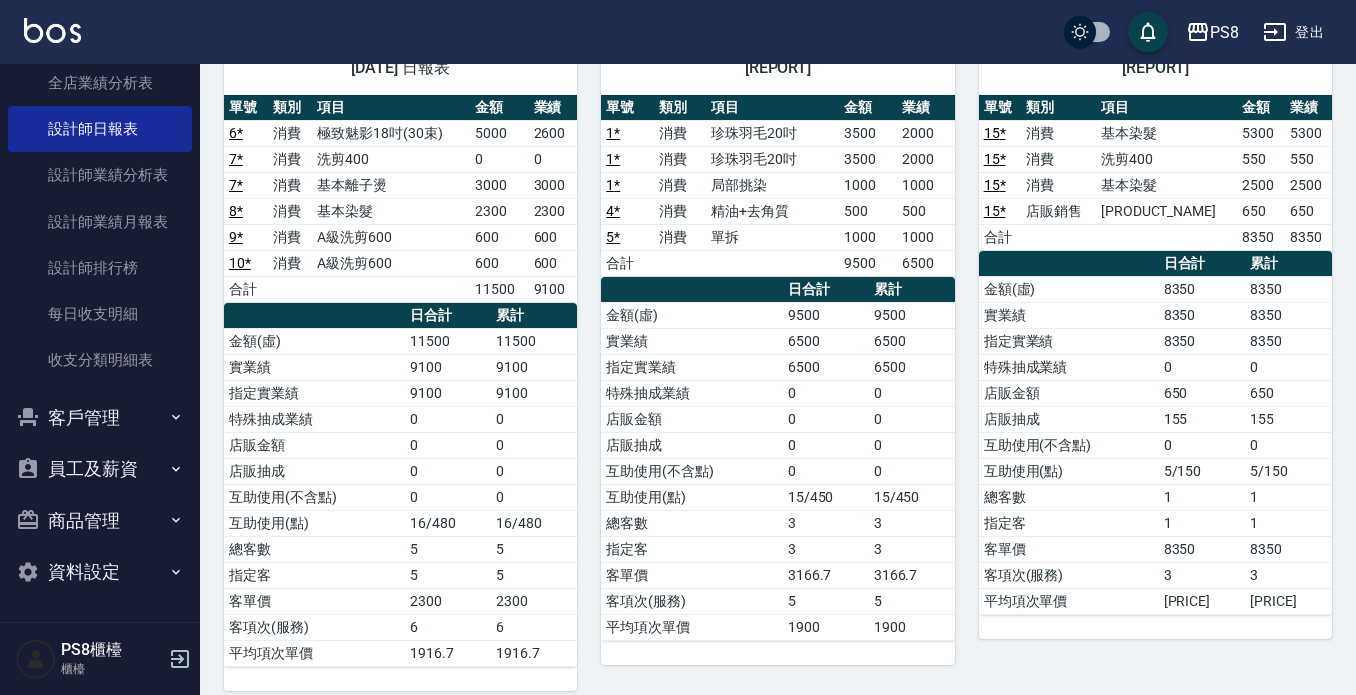 scroll, scrollTop: 0, scrollLeft: 0, axis: both 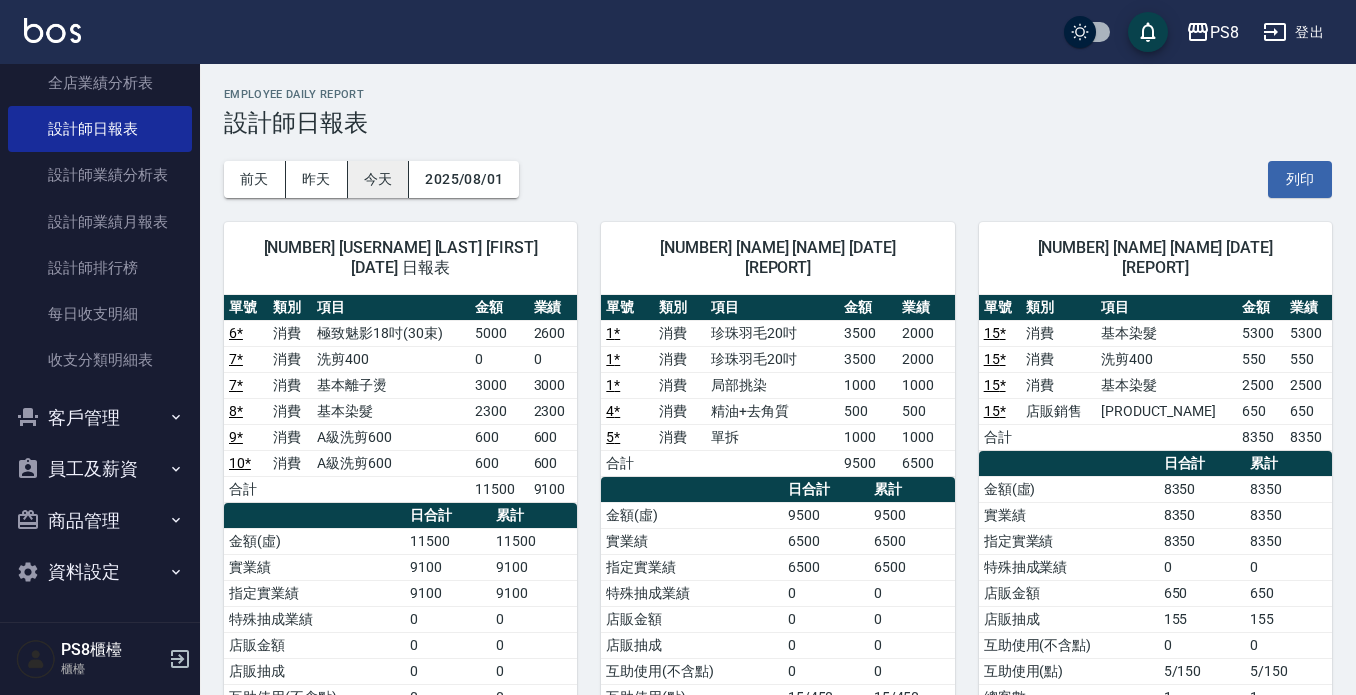 click on "今天" at bounding box center (379, 179) 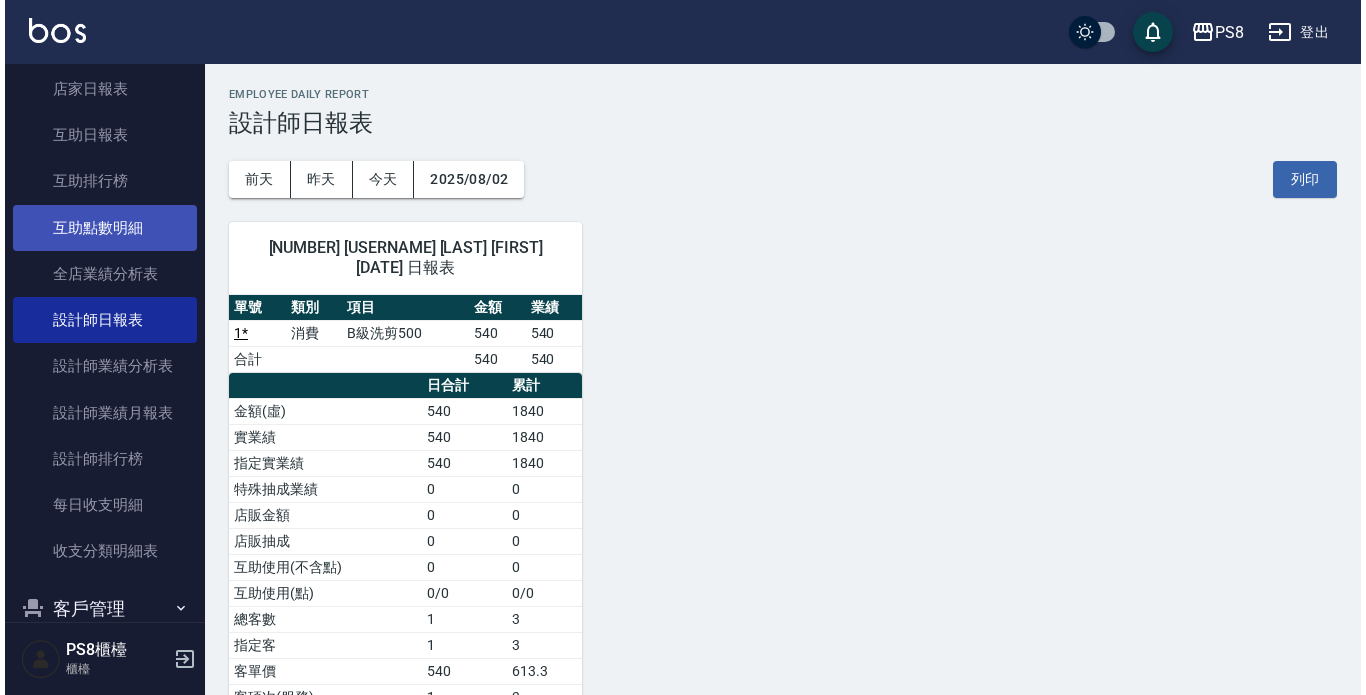 scroll, scrollTop: 0, scrollLeft: 0, axis: both 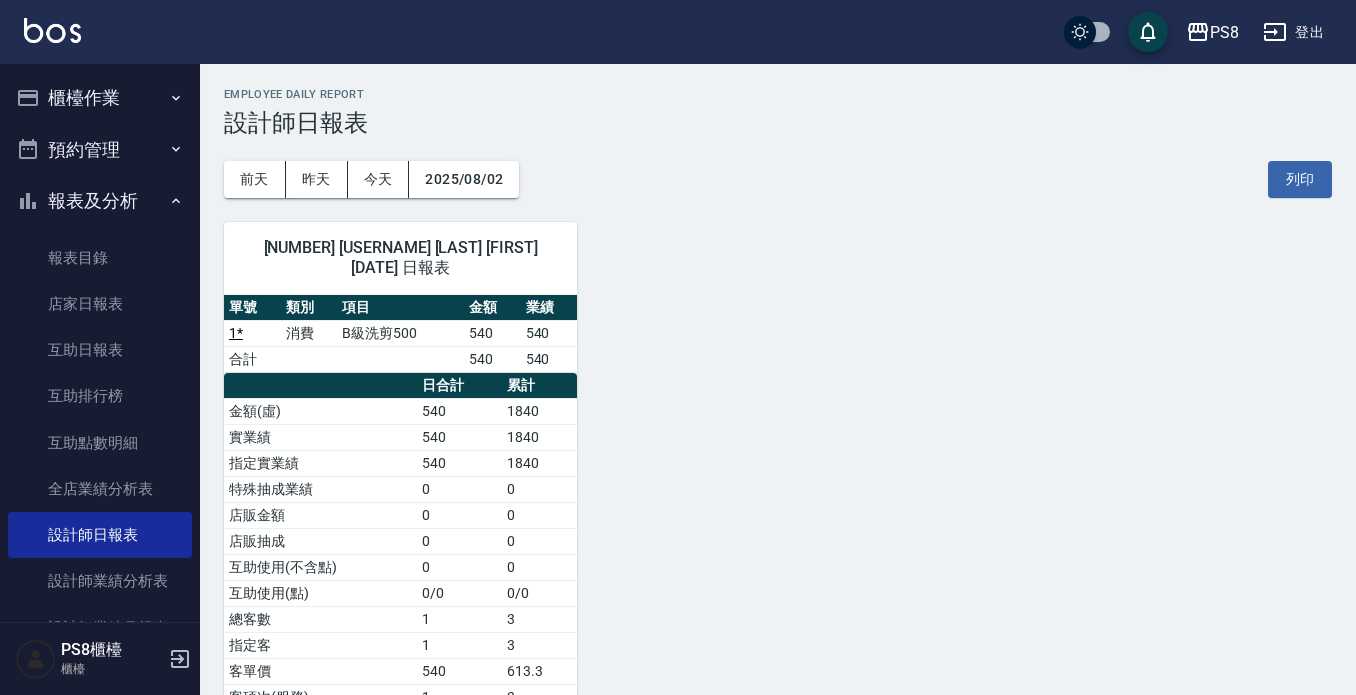 click on "櫃檯作業" at bounding box center [100, 98] 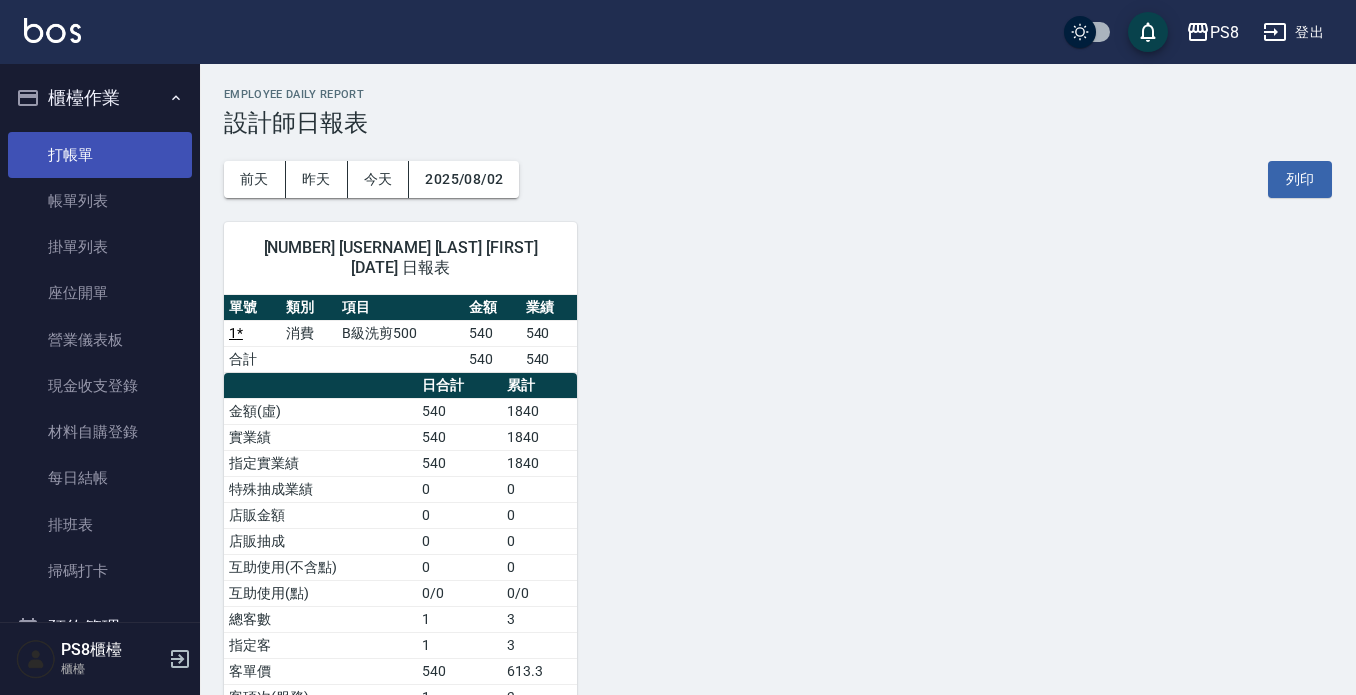 click on "打帳單" at bounding box center [100, 155] 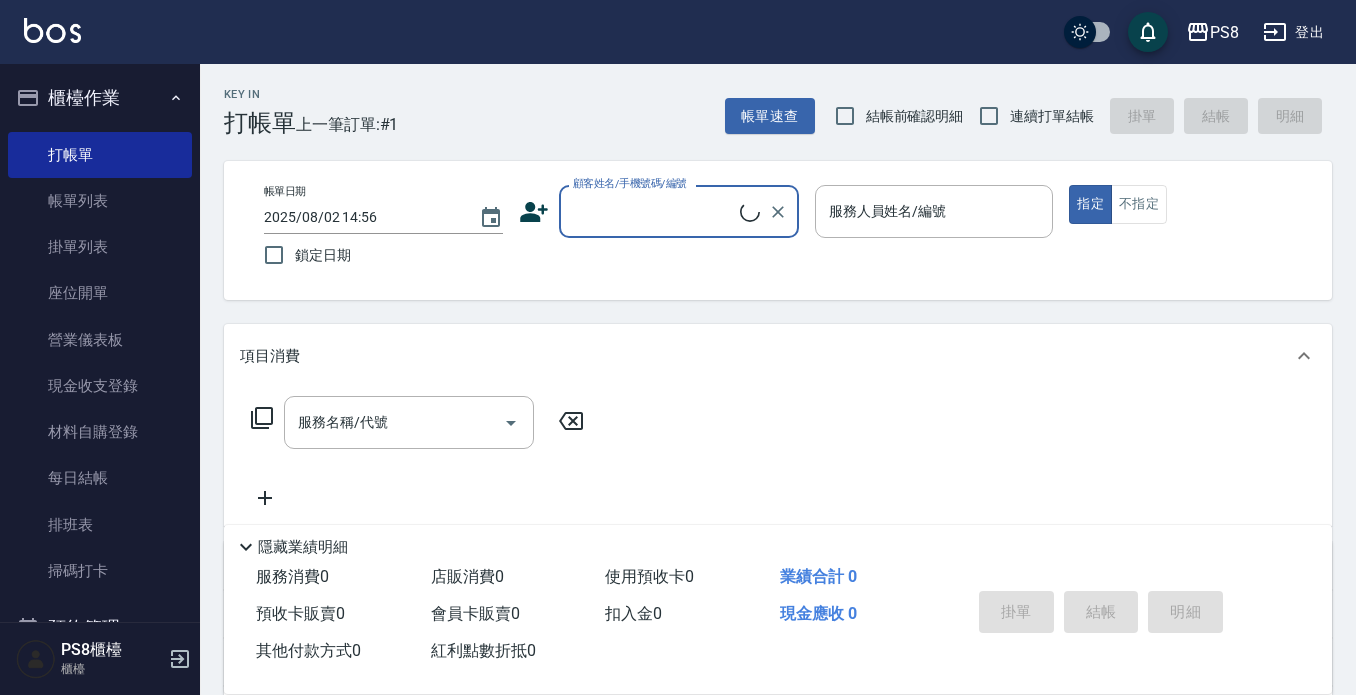 click on "顧客姓名/手機號碼/編號" at bounding box center (654, 211) 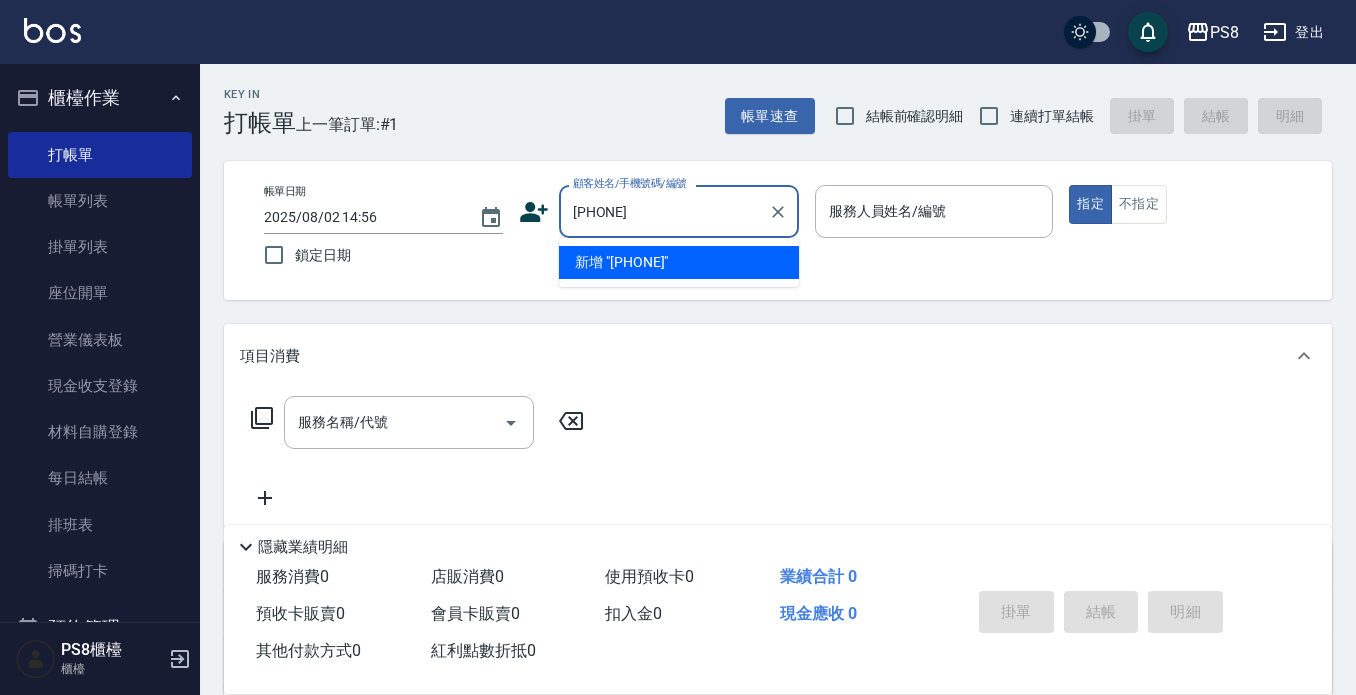 type on "[PHONE]" 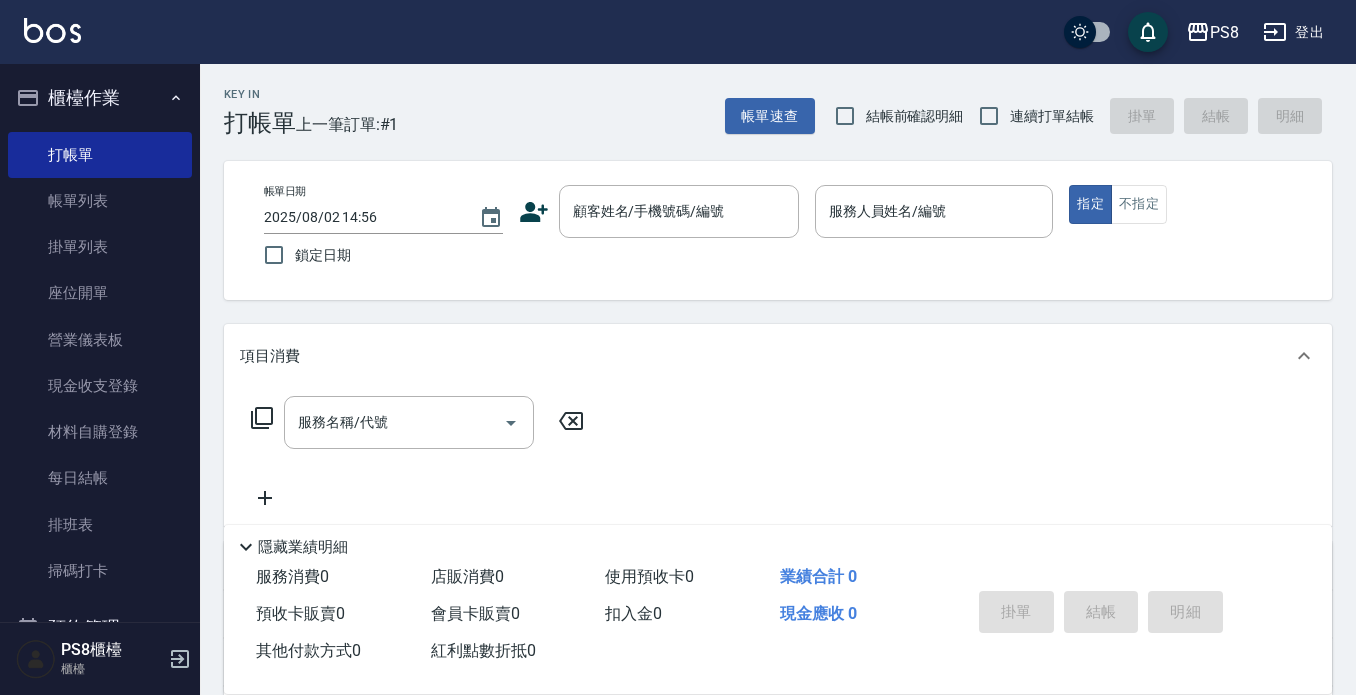 click 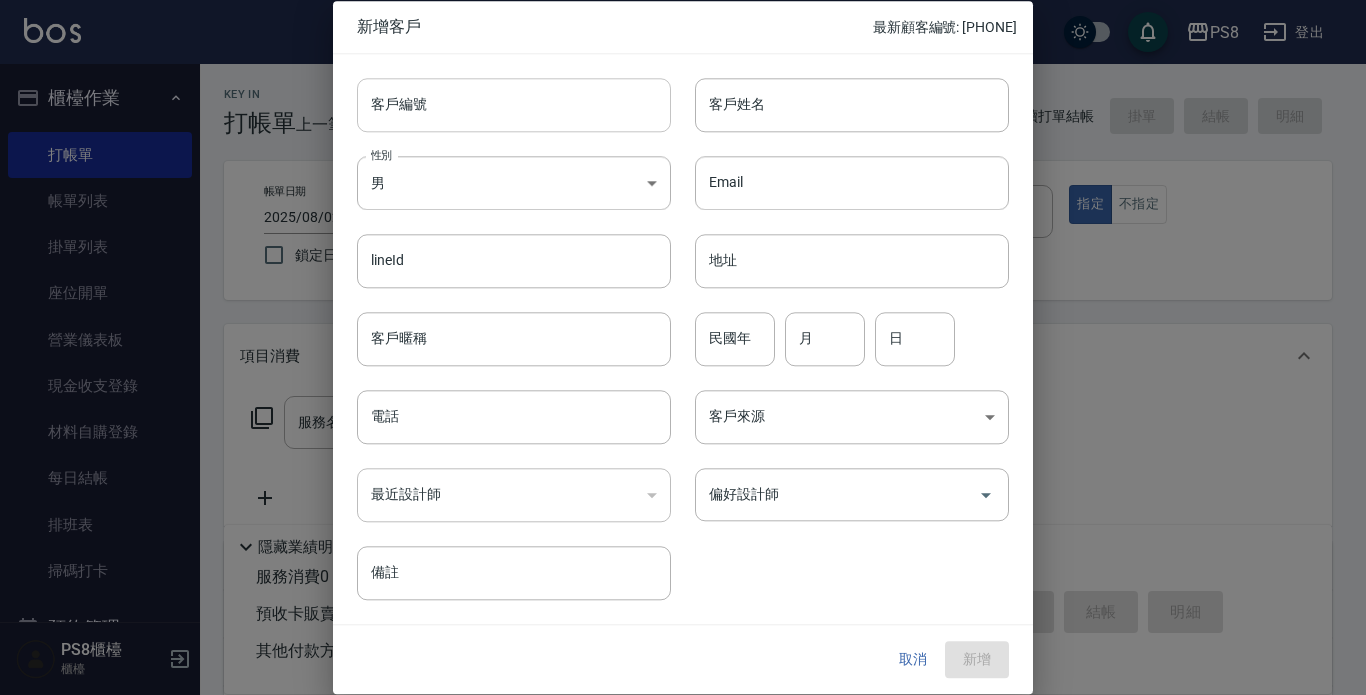 click on "客戶編號" at bounding box center [514, 105] 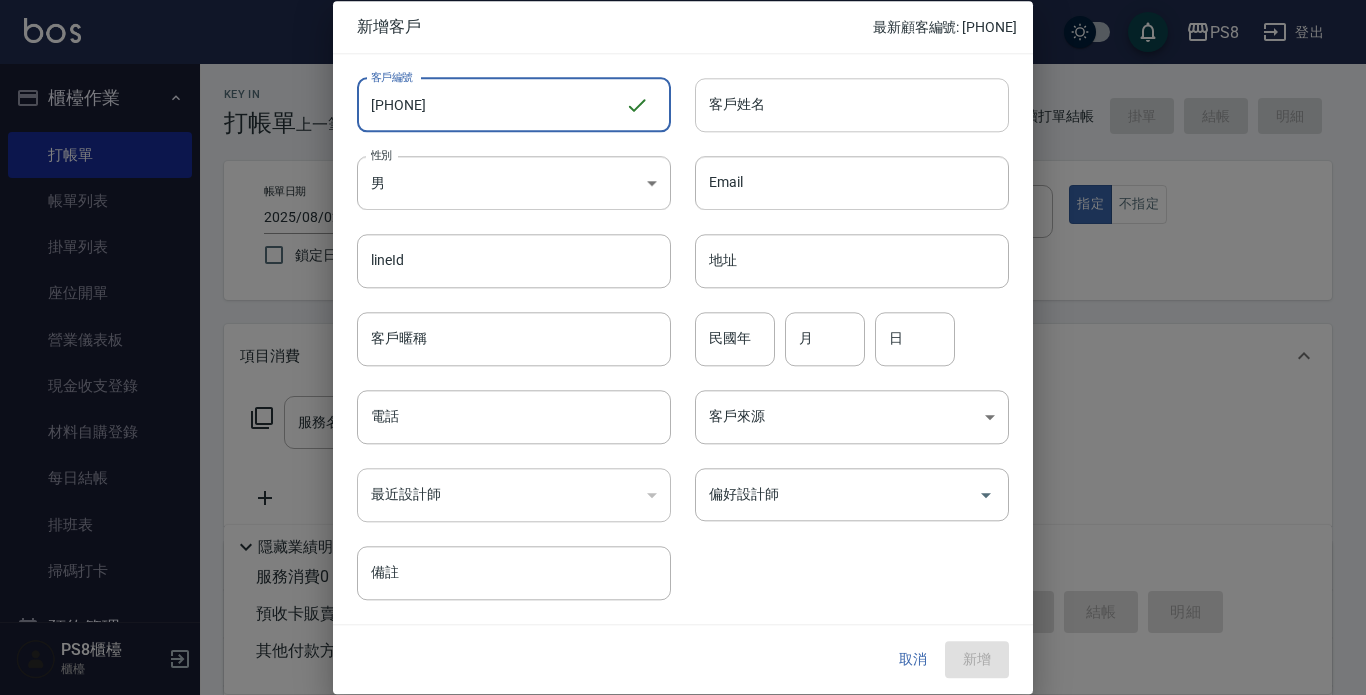 type on "[PHONE]" 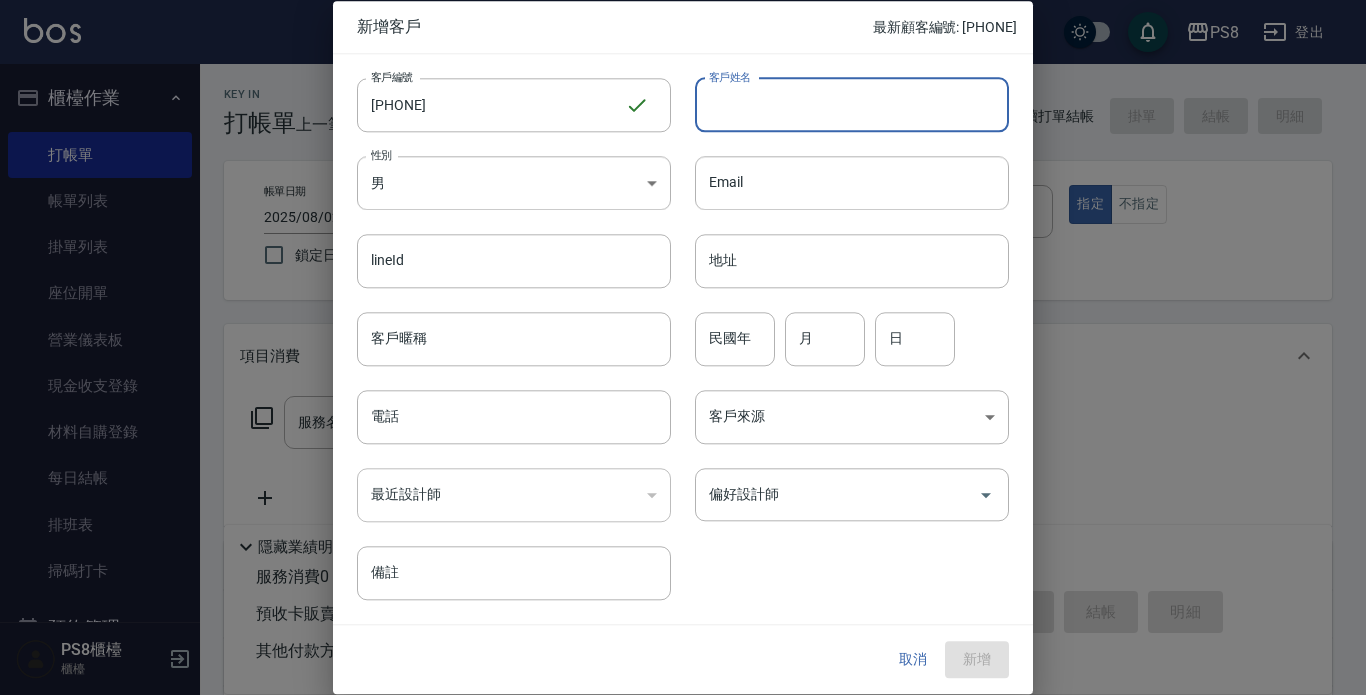 click on "客戶姓名" at bounding box center [852, 105] 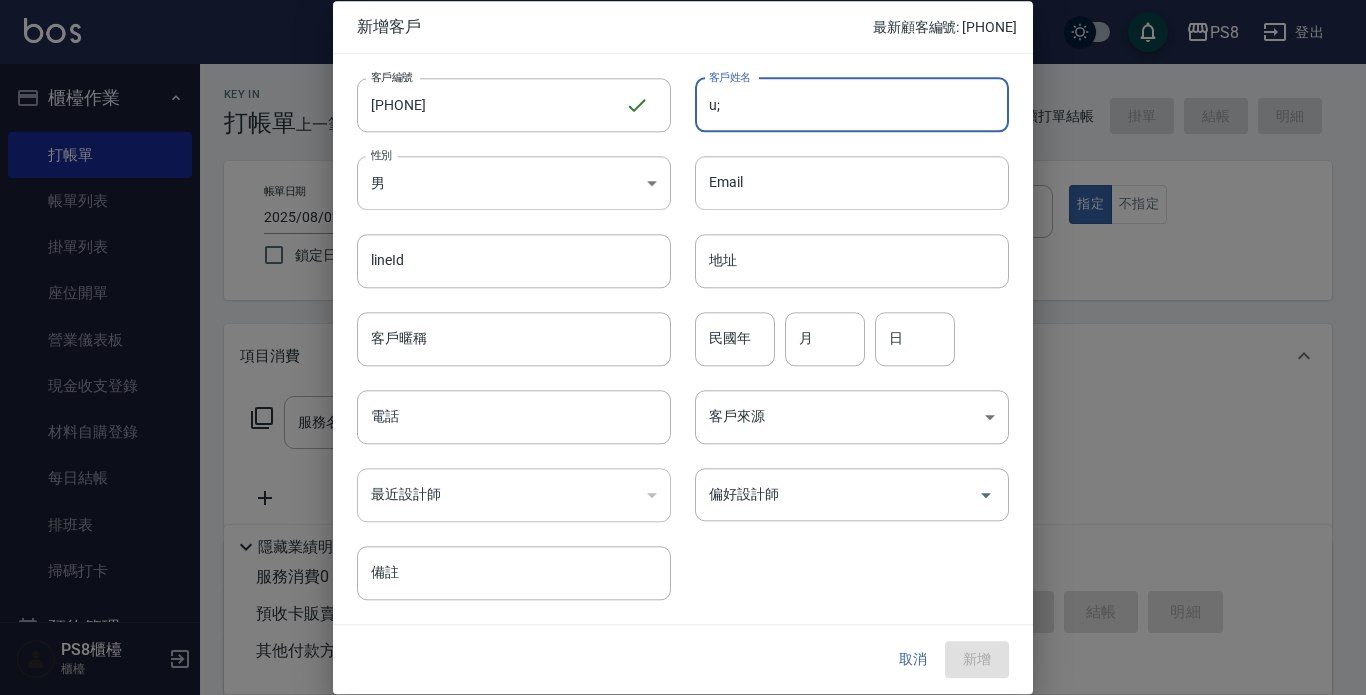 type on "u" 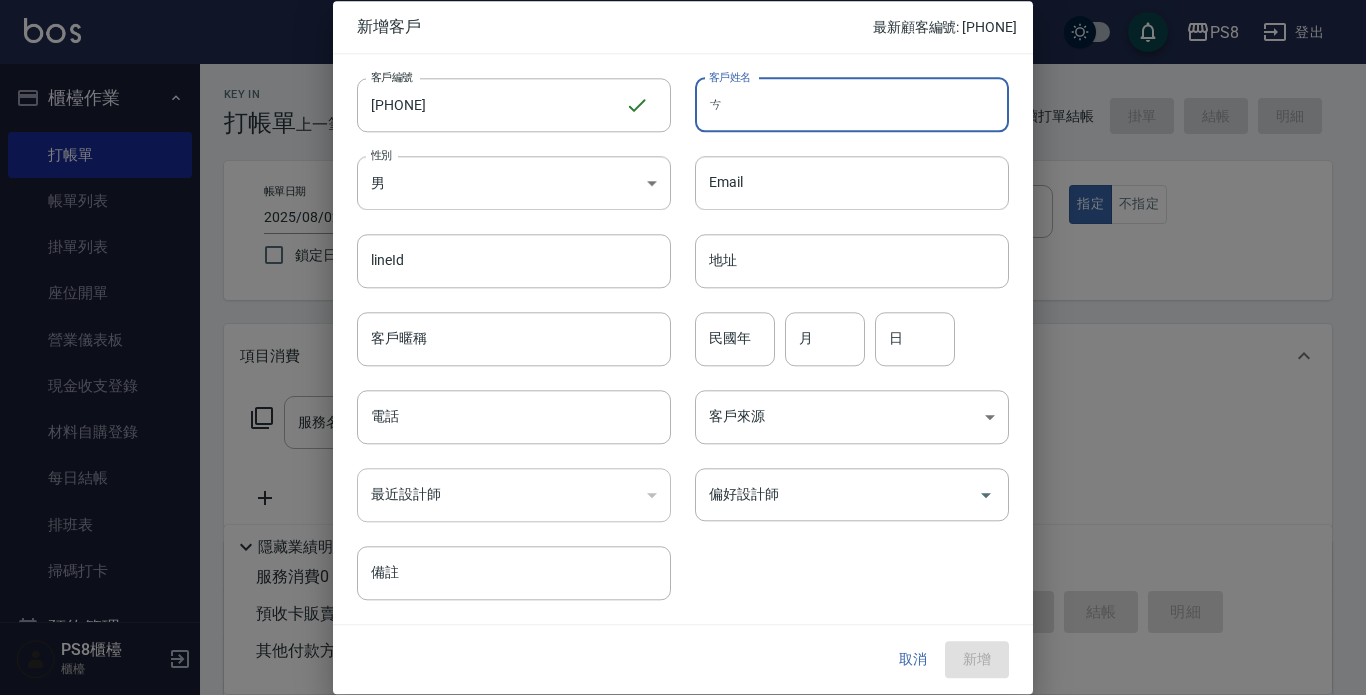 type on "ㄙ" 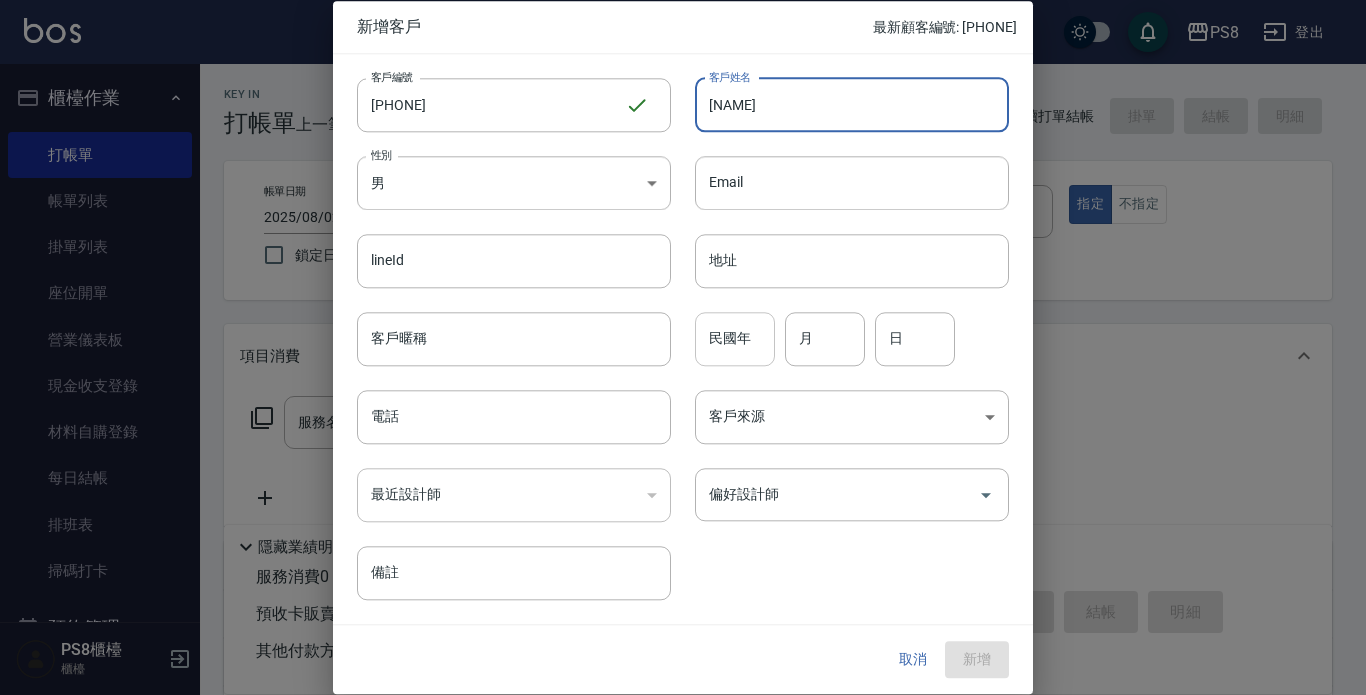 type on "[NAME]" 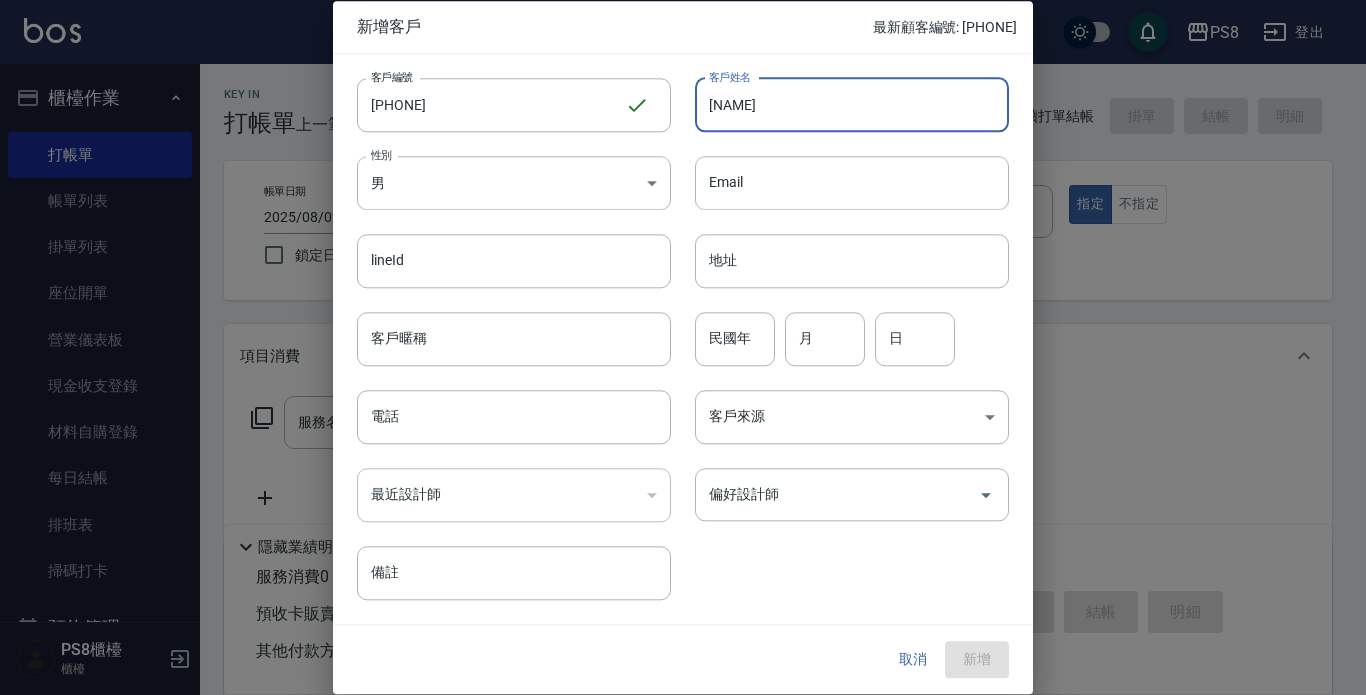 click on "民國年" at bounding box center (735, 339) 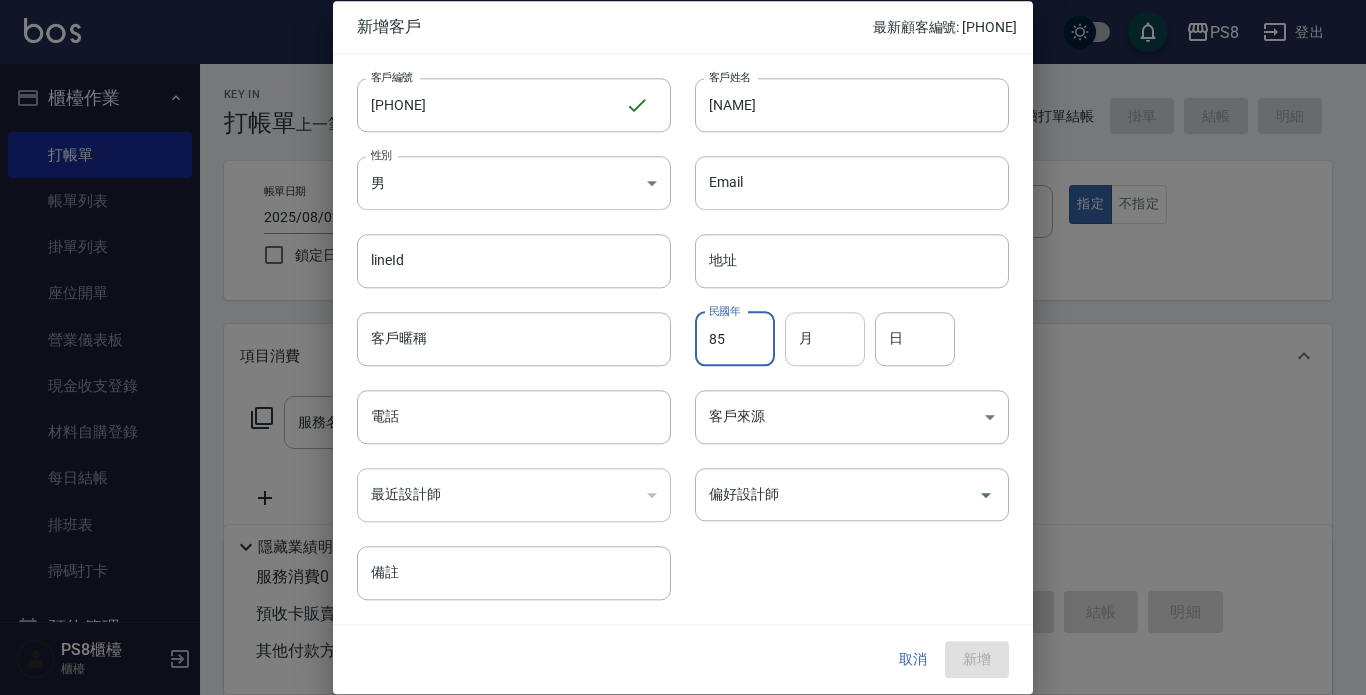 click on "85" at bounding box center (735, 339) 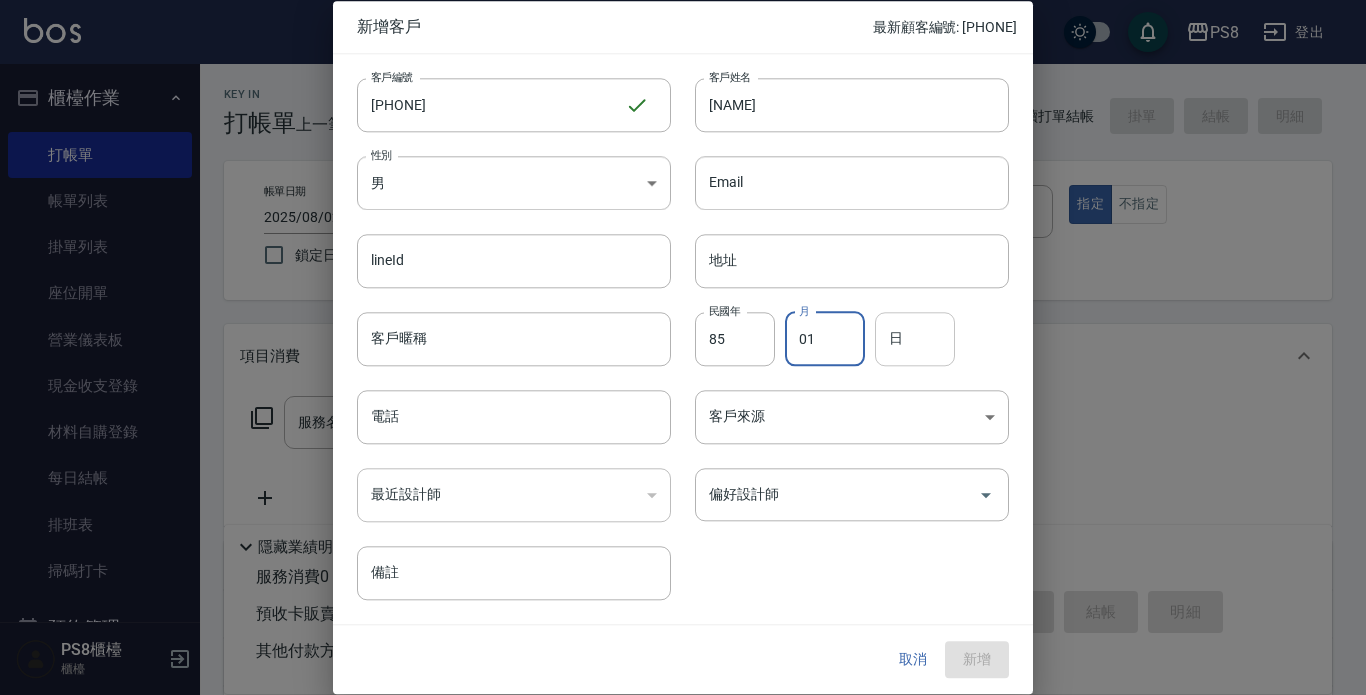 type on "01" 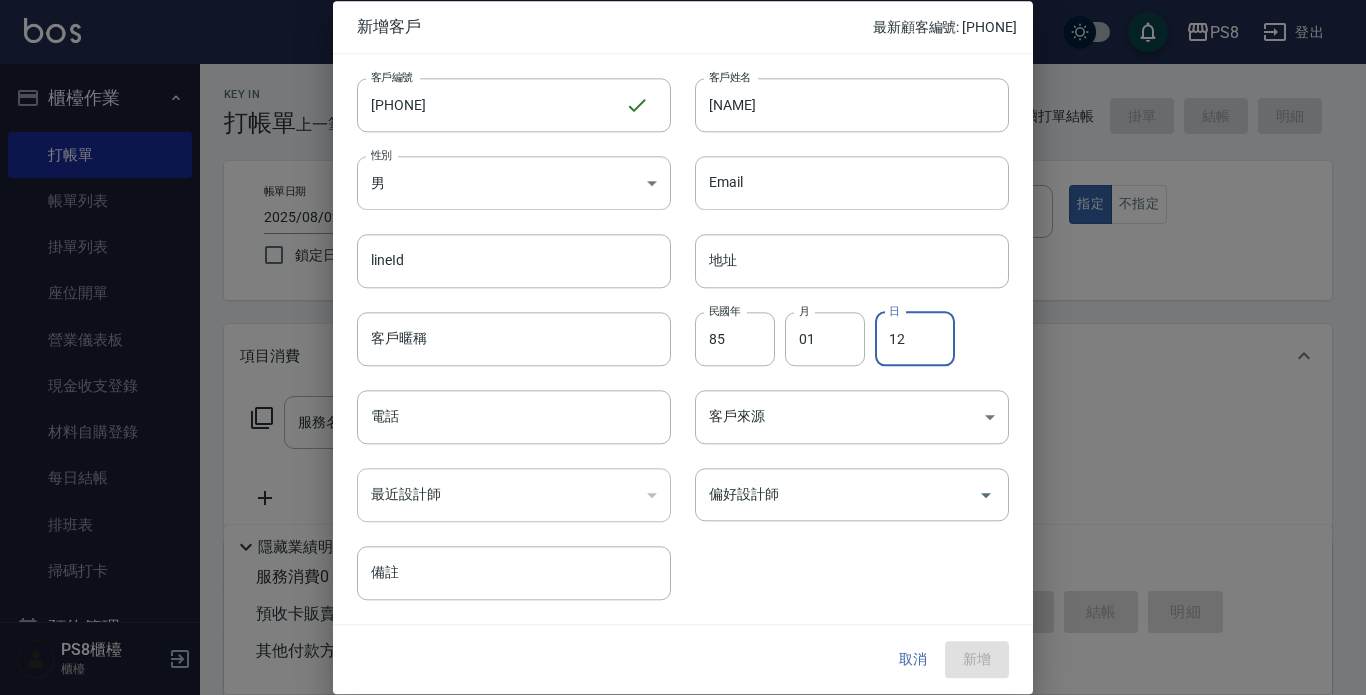 type on "12" 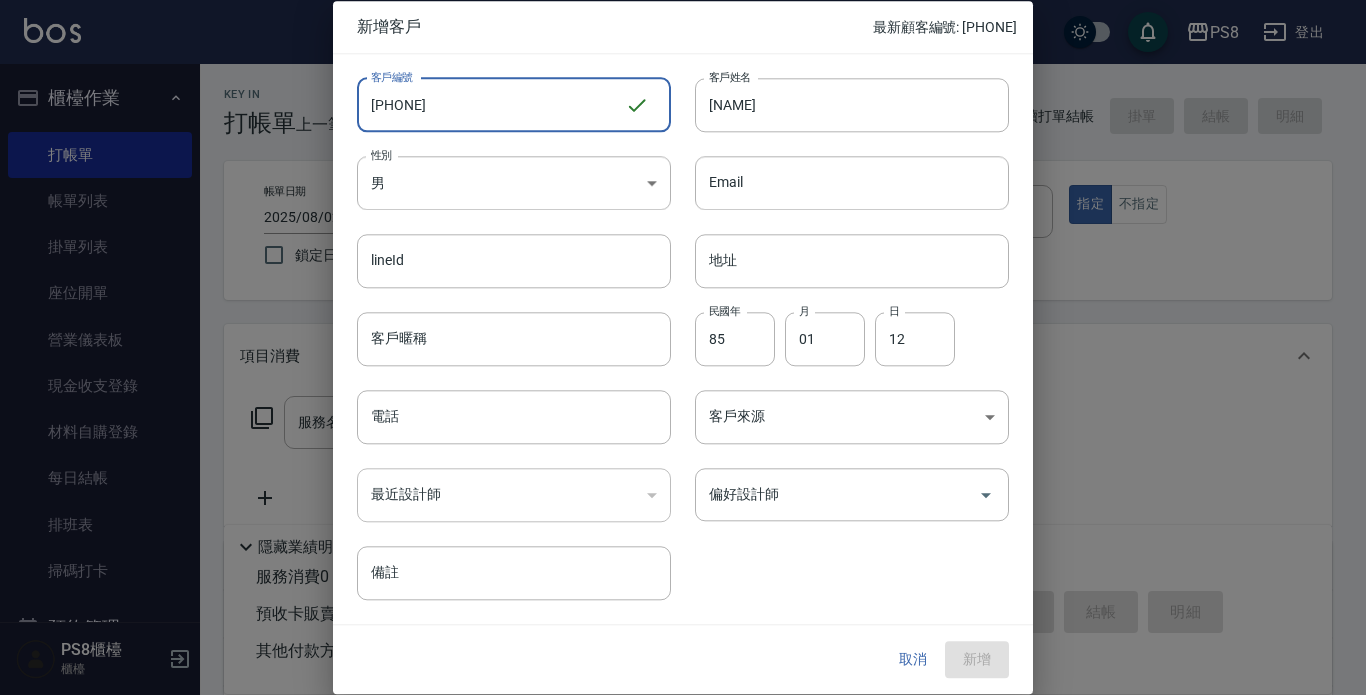 drag, startPoint x: 369, startPoint y: 100, endPoint x: 562, endPoint y: 80, distance: 194.03351 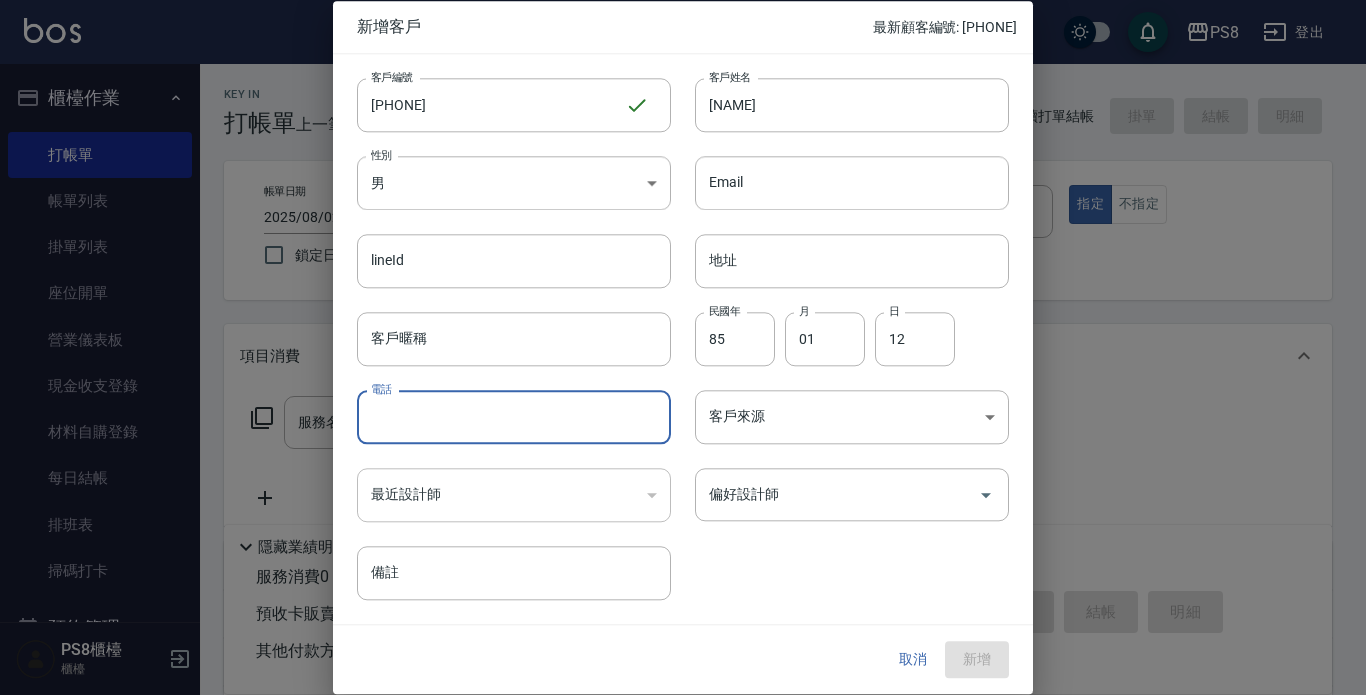 paste on "[PHONE]" 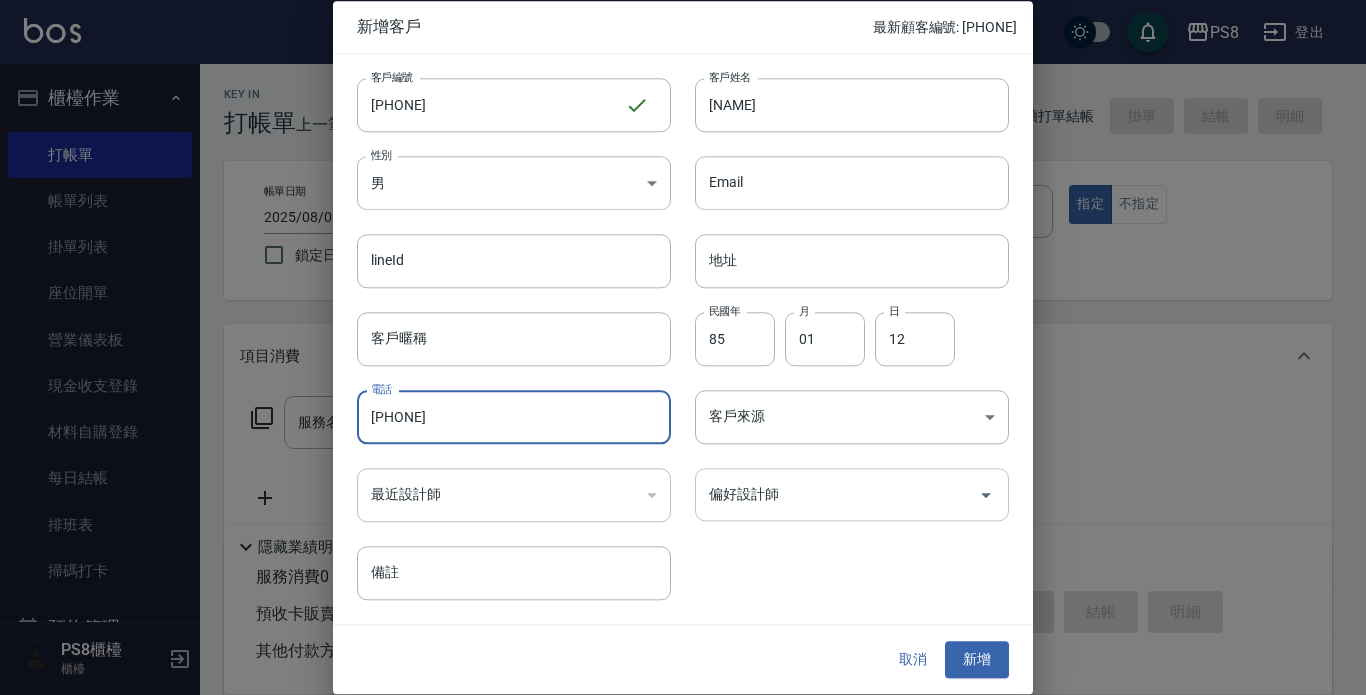 type on "[PHONE]" 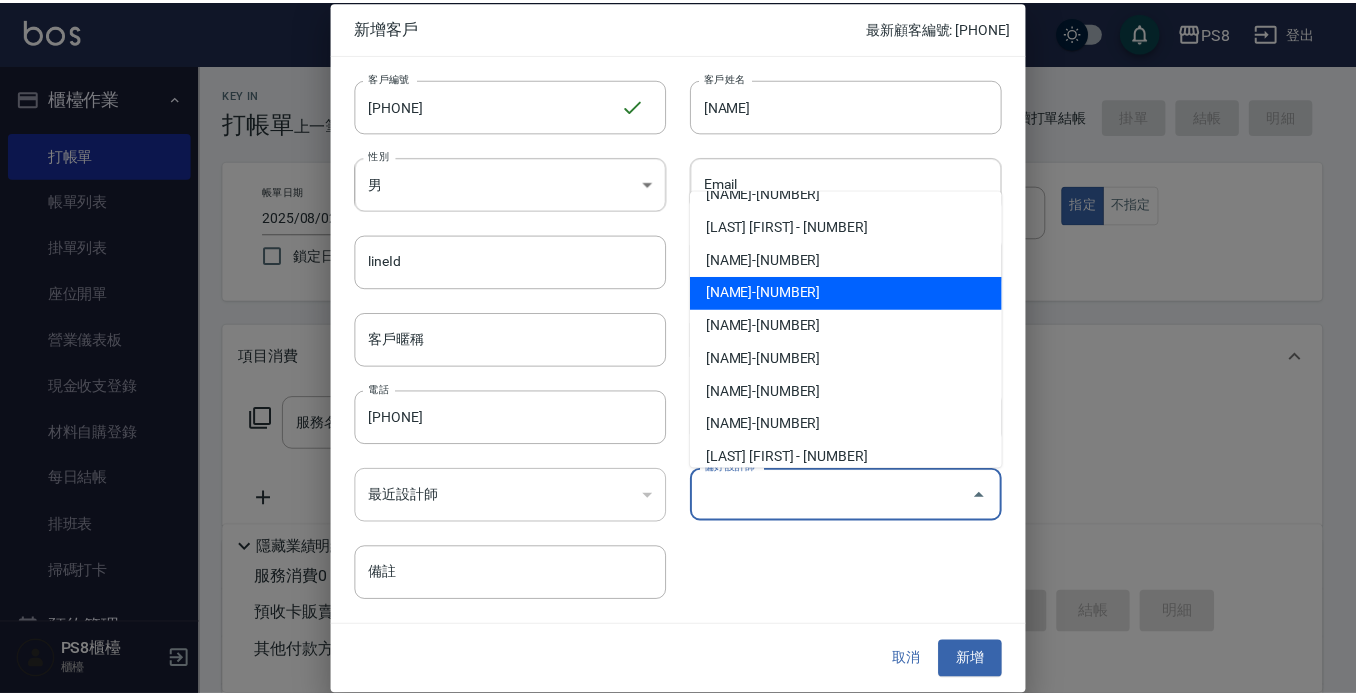 scroll, scrollTop: 400, scrollLeft: 0, axis: vertical 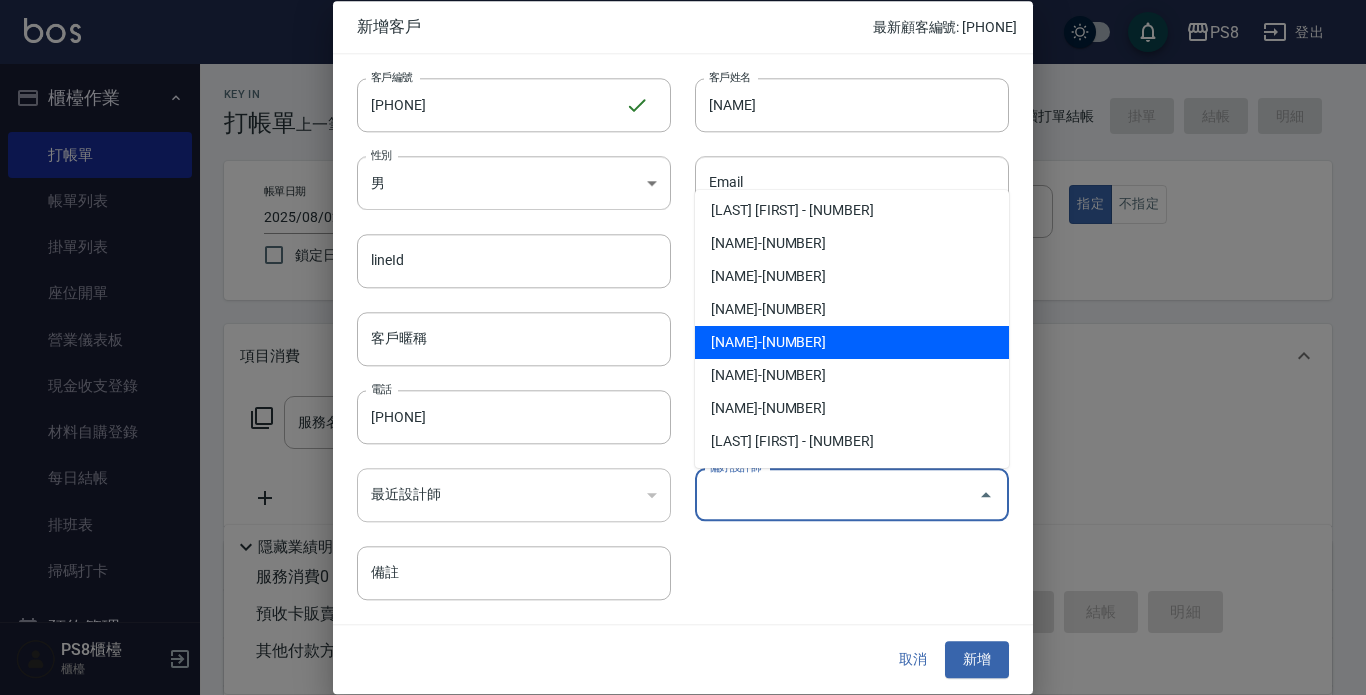 click on "[NAME]-[NUMBER]" at bounding box center [852, 375] 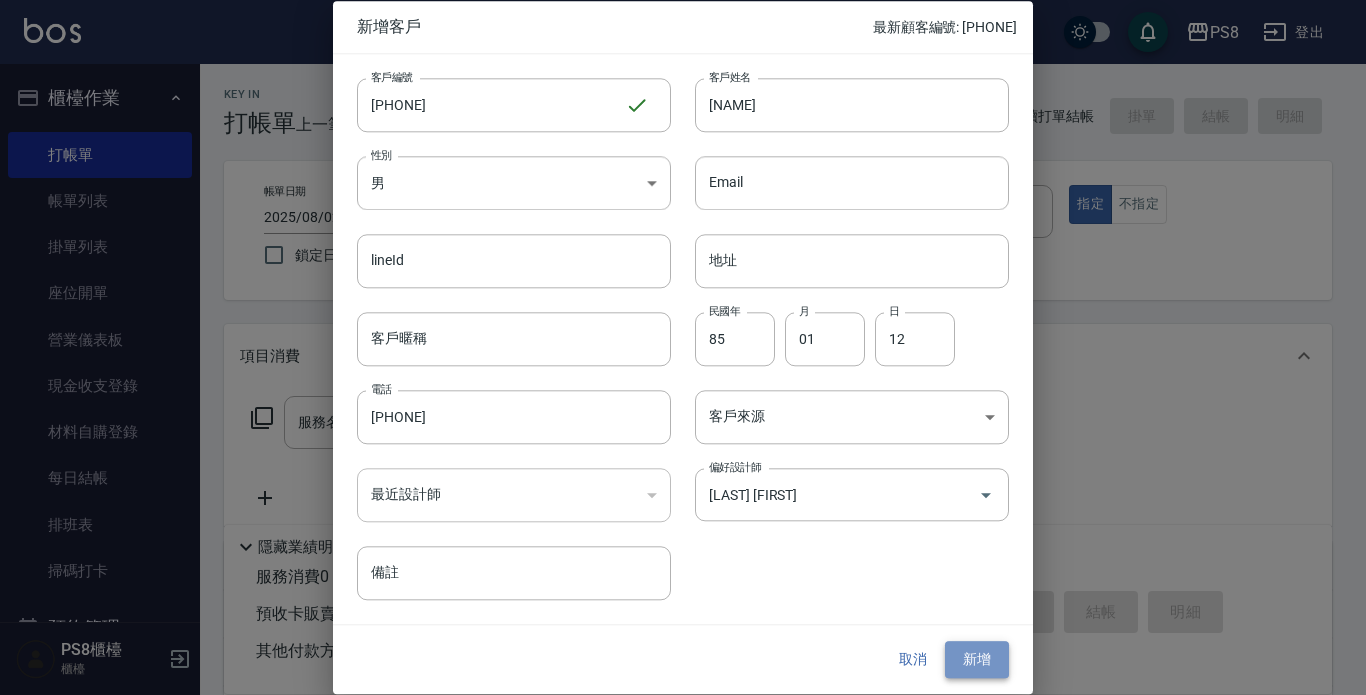 click on "新增" at bounding box center (977, 660) 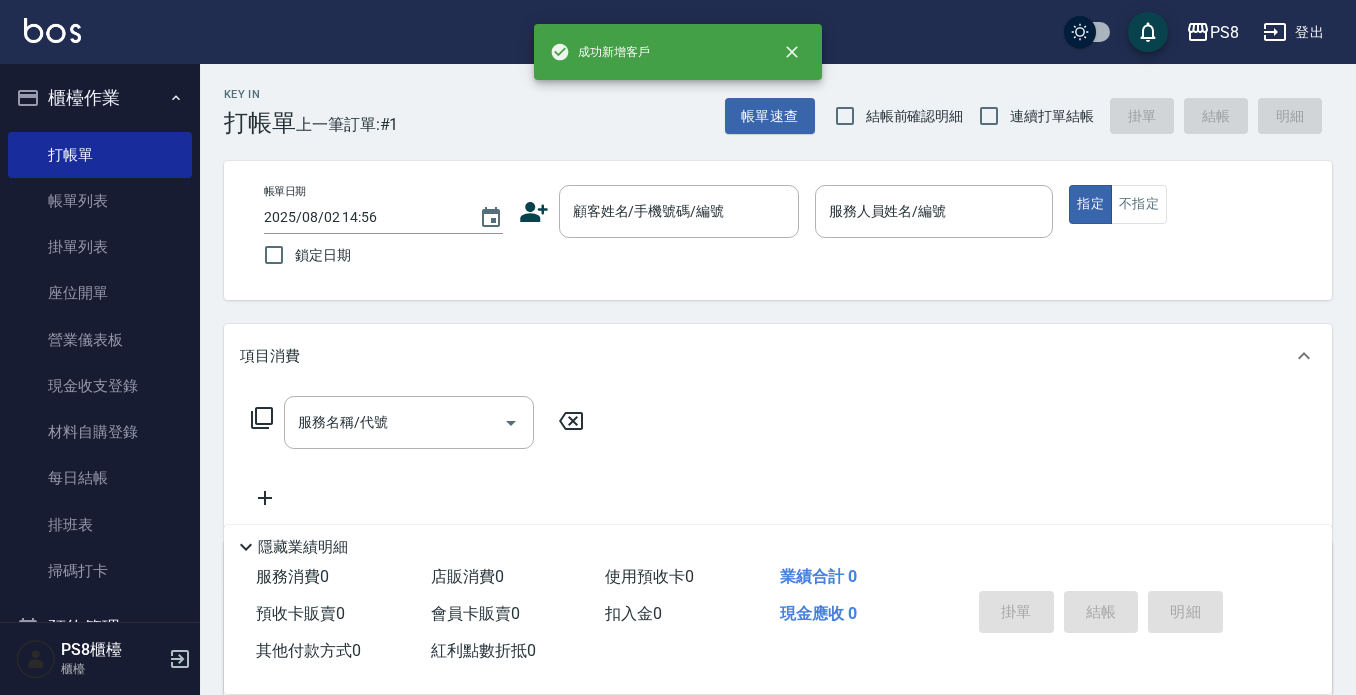 click on "帳單日期 [DATE] [TIME] 鎖定日期 顧客姓名/手機號碼/編號 顧客姓名/手機號碼/編號 服務人員姓名/編號 服務人員姓名/編號 指定 不指定" at bounding box center [778, 230] 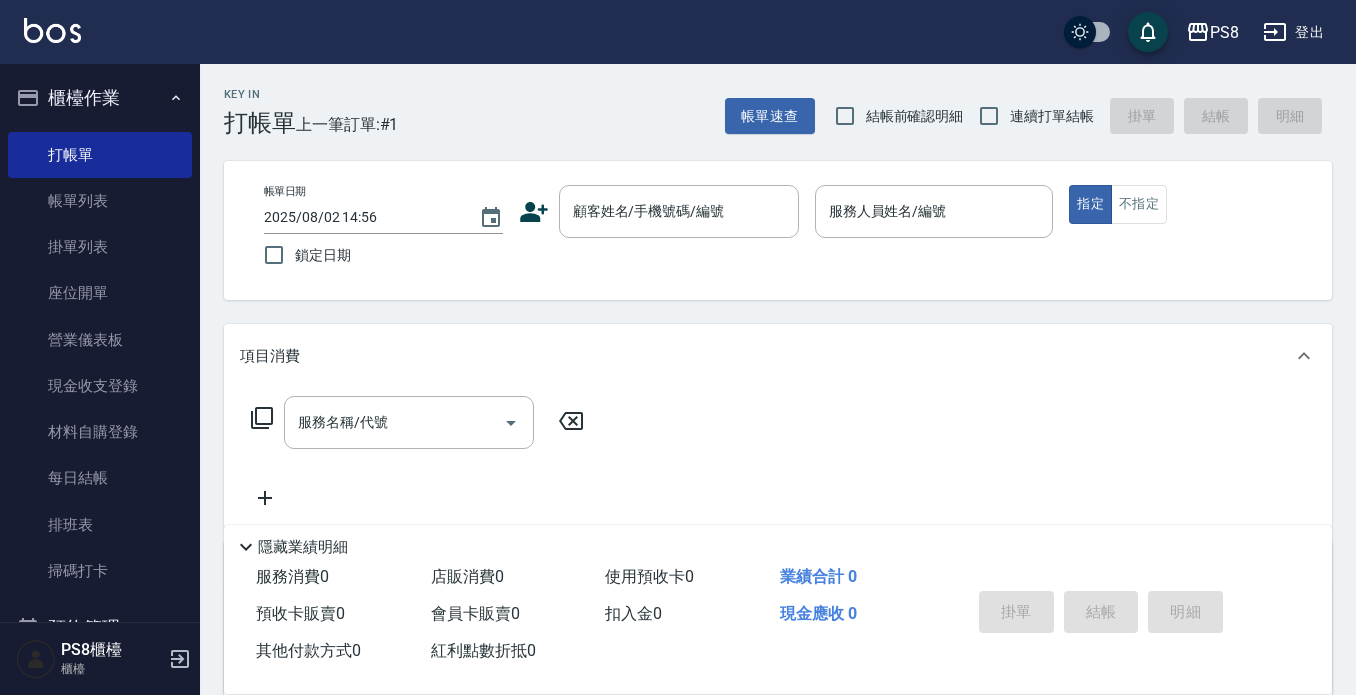 click on "帳單日期 [DATE] [TIME] 鎖定日期 顧客姓名/手機號碼/編號 顧客姓名/手機號碼/編號 服務人員姓名/編號 服務人員姓名/編號 指定 不指定" at bounding box center [778, 230] 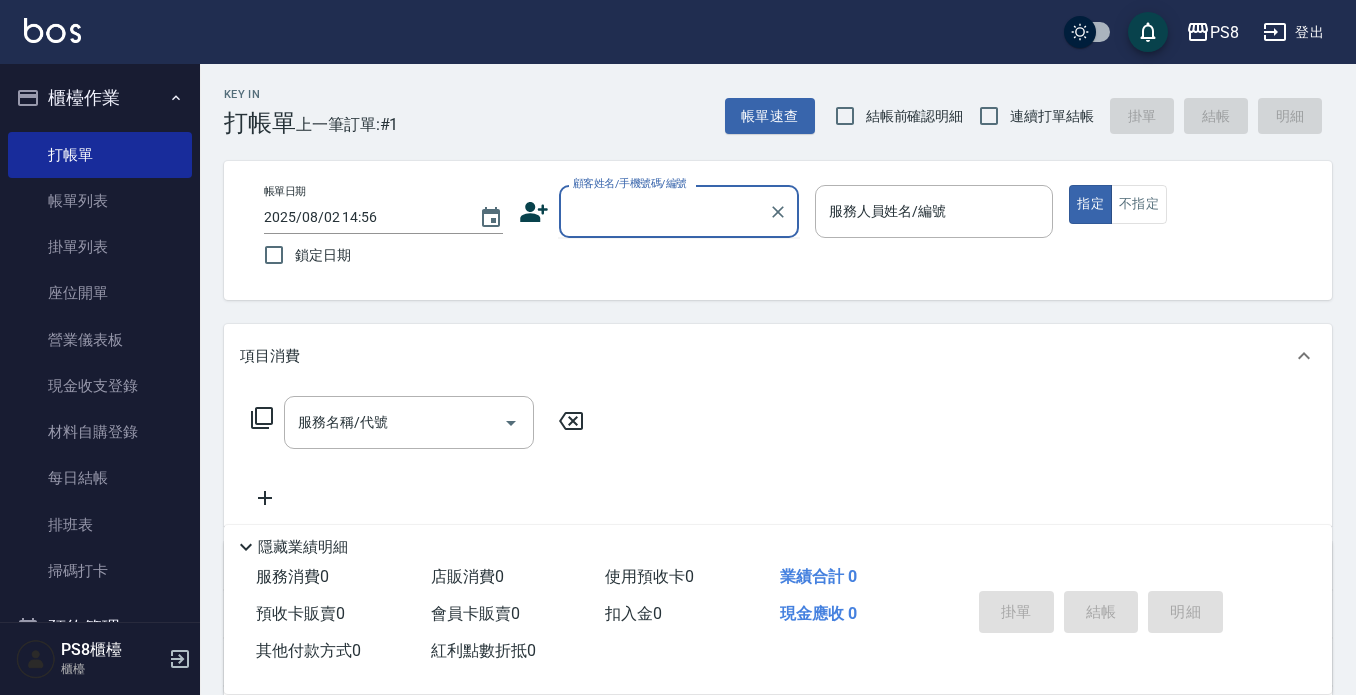 click on "顧客姓名/手機號碼/編號" at bounding box center [664, 211] 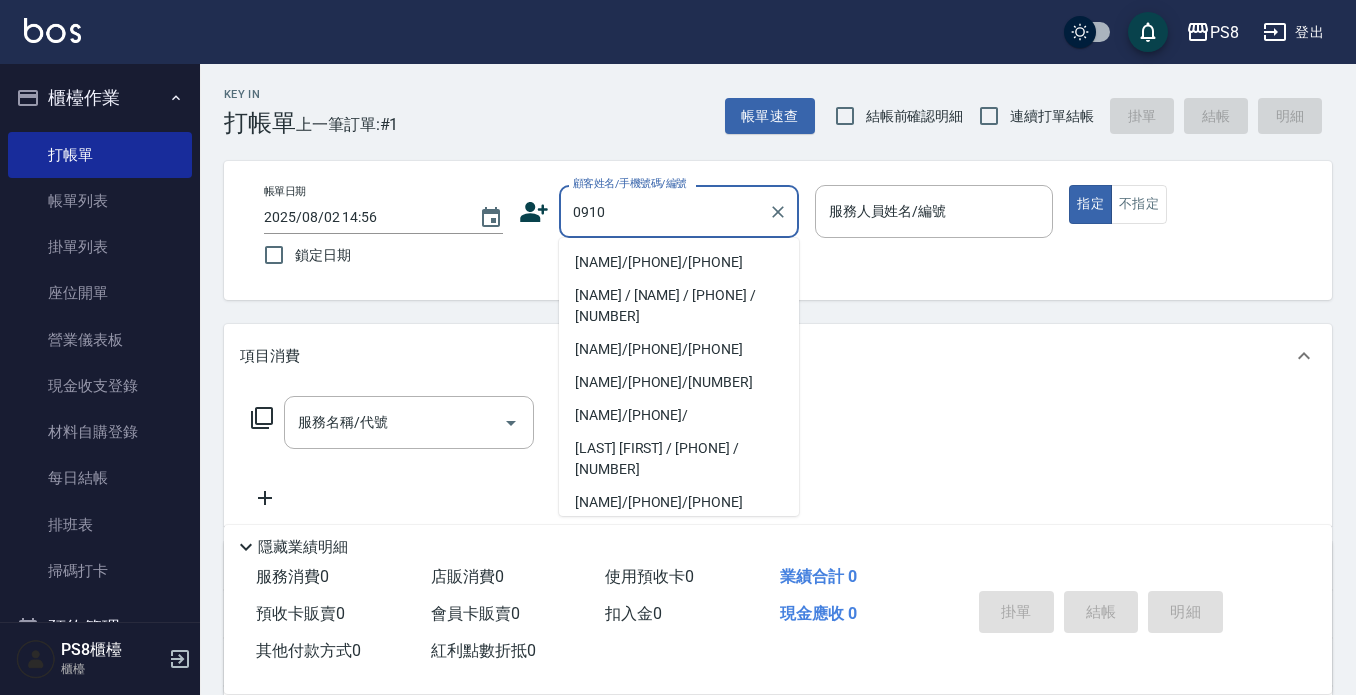 click on "[NAME]/[PHONE]/[PHONE]" at bounding box center [679, 262] 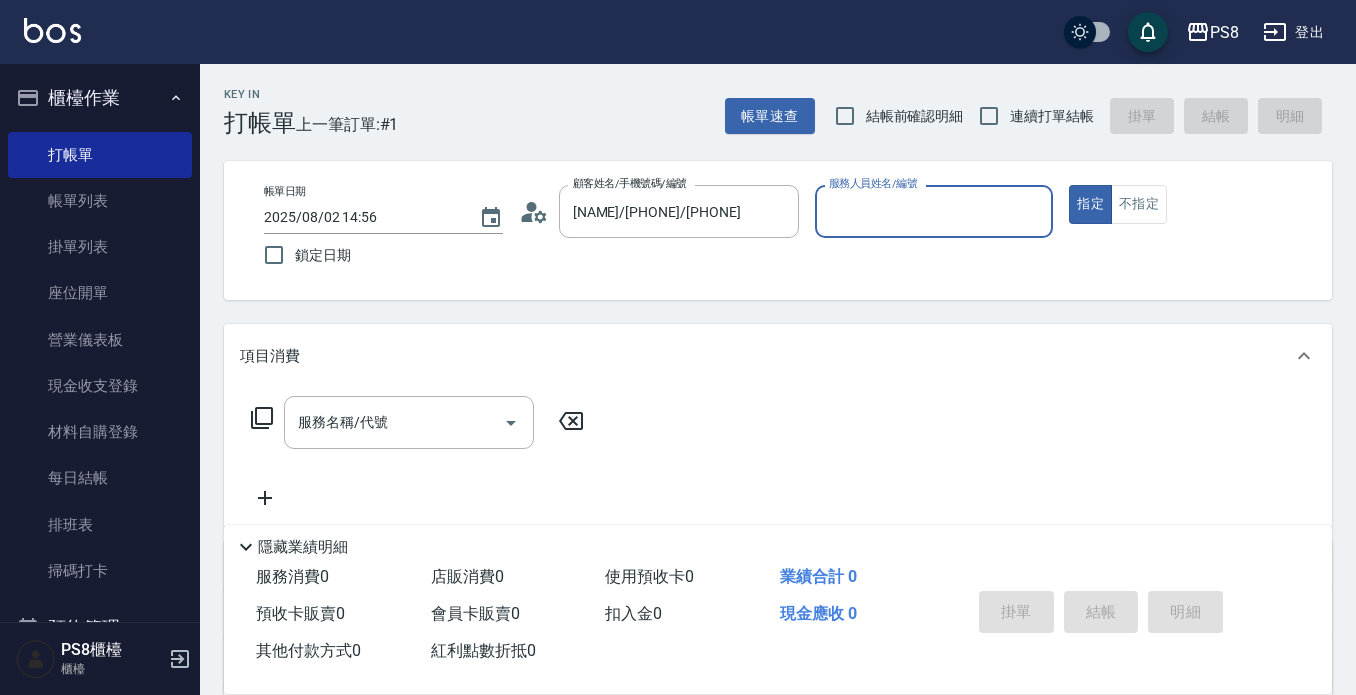 type on "[USERNAME] - [NUMBER]" 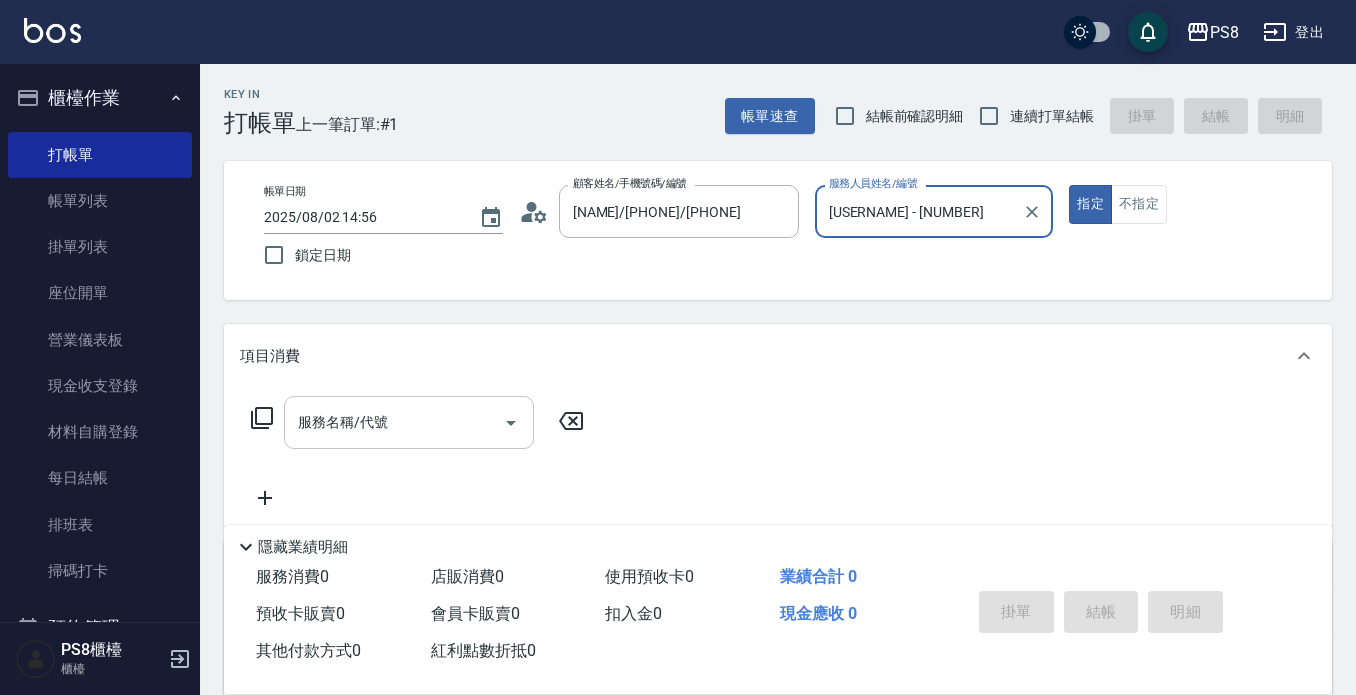 click on "服務名稱/代號" at bounding box center [409, 422] 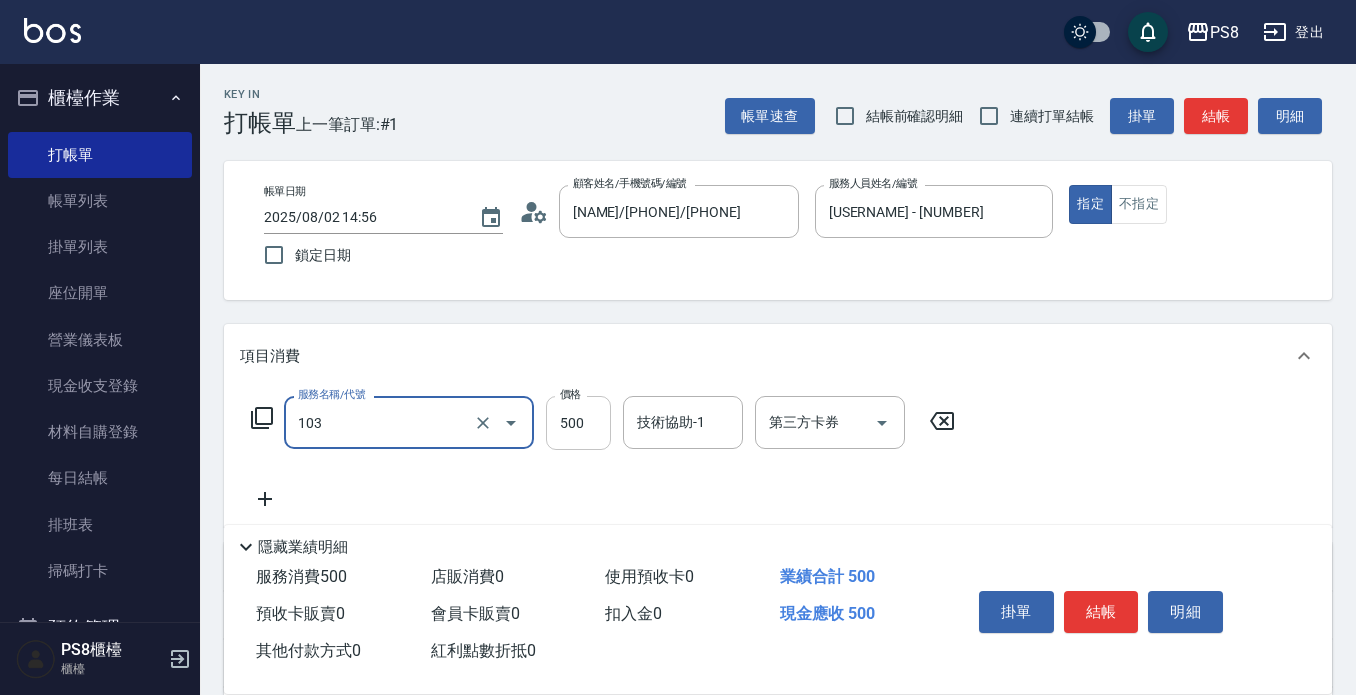 type on "B級洗剪500(103)" 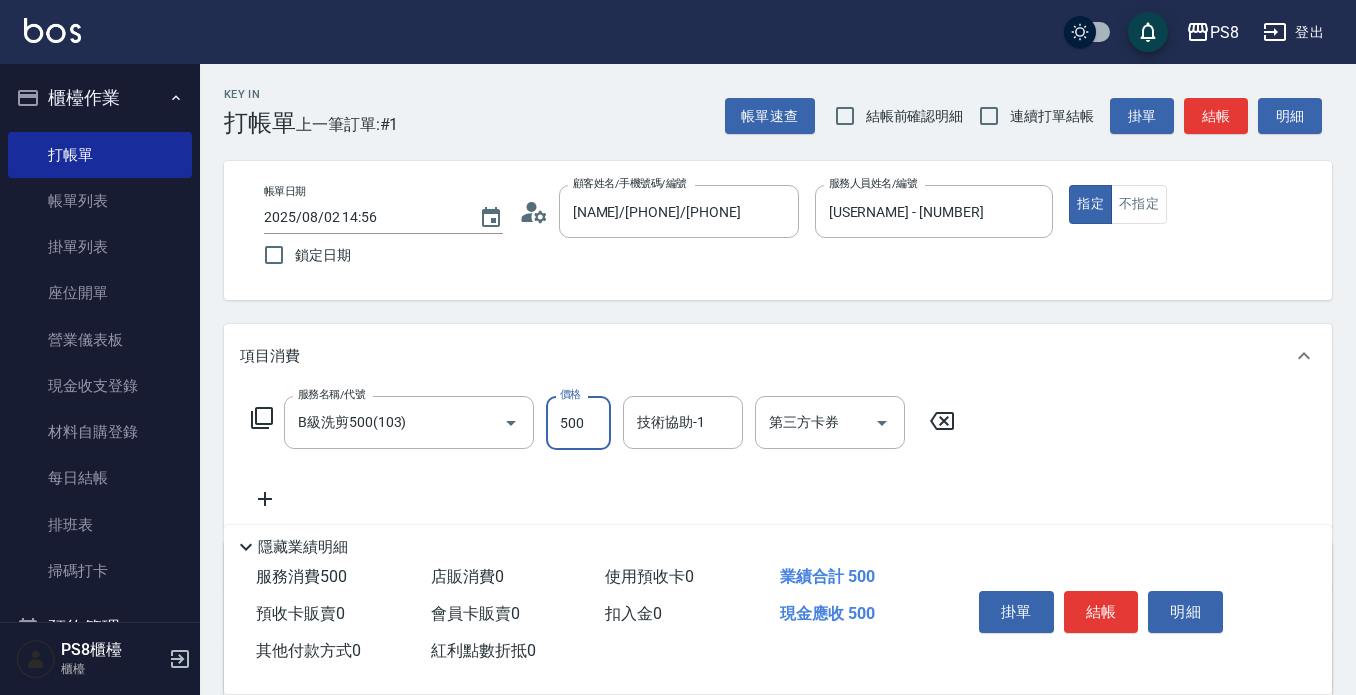 click on "500" at bounding box center [578, 423] 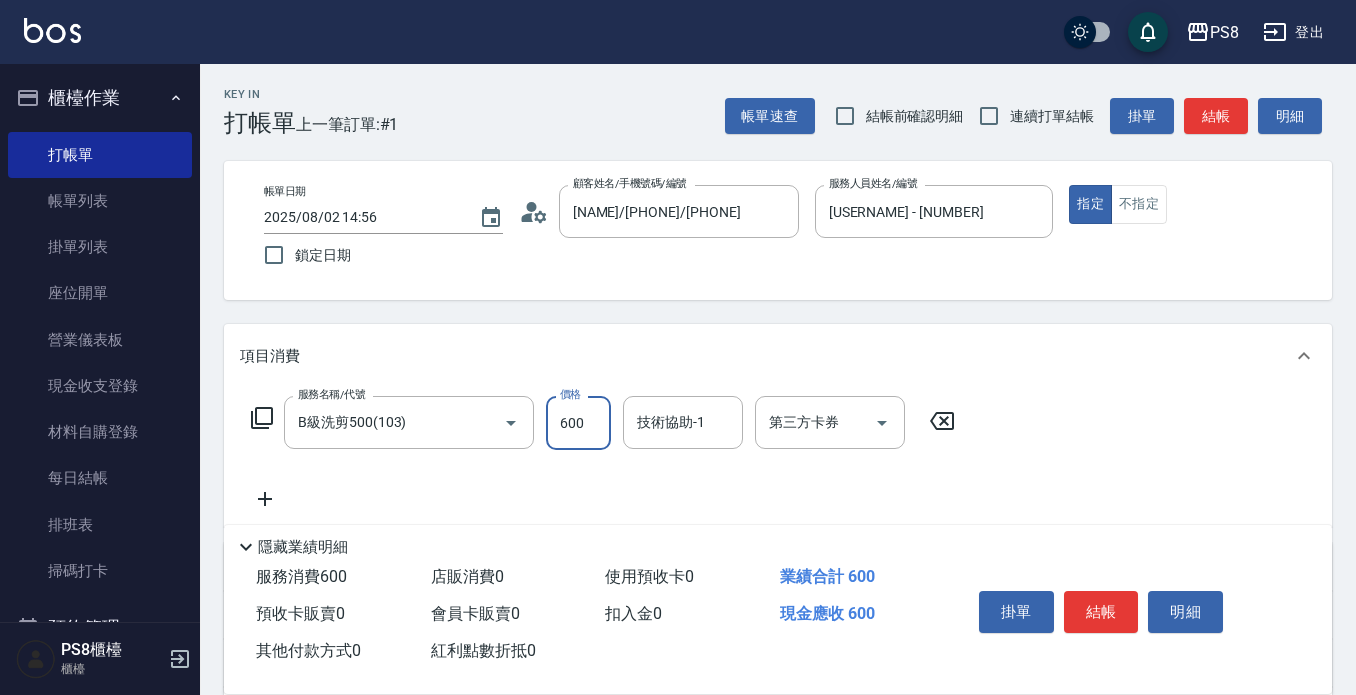 type on "600" 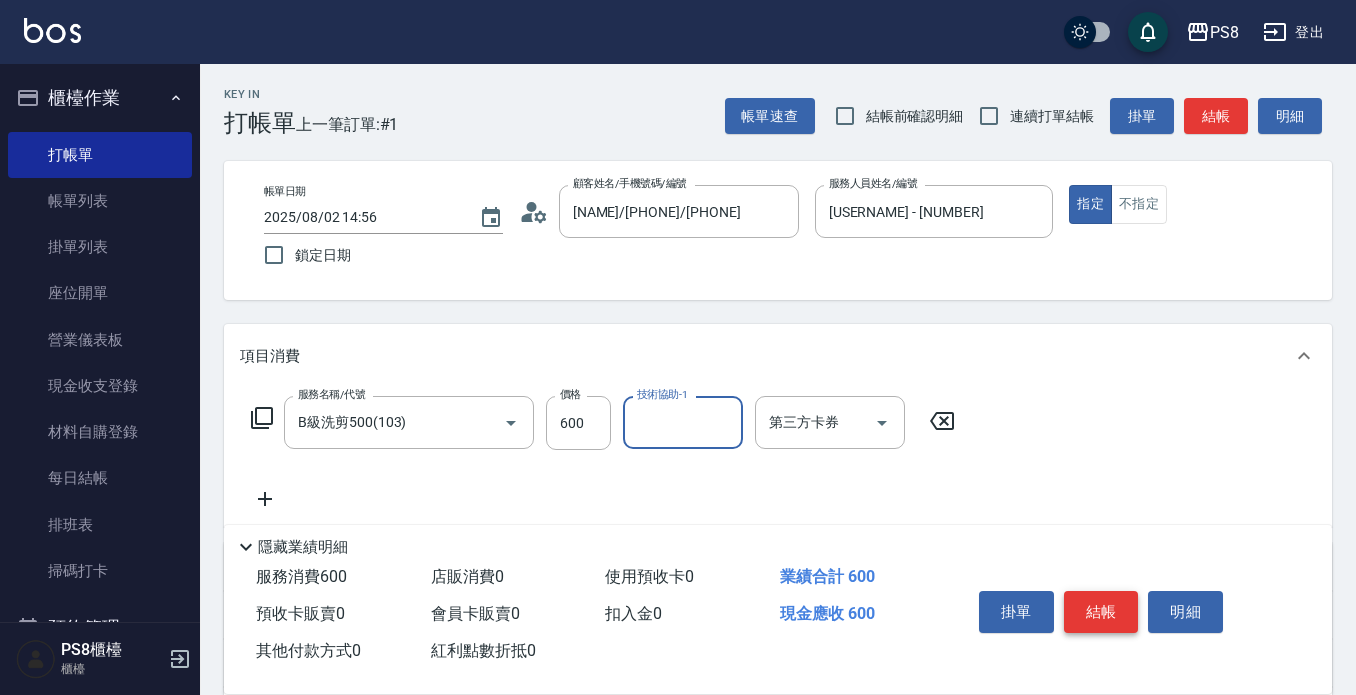 click on "結帳" at bounding box center (1101, 612) 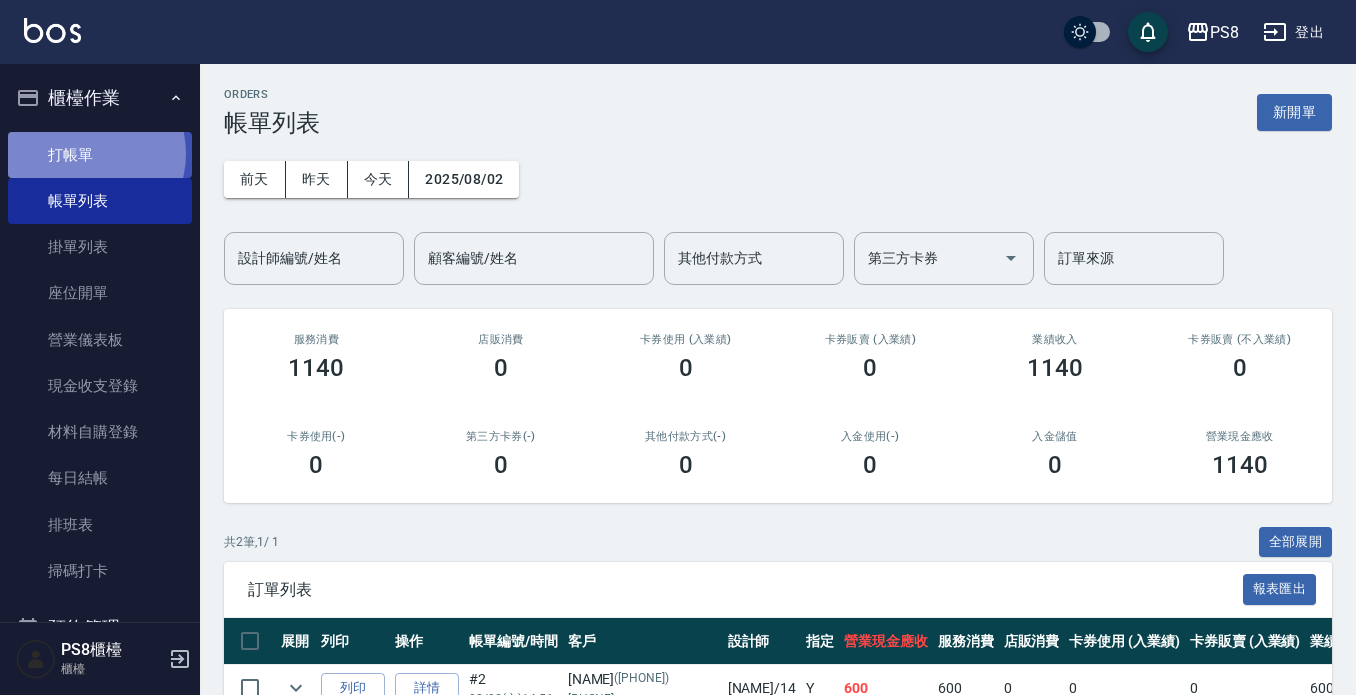 click on "打帳單" at bounding box center (100, 155) 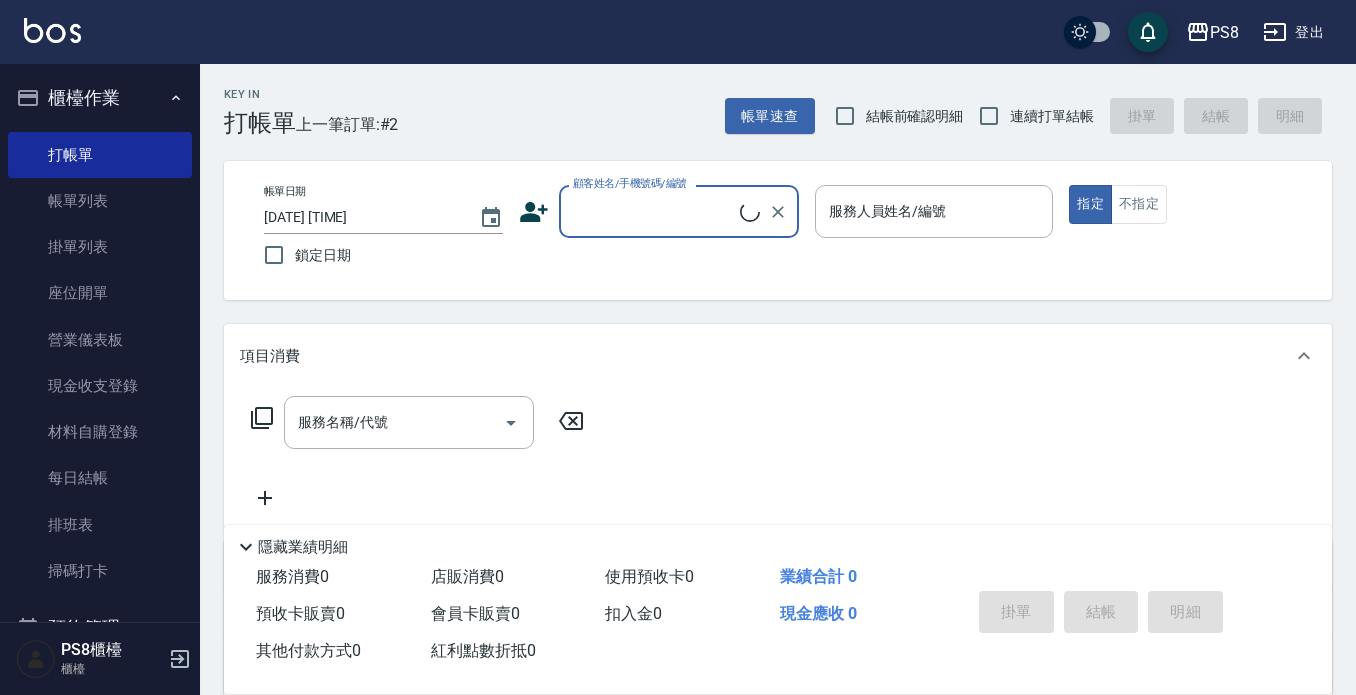 click on "顧客姓名/手機號碼/編號" at bounding box center [654, 211] 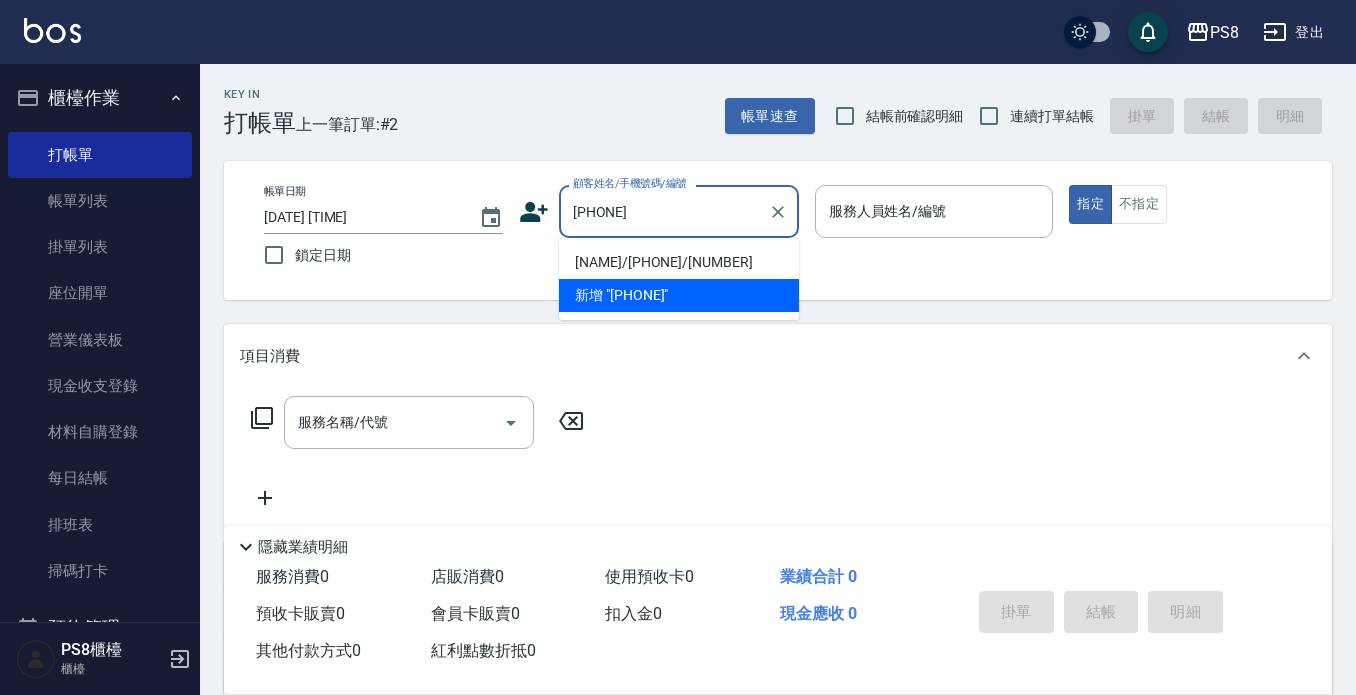 click on "[NAME]/[PHONE]/[NUMBER]" at bounding box center [679, 262] 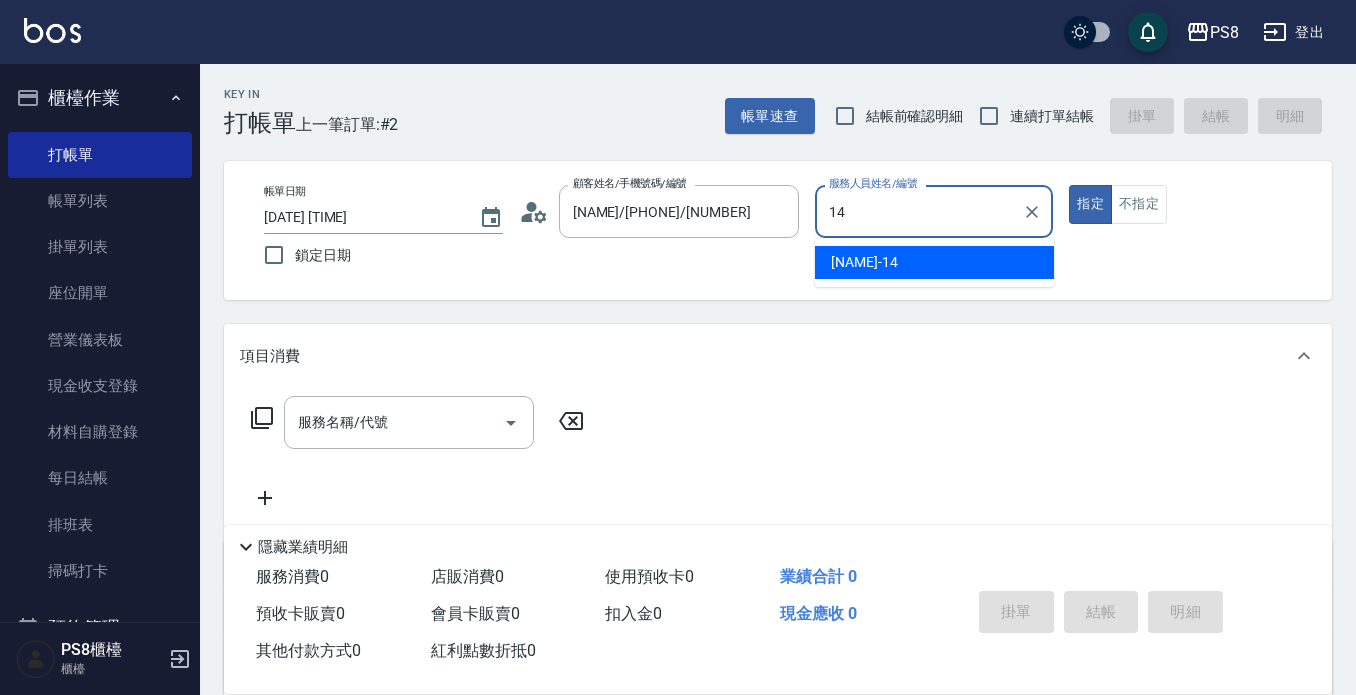 type on "[USERNAME] - [NUMBER]" 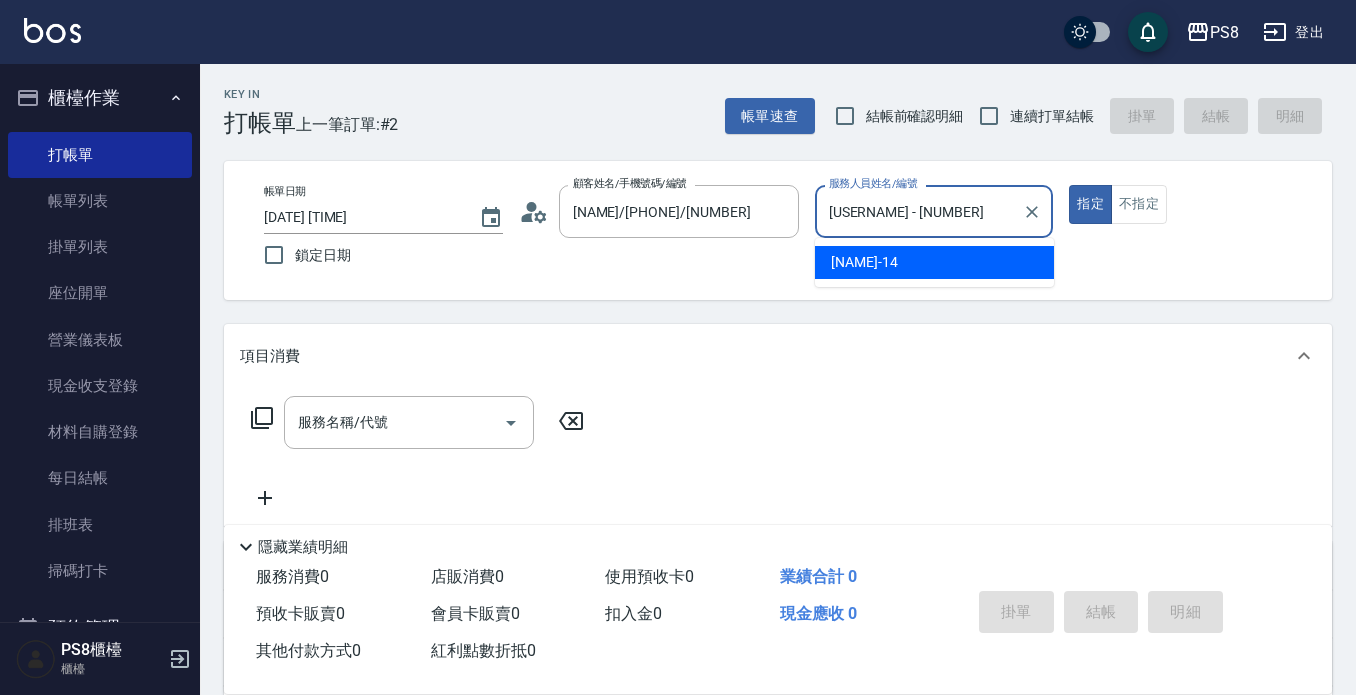 type on "true" 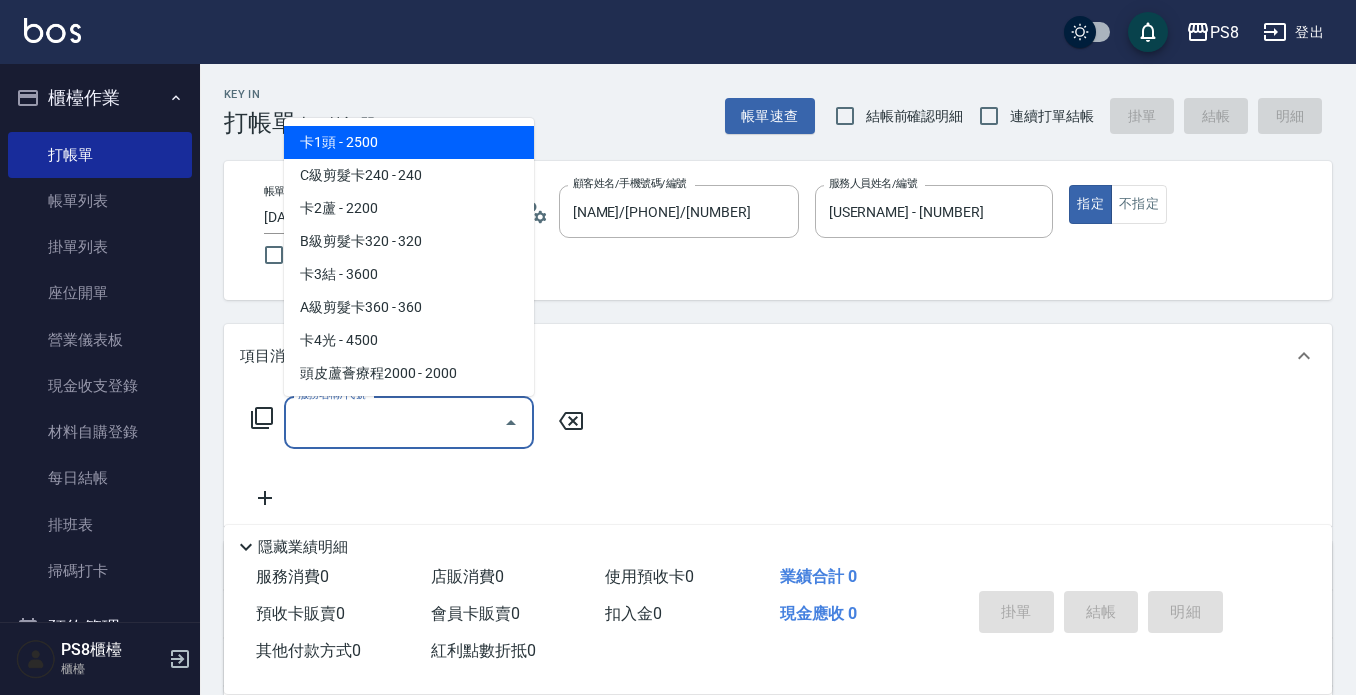 click on "服務名稱/代號" at bounding box center (394, 422) 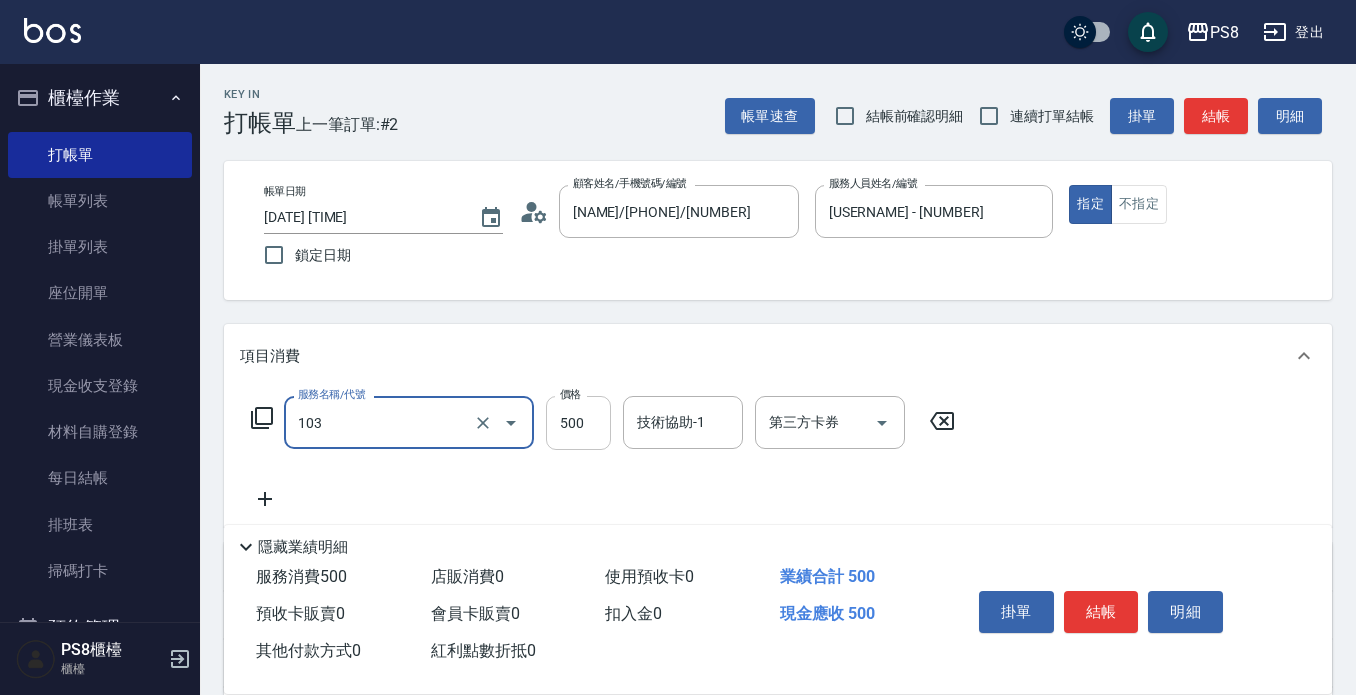 type on "B級洗剪500(103)" 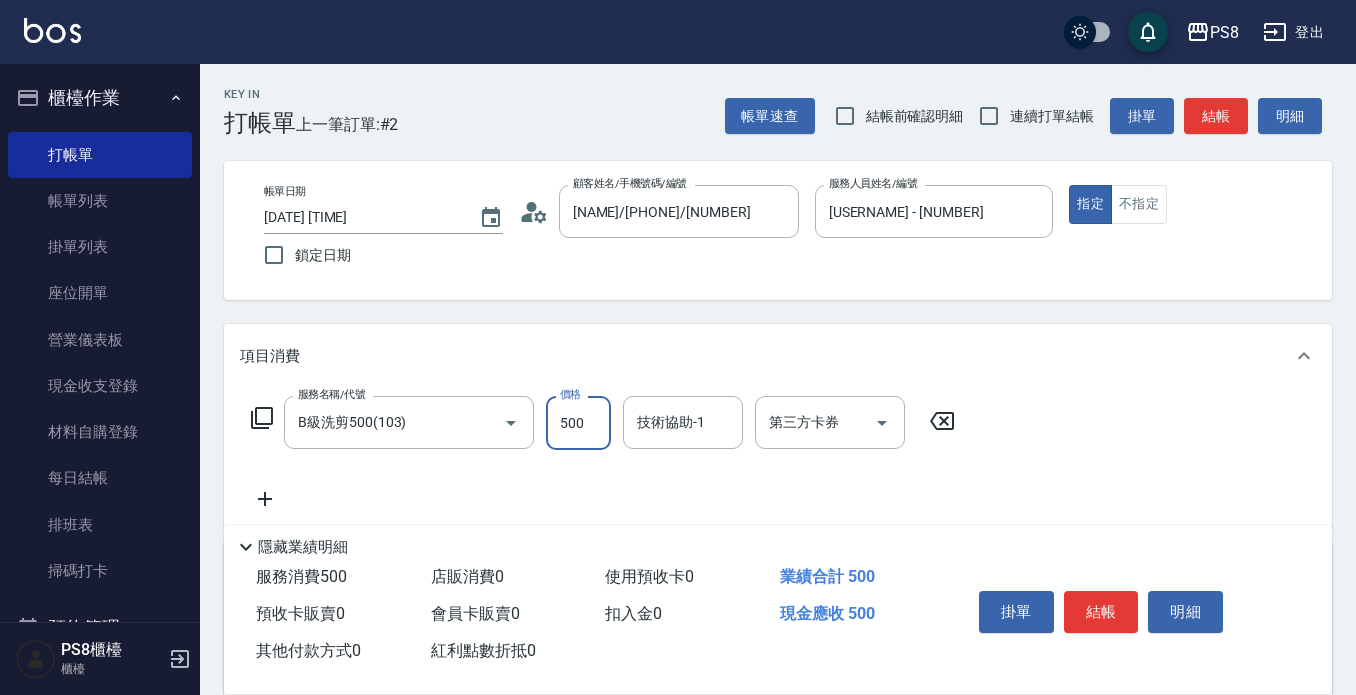 click on "500" at bounding box center [578, 423] 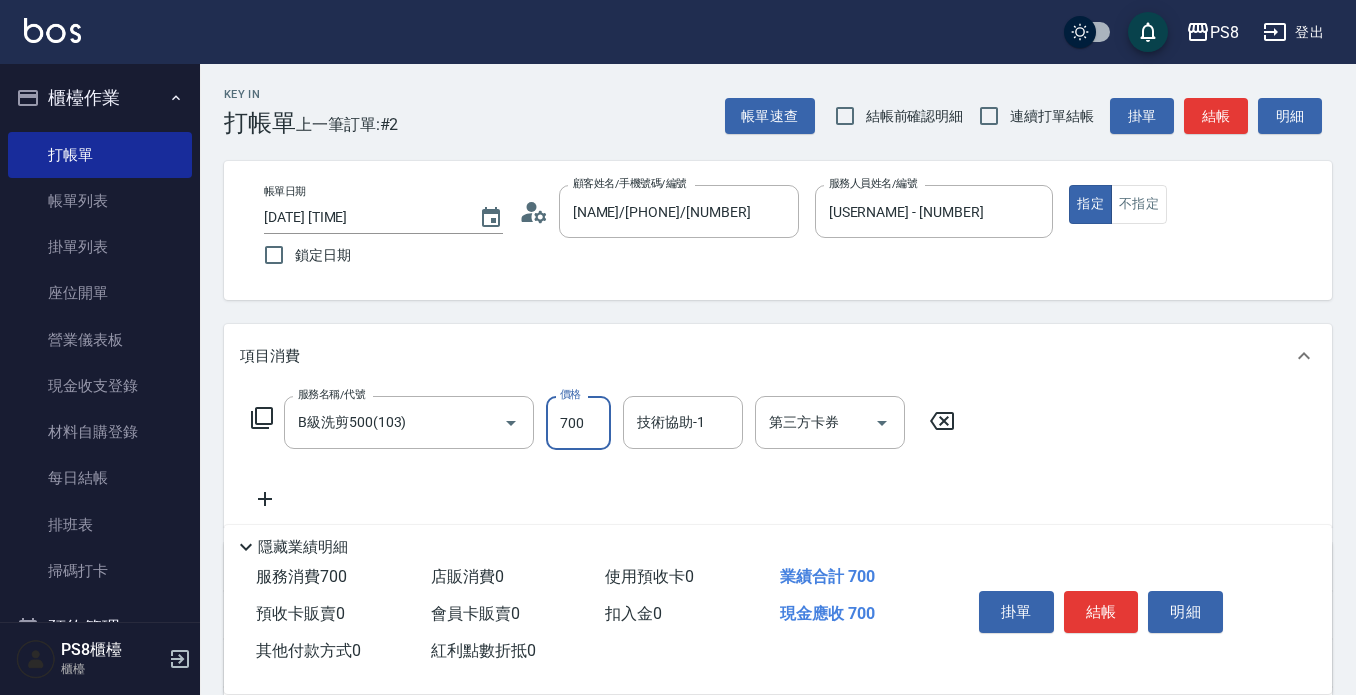 type on "700" 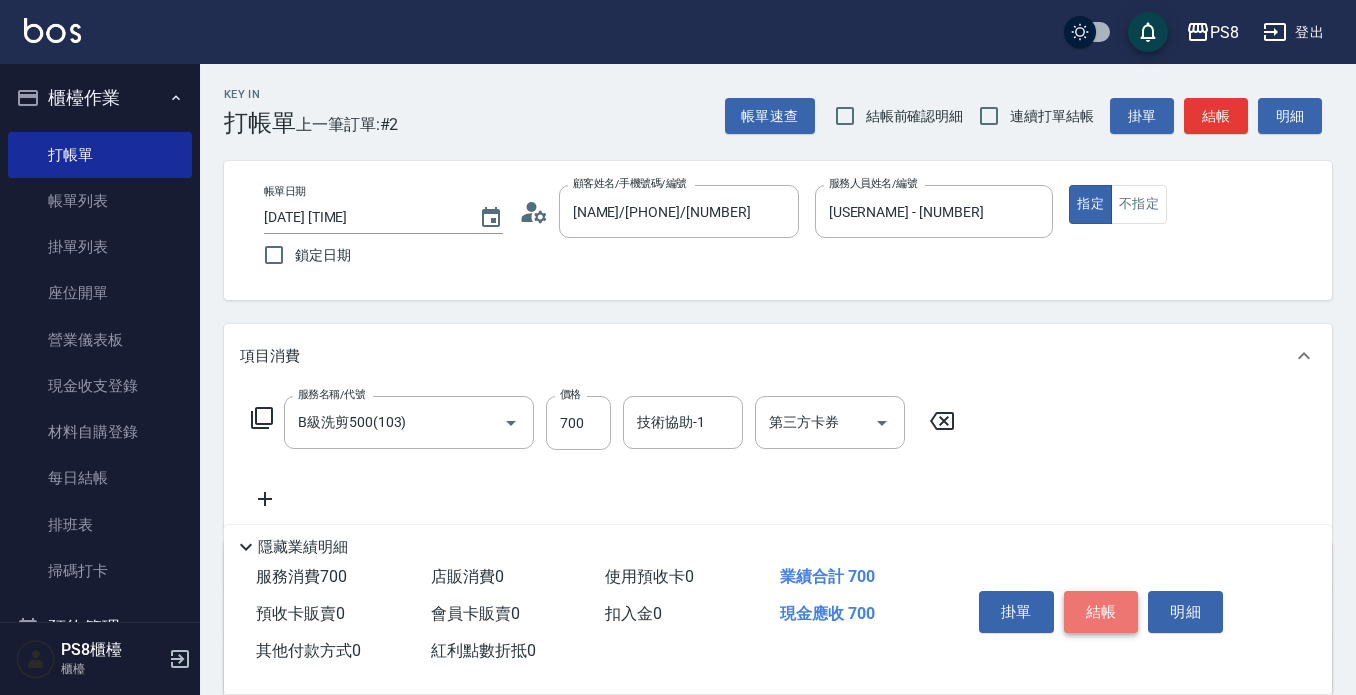 click on "結帳" at bounding box center [1101, 612] 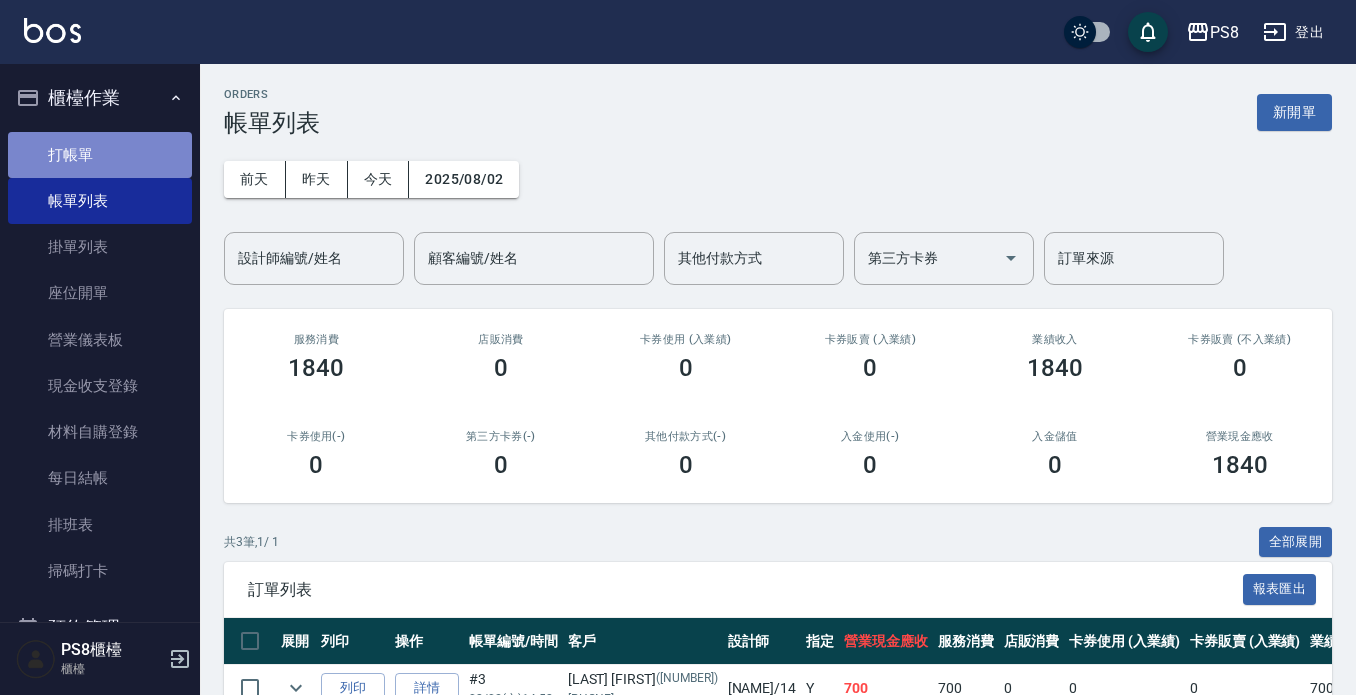 click on "打帳單" at bounding box center [100, 155] 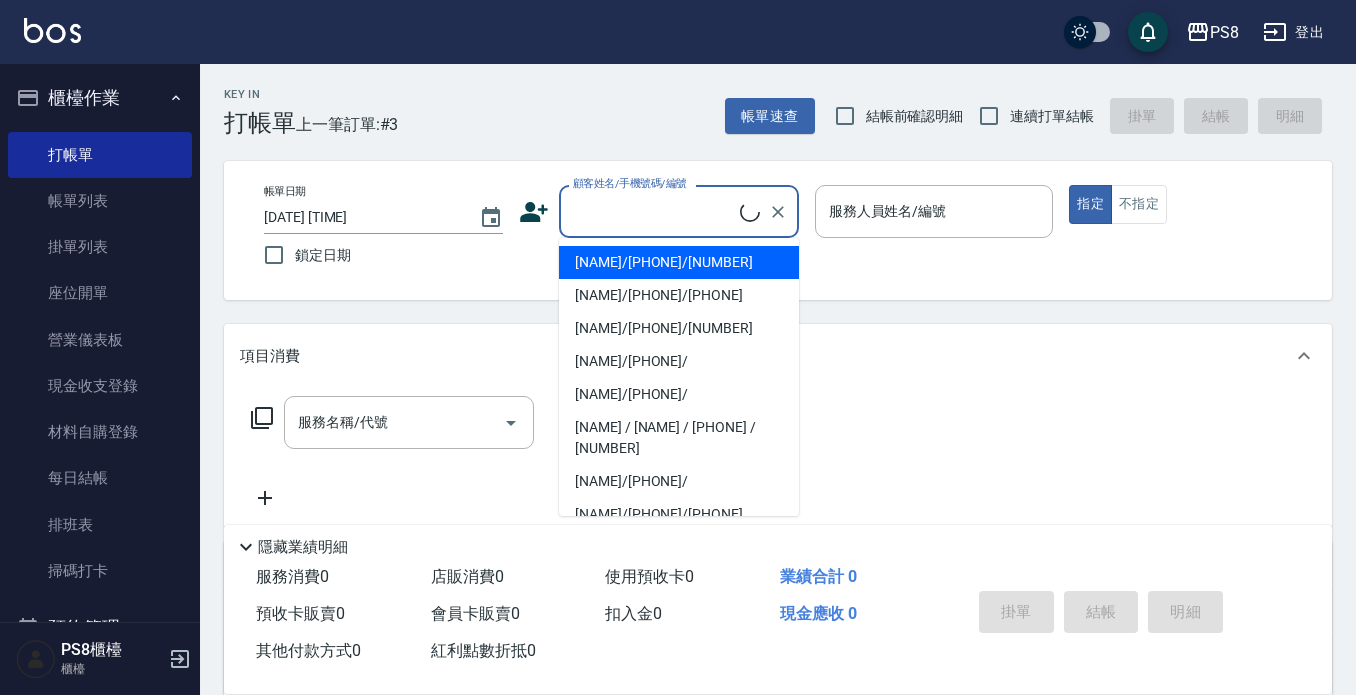 click on "顧客姓名/手機號碼/編號" at bounding box center [654, 211] 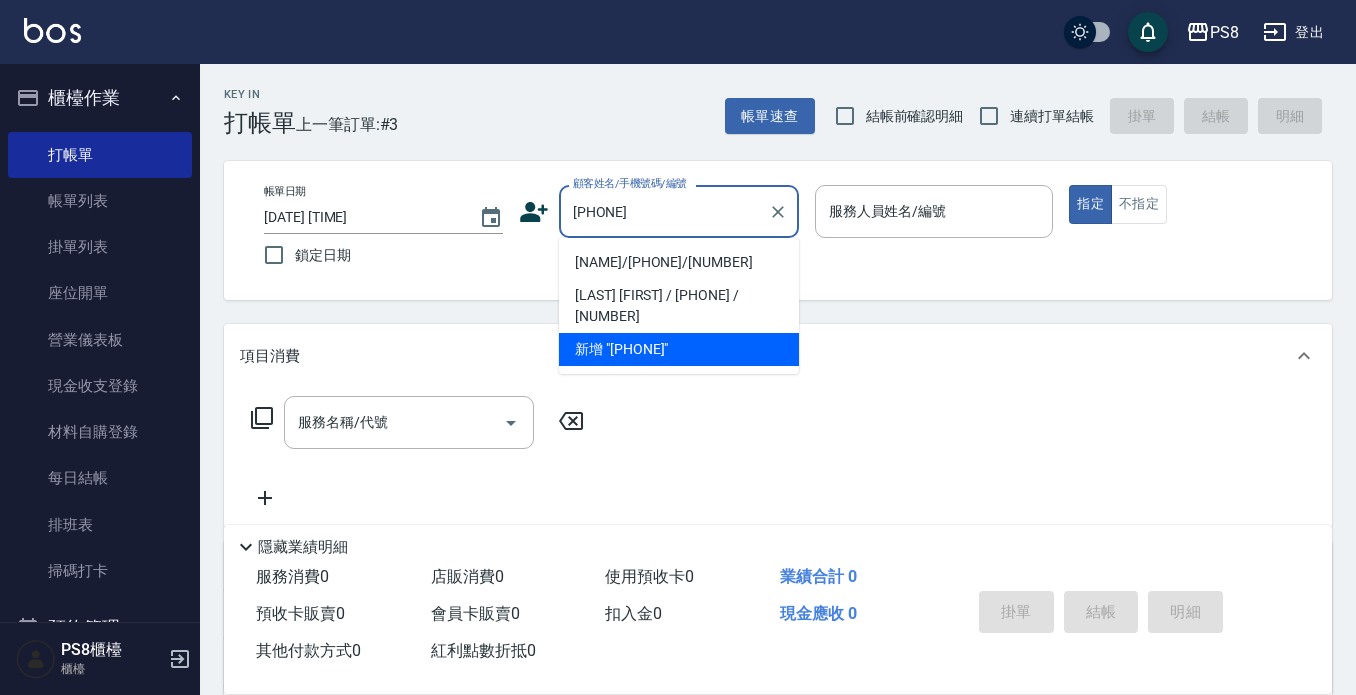 click on "[NAME]/[PHONE]/[NUMBER]" at bounding box center [679, 262] 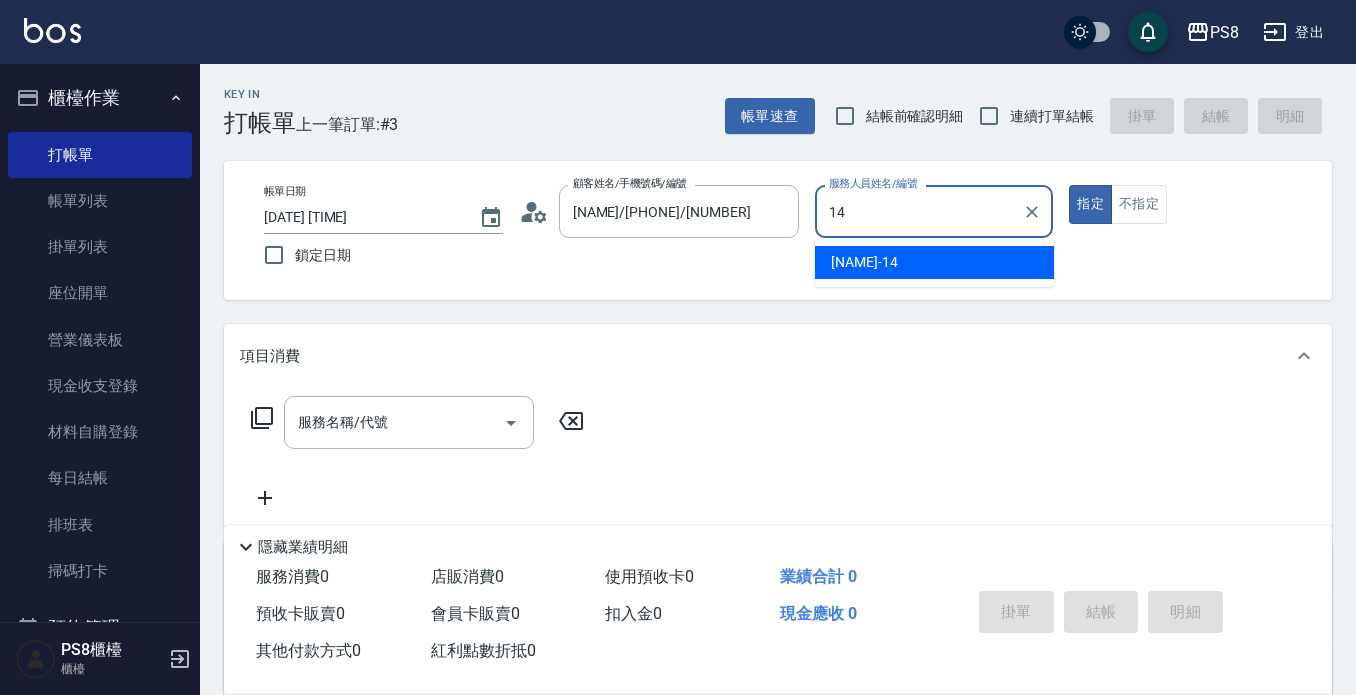type on "[USERNAME] - [NUMBER]" 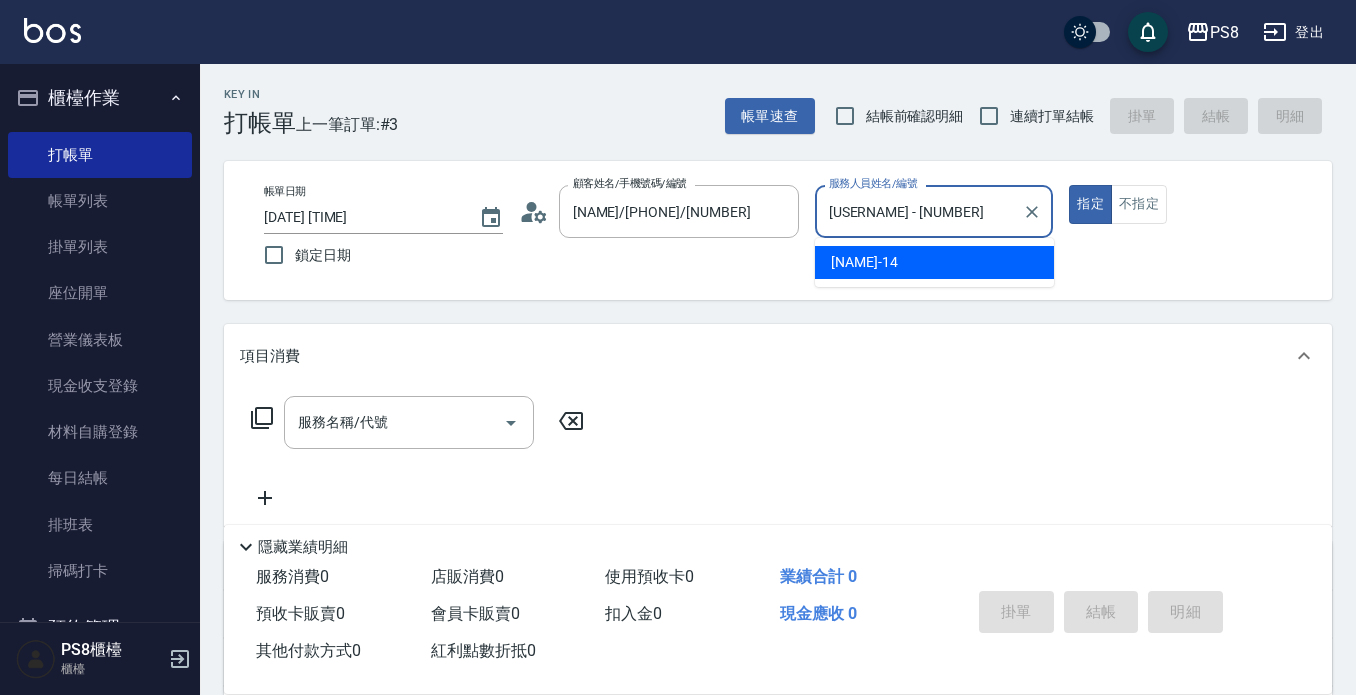 type on "true" 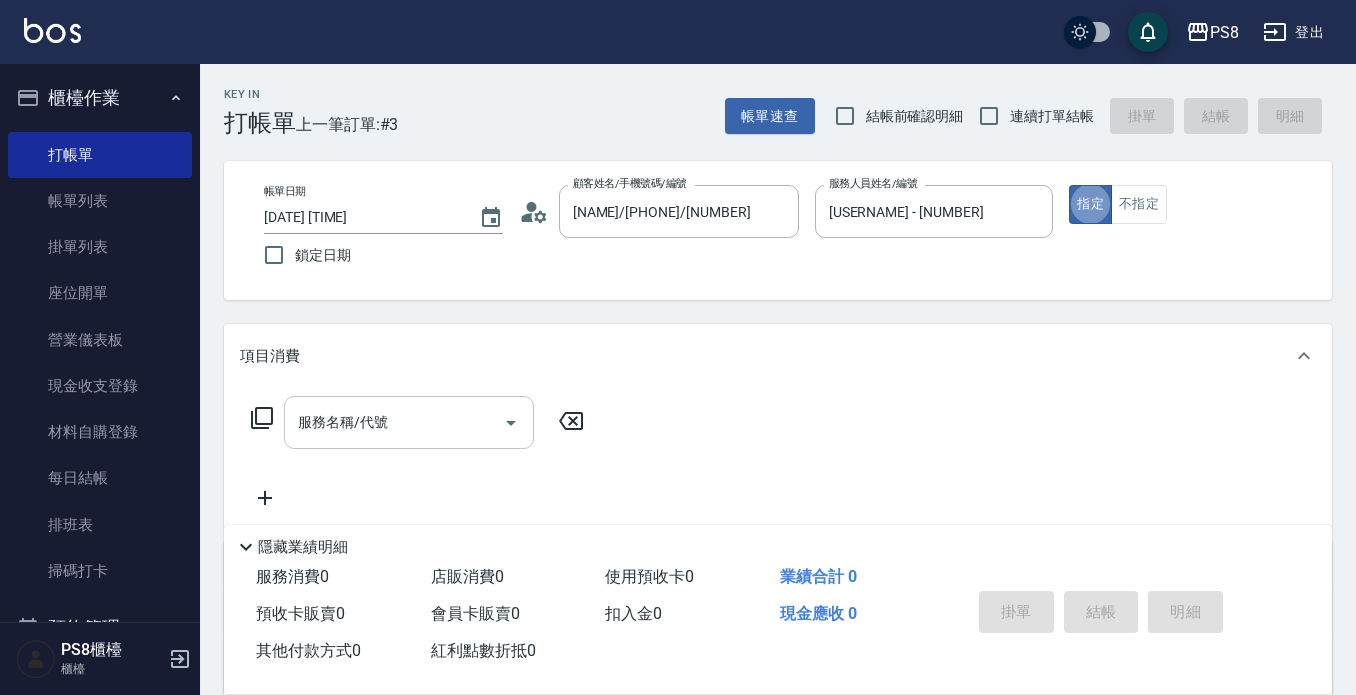 click on "服務名稱/代號" at bounding box center [394, 422] 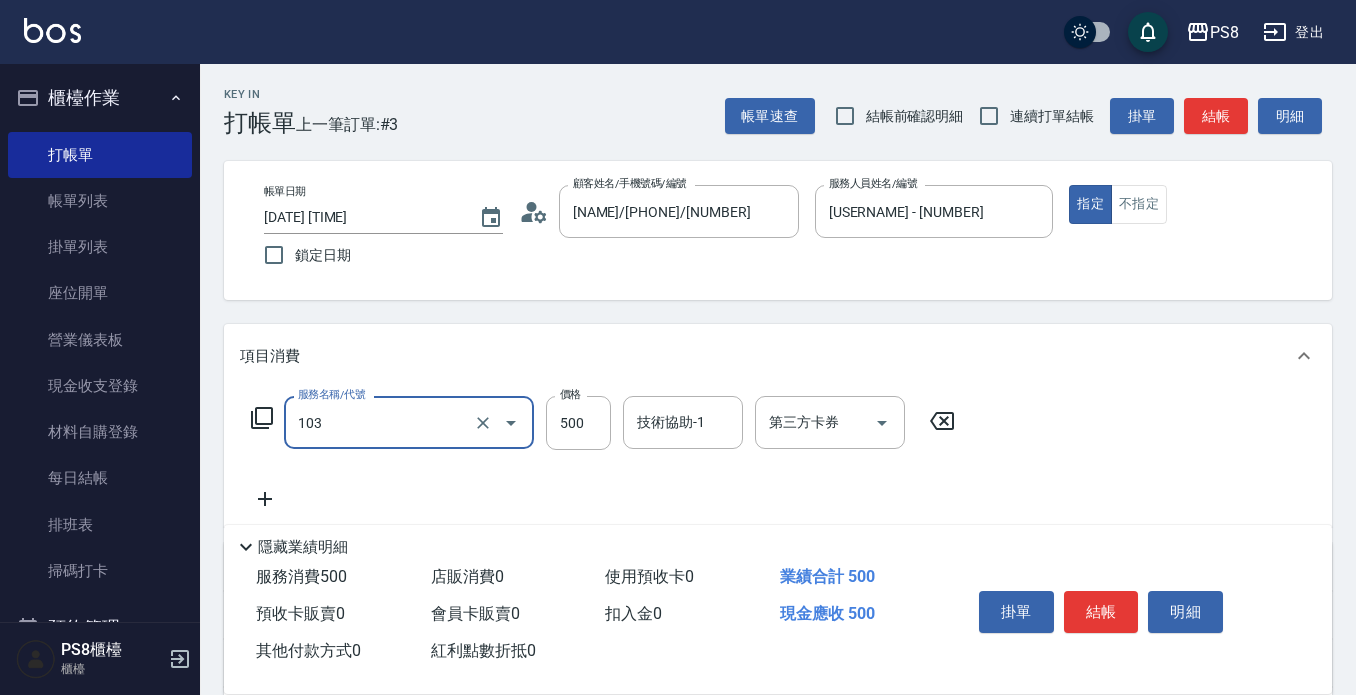 type on "B級洗剪500(103)" 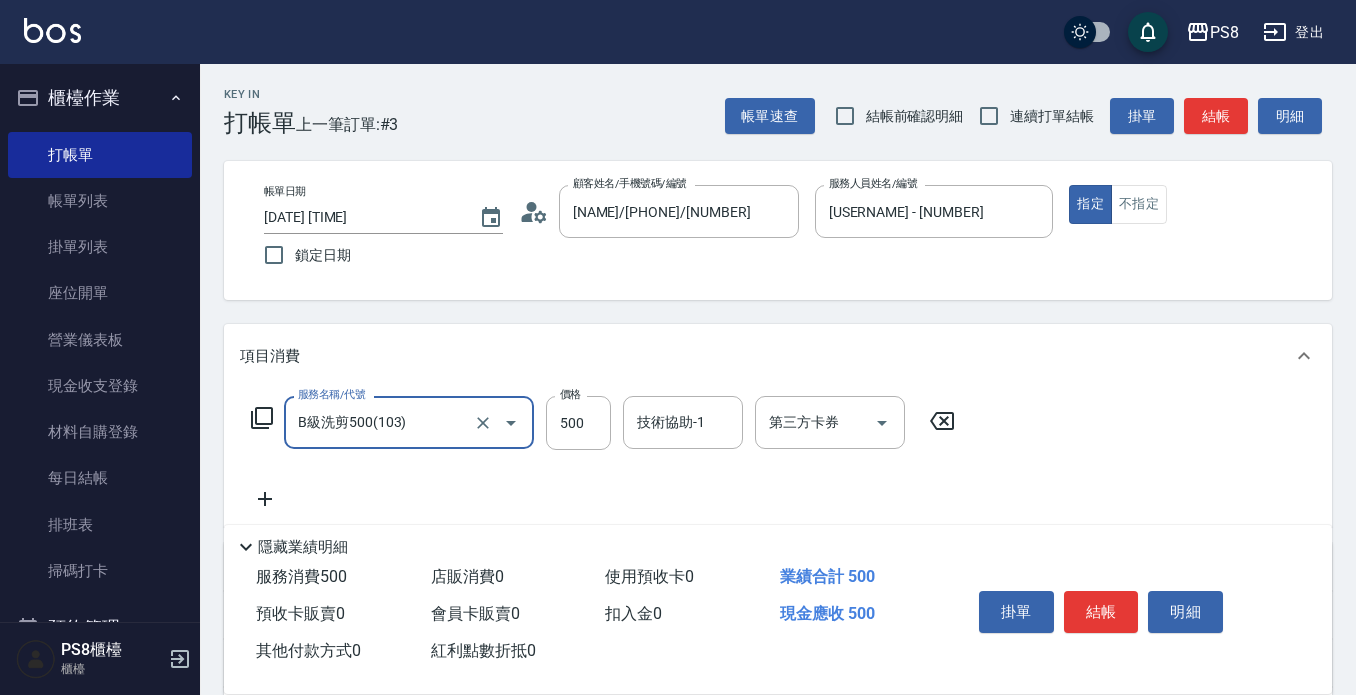 click on "價格" at bounding box center (570, 394) 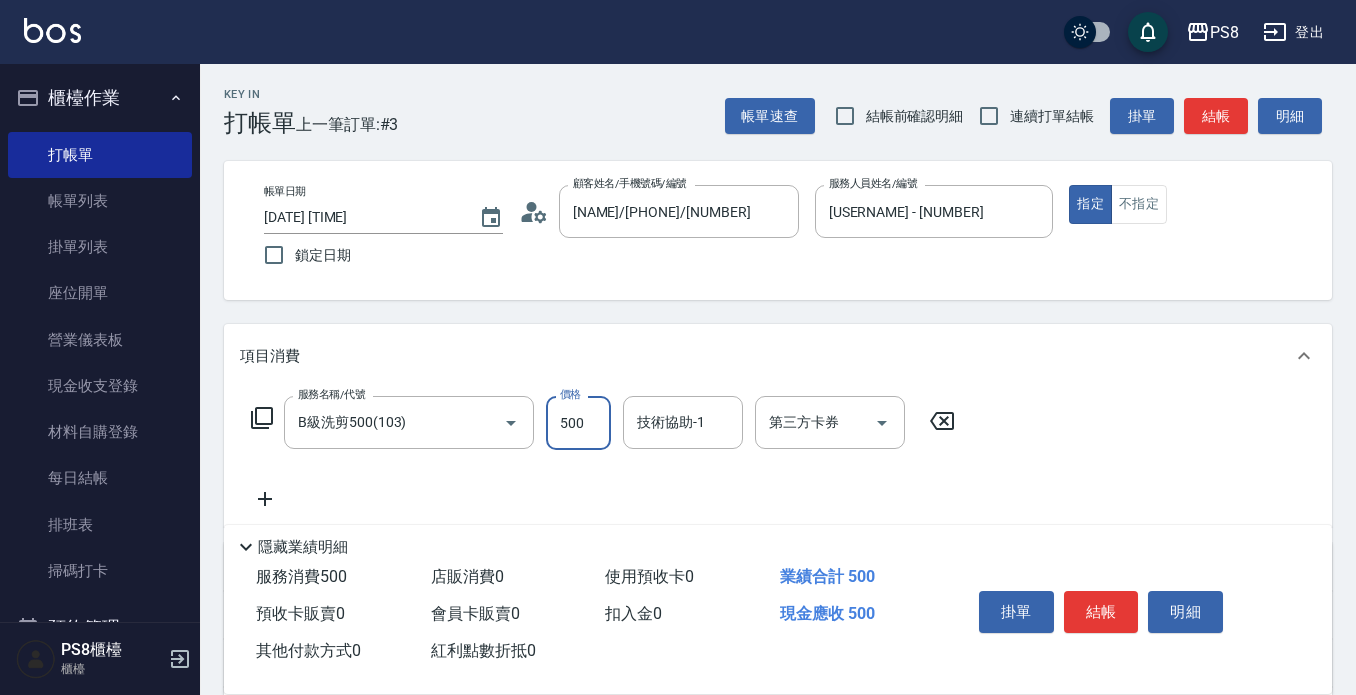 click on "500" at bounding box center [578, 423] 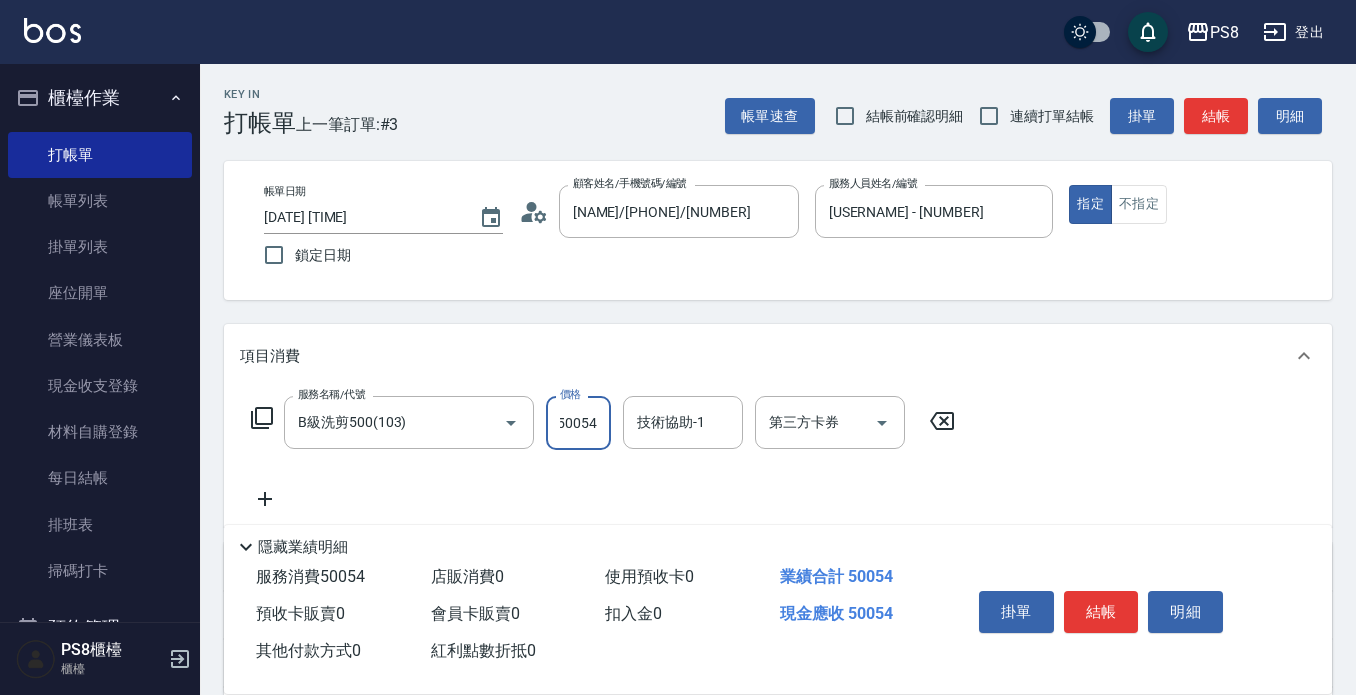 scroll, scrollTop: 0, scrollLeft: 3, axis: horizontal 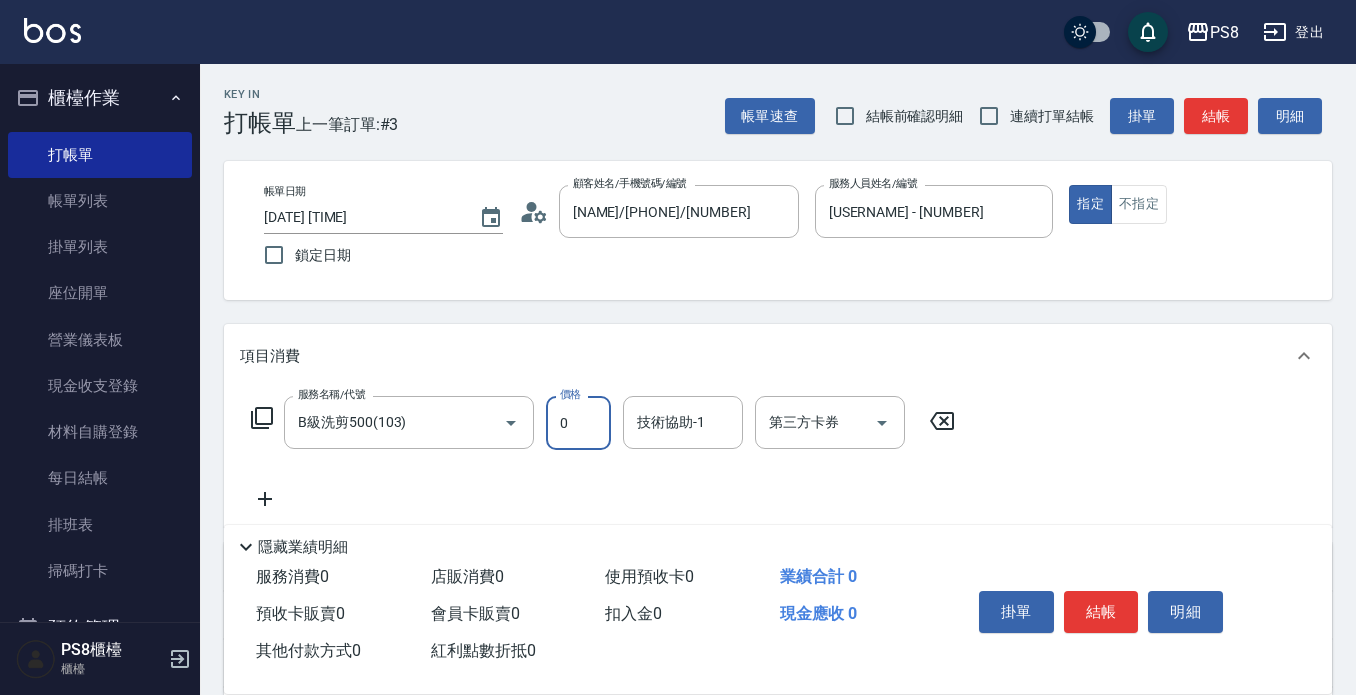 click on "0" at bounding box center (578, 423) 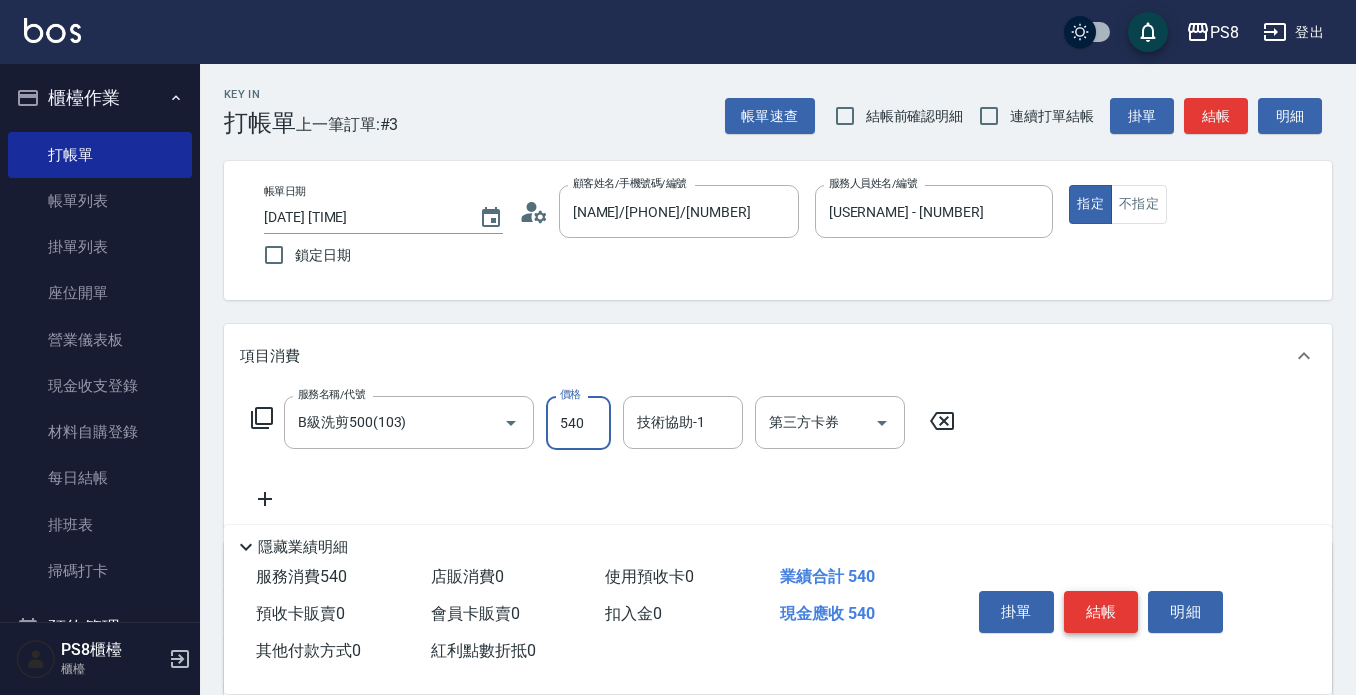 type on "540" 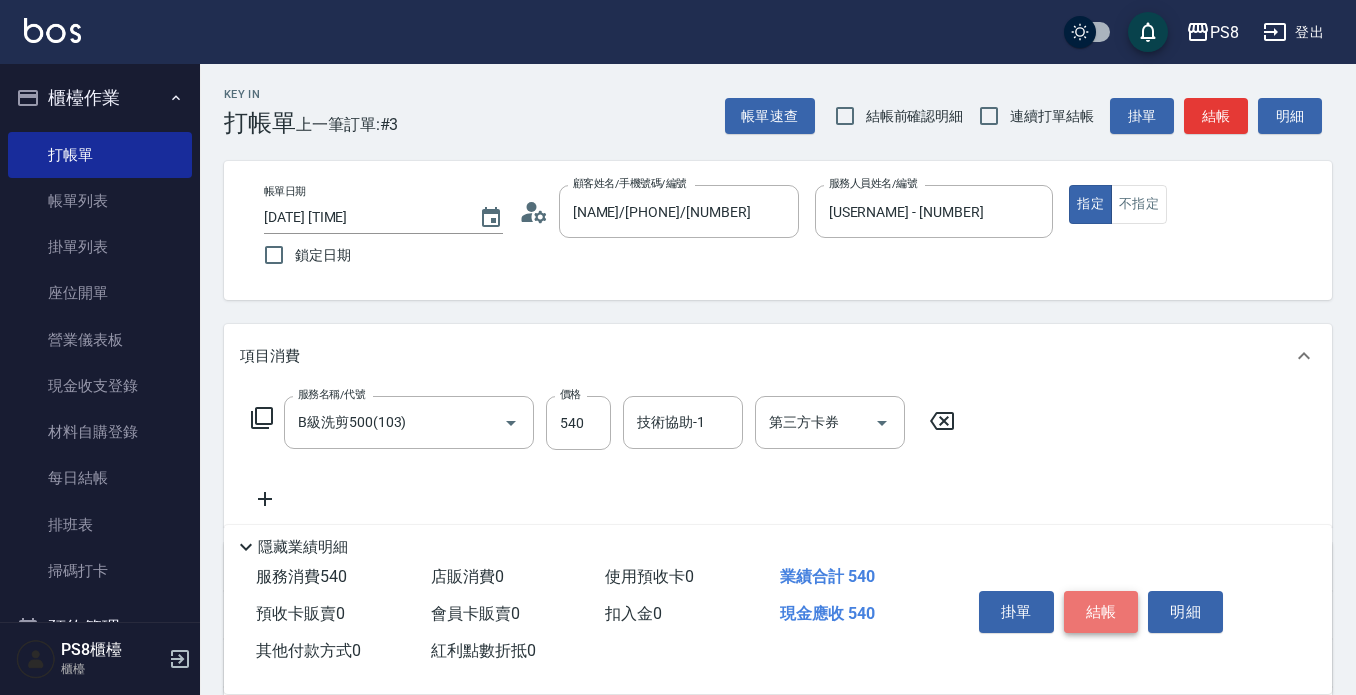 click on "結帳" at bounding box center (1101, 612) 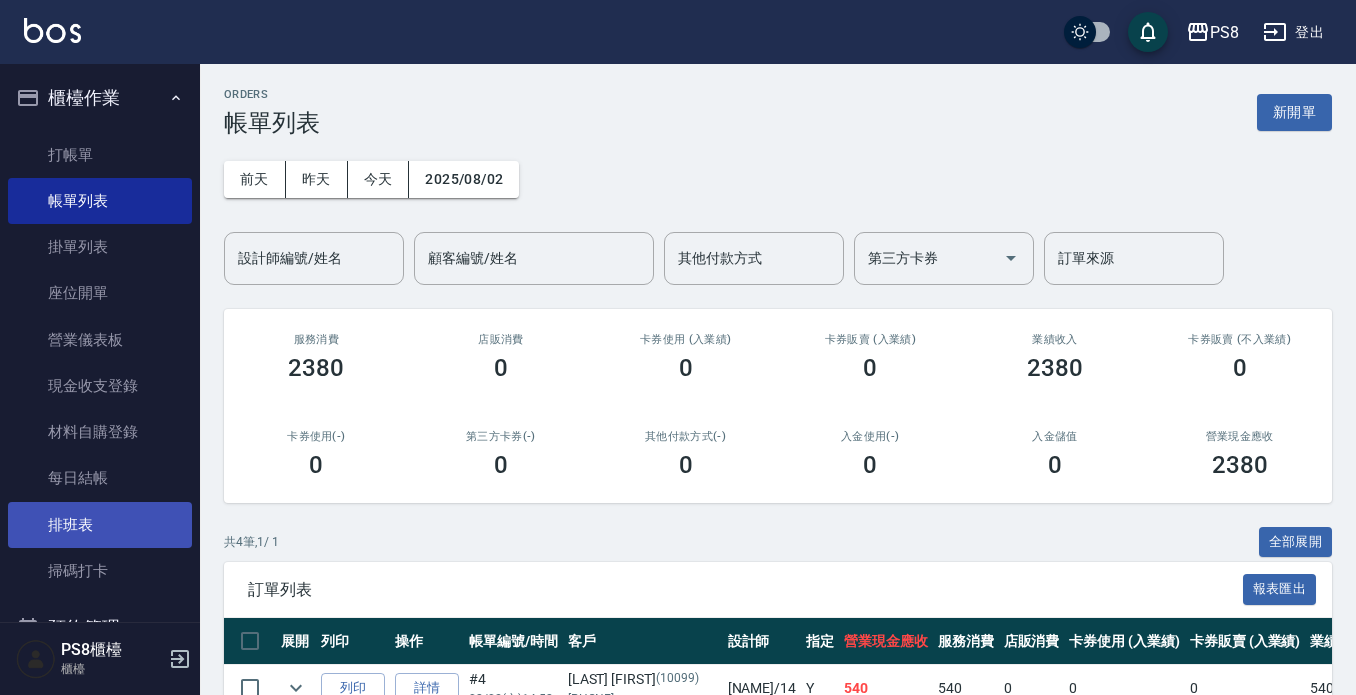 scroll, scrollTop: 600, scrollLeft: 0, axis: vertical 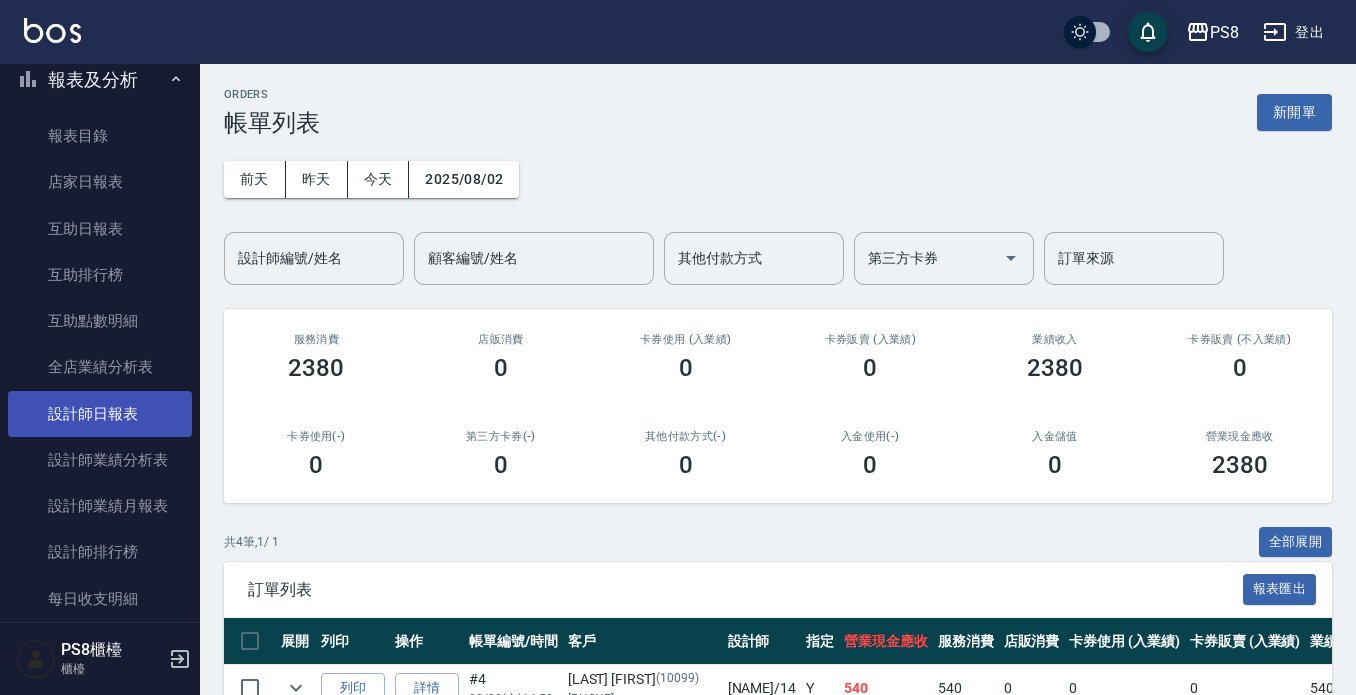 click on "設計師日報表" at bounding box center (100, 414) 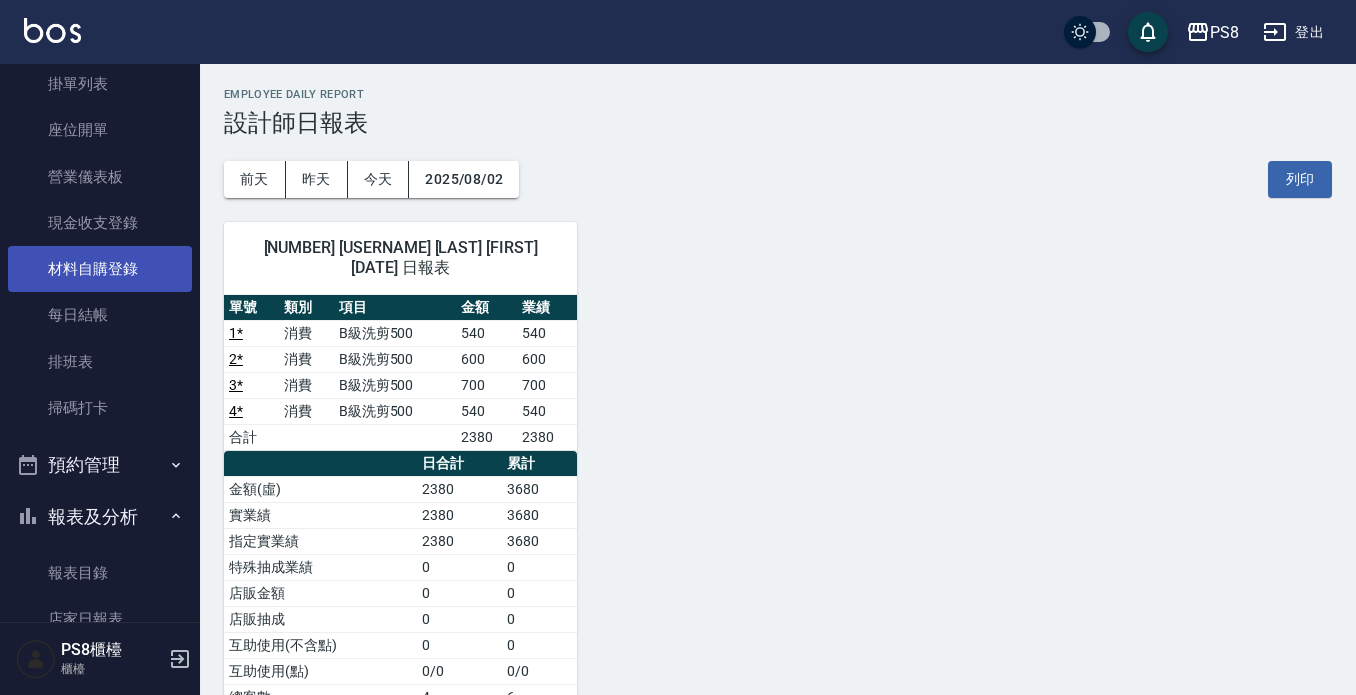 scroll, scrollTop: 400, scrollLeft: 0, axis: vertical 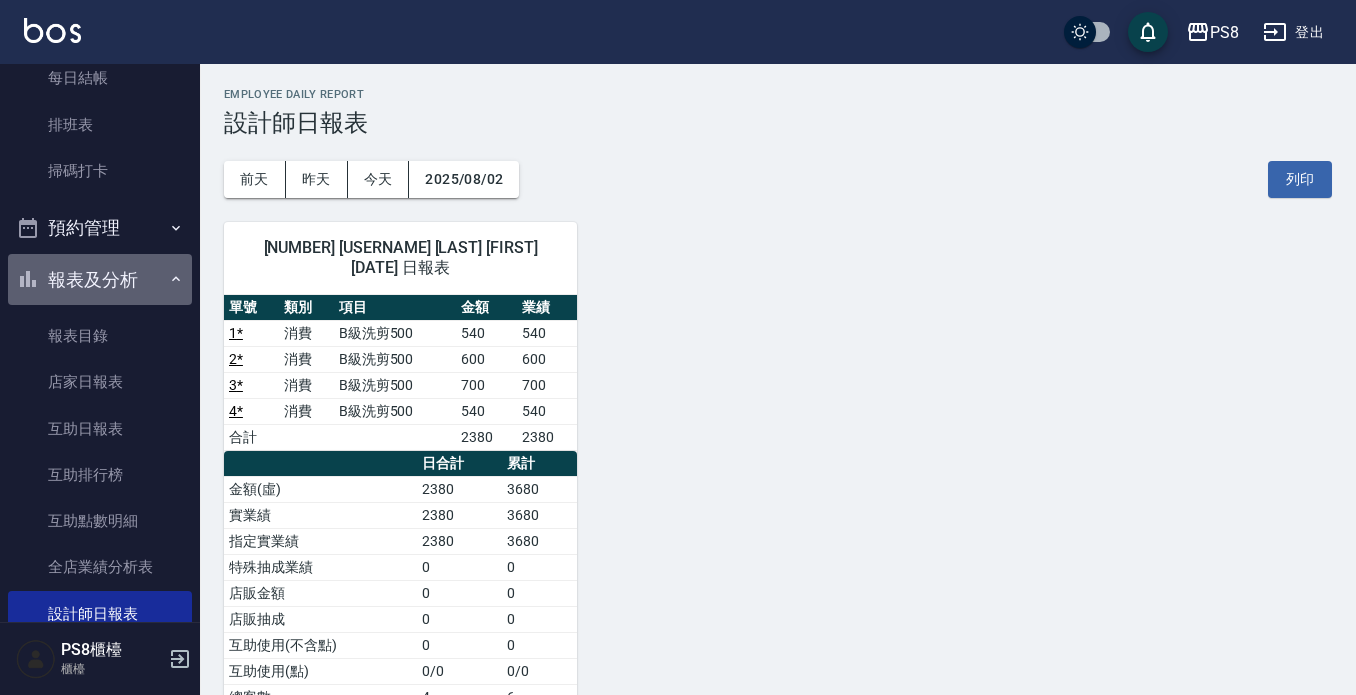 click on "報表及分析" at bounding box center [100, 280] 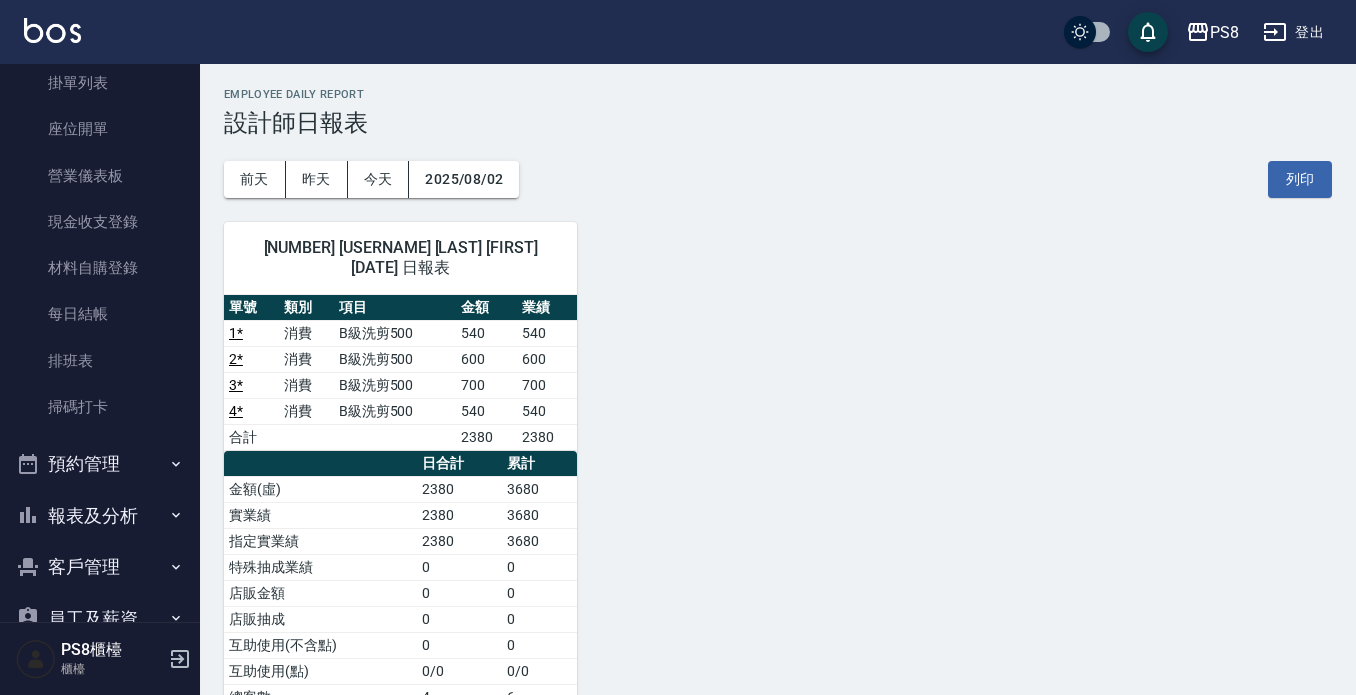 scroll, scrollTop: 0, scrollLeft: 0, axis: both 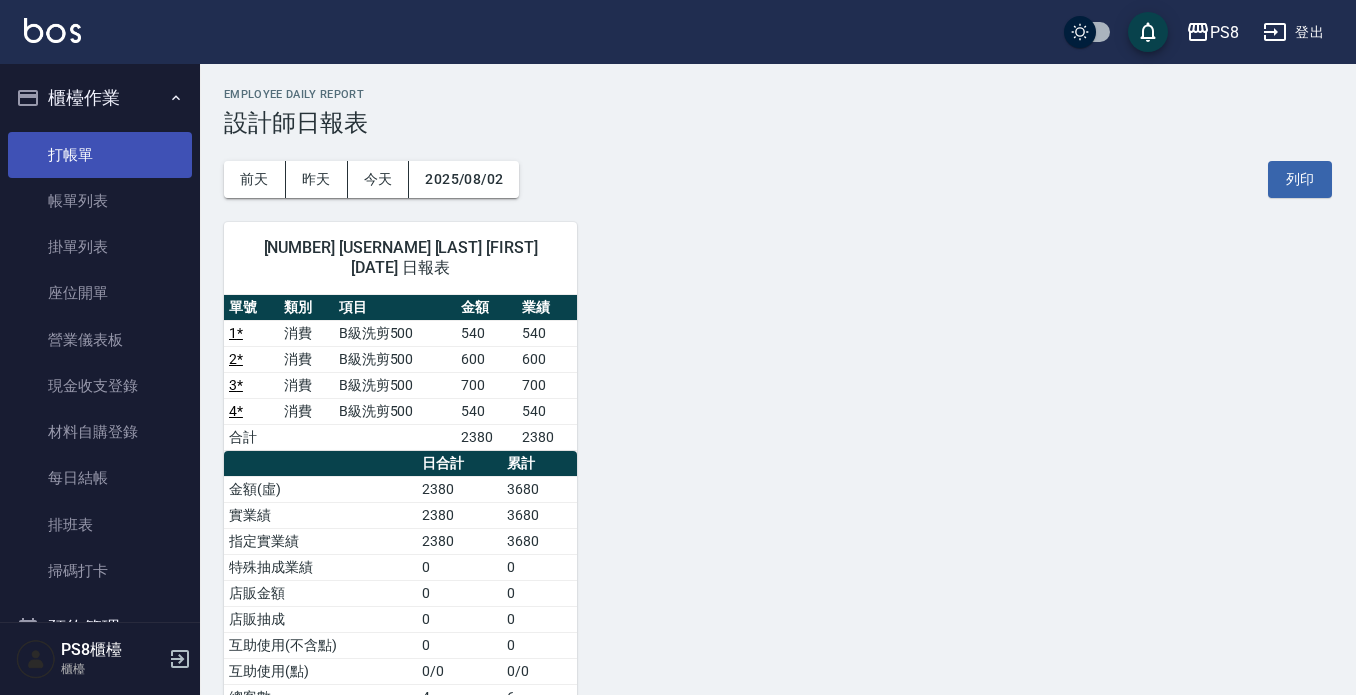 click on "打帳單" at bounding box center (100, 155) 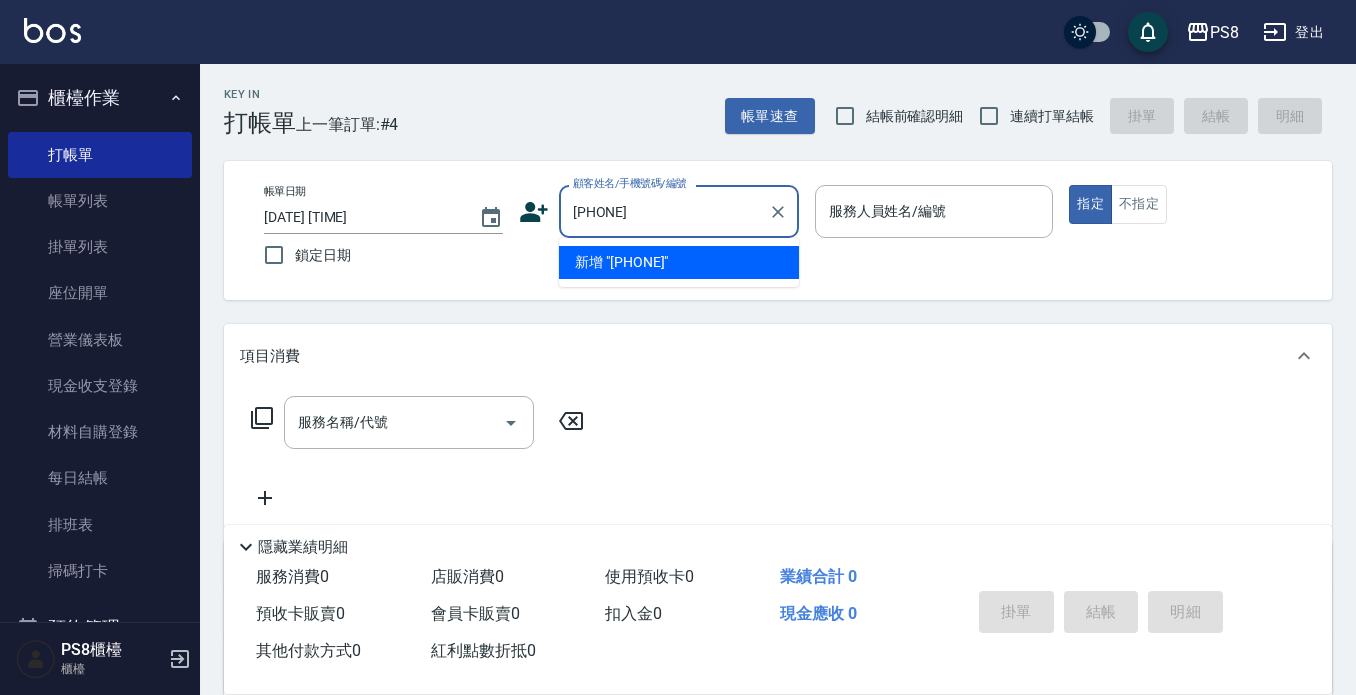 click on "新增 "[PHONE]"" at bounding box center [679, 262] 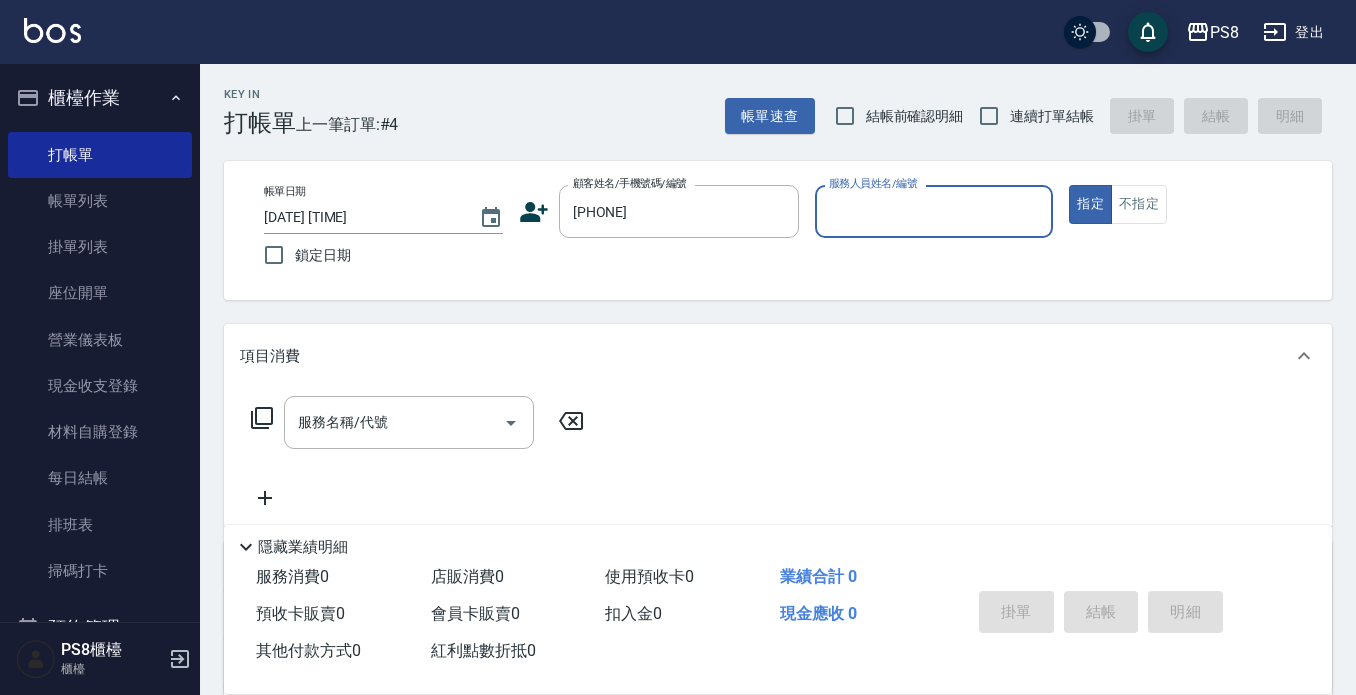 type on "[PHONE]" 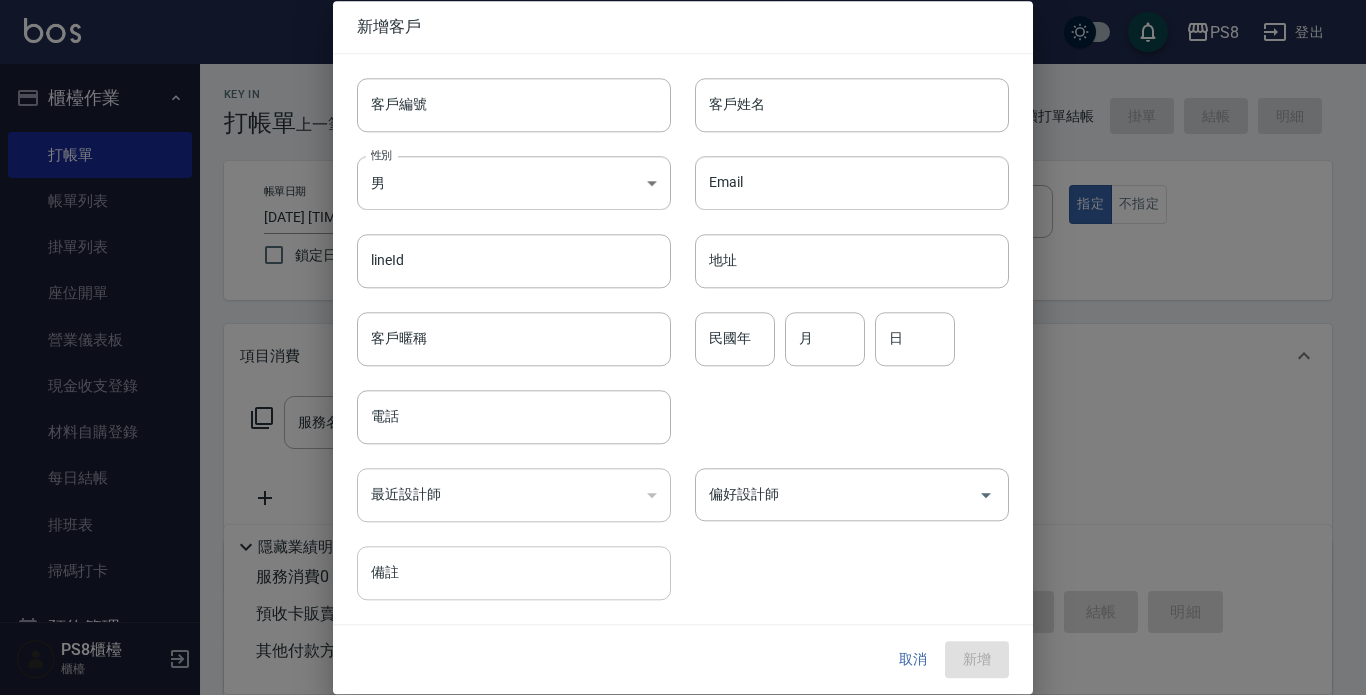 type on "[PHONE]" 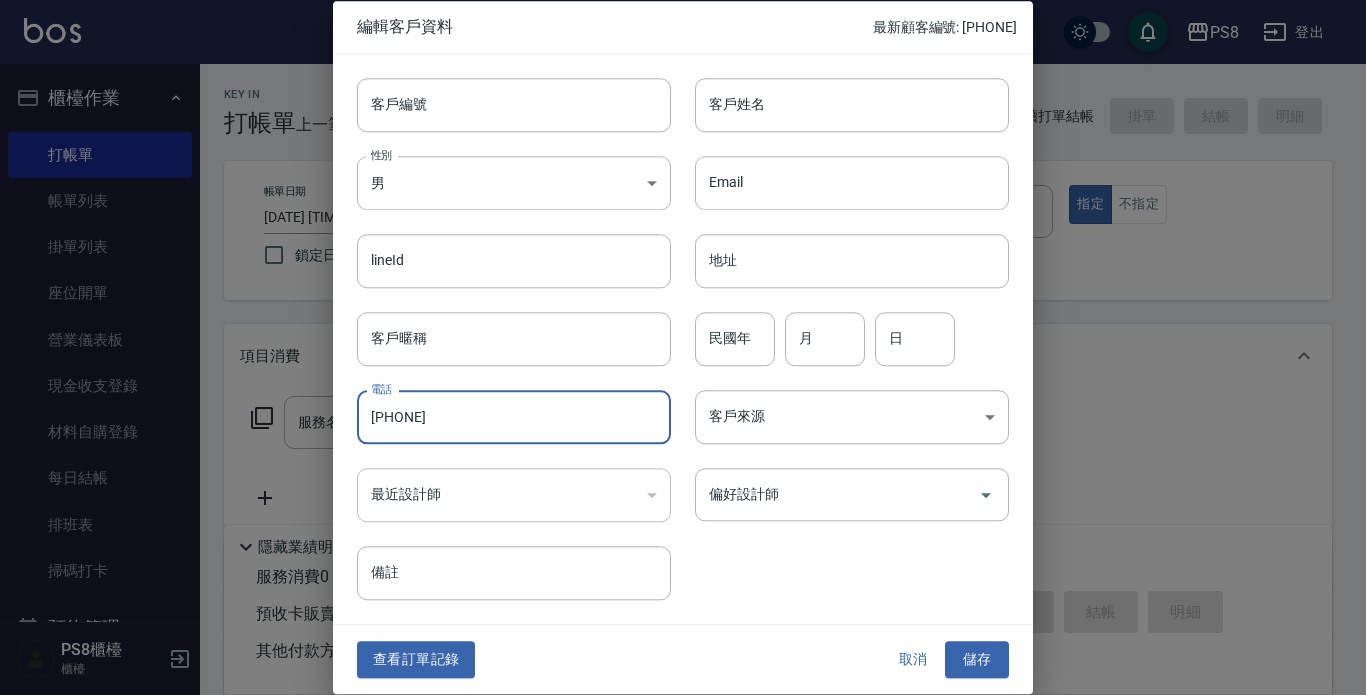 drag, startPoint x: 472, startPoint y: 426, endPoint x: 286, endPoint y: 411, distance: 186.60385 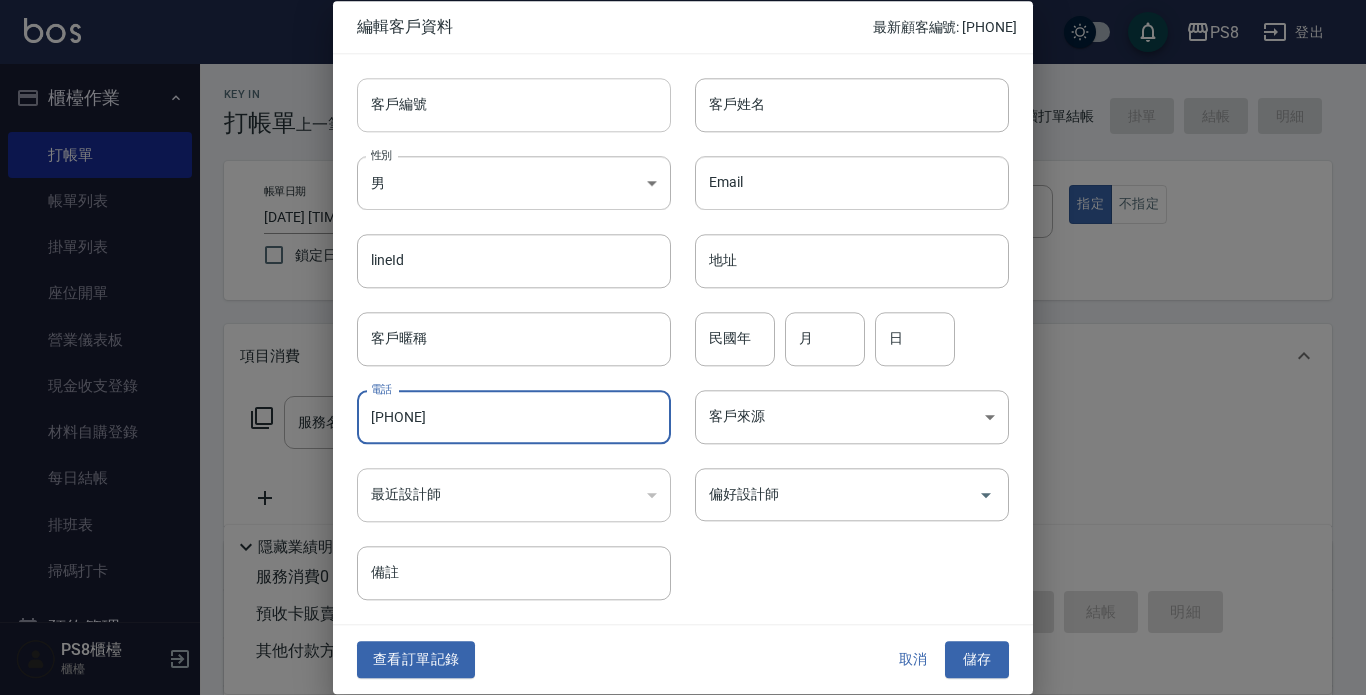 click on "客戶編號" at bounding box center (514, 105) 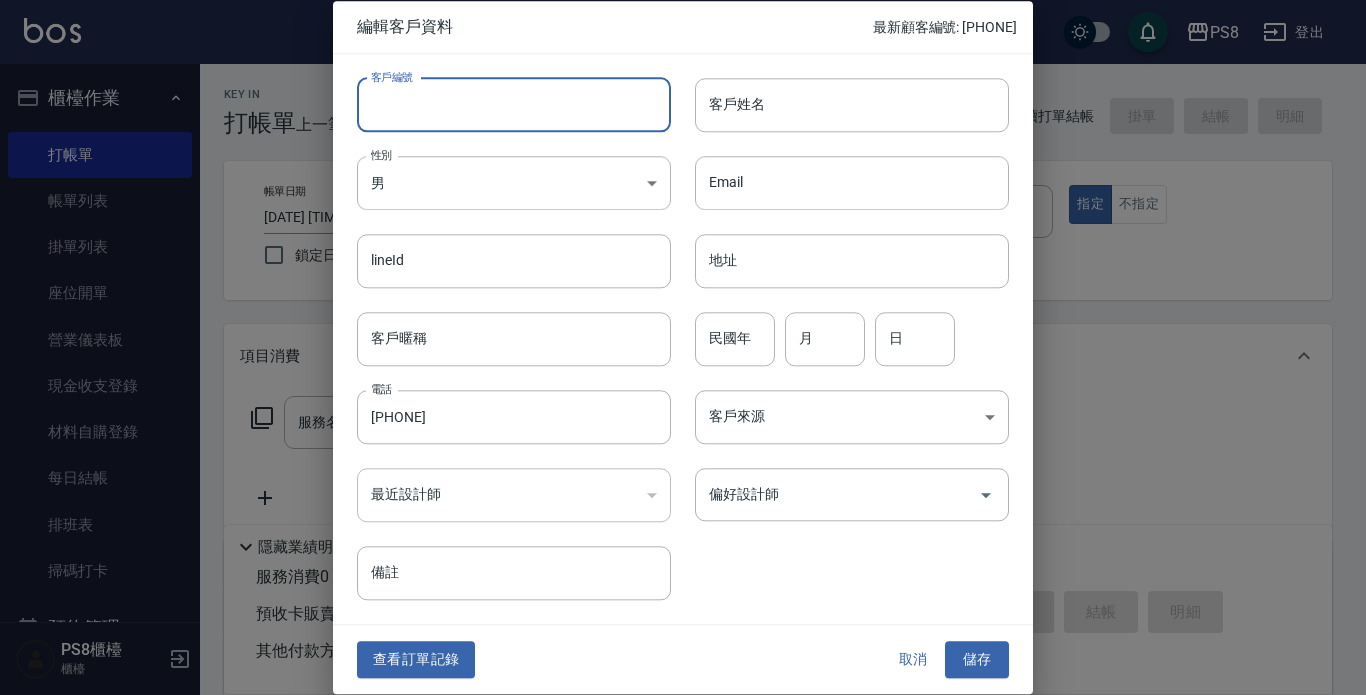 paste on "[PHONE]" 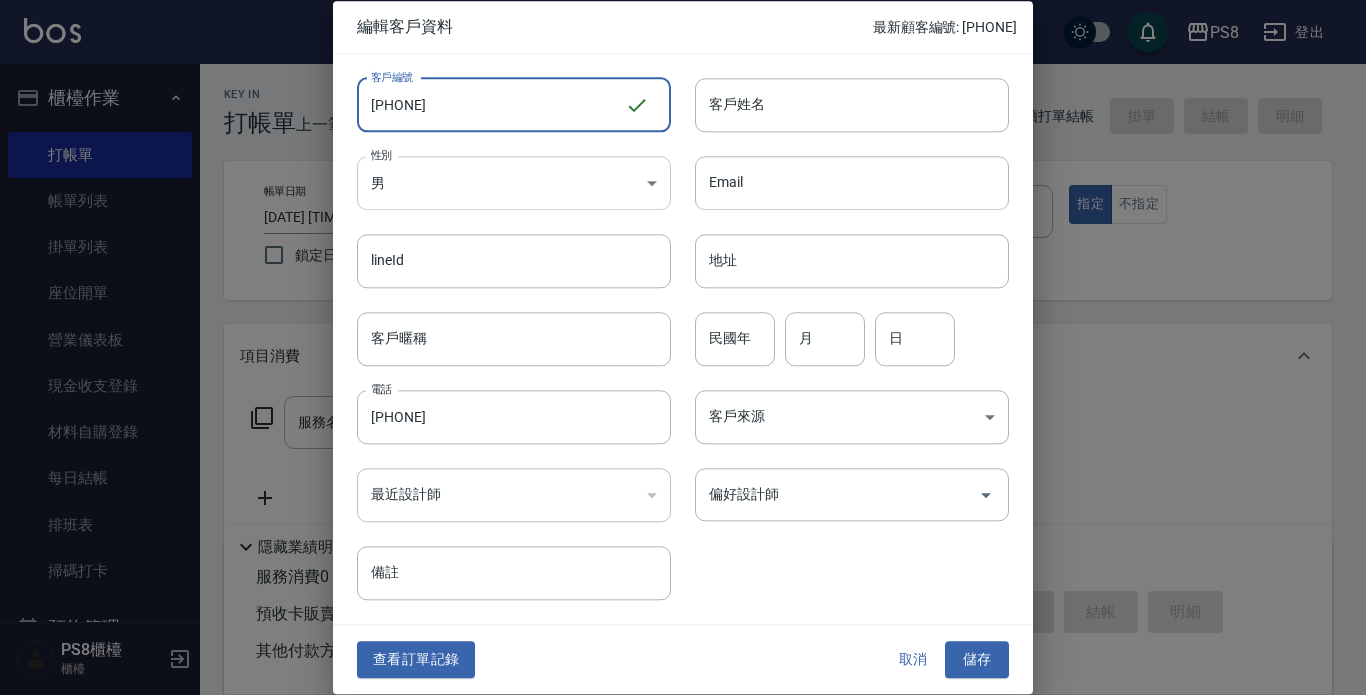 type on "[PHONE]" 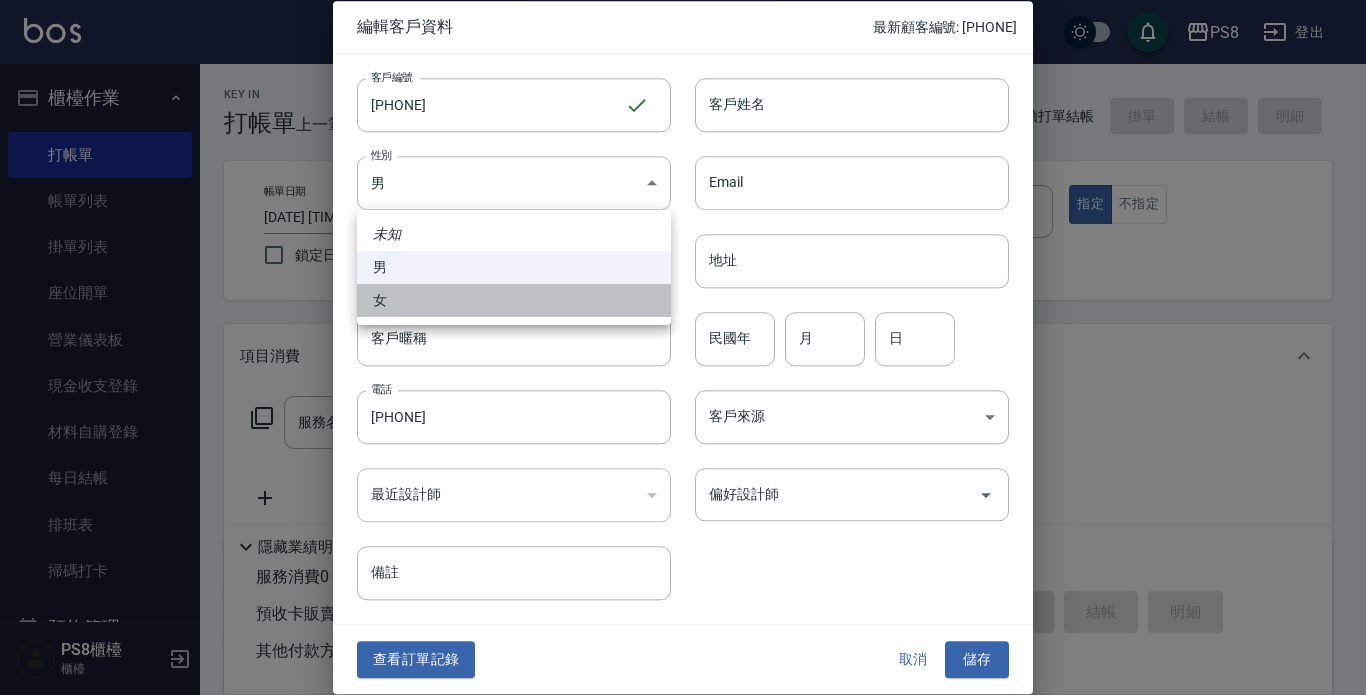 click on "女" at bounding box center [514, 300] 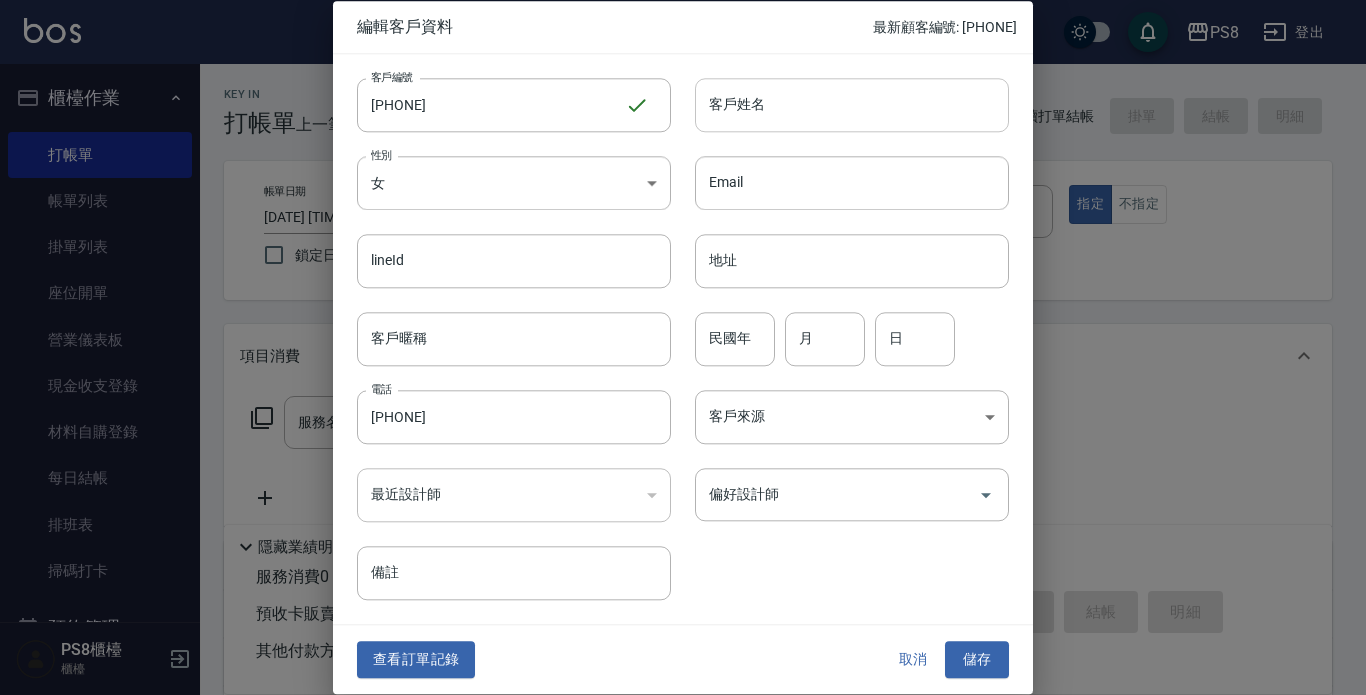 click on "客戶姓名" at bounding box center (852, 105) 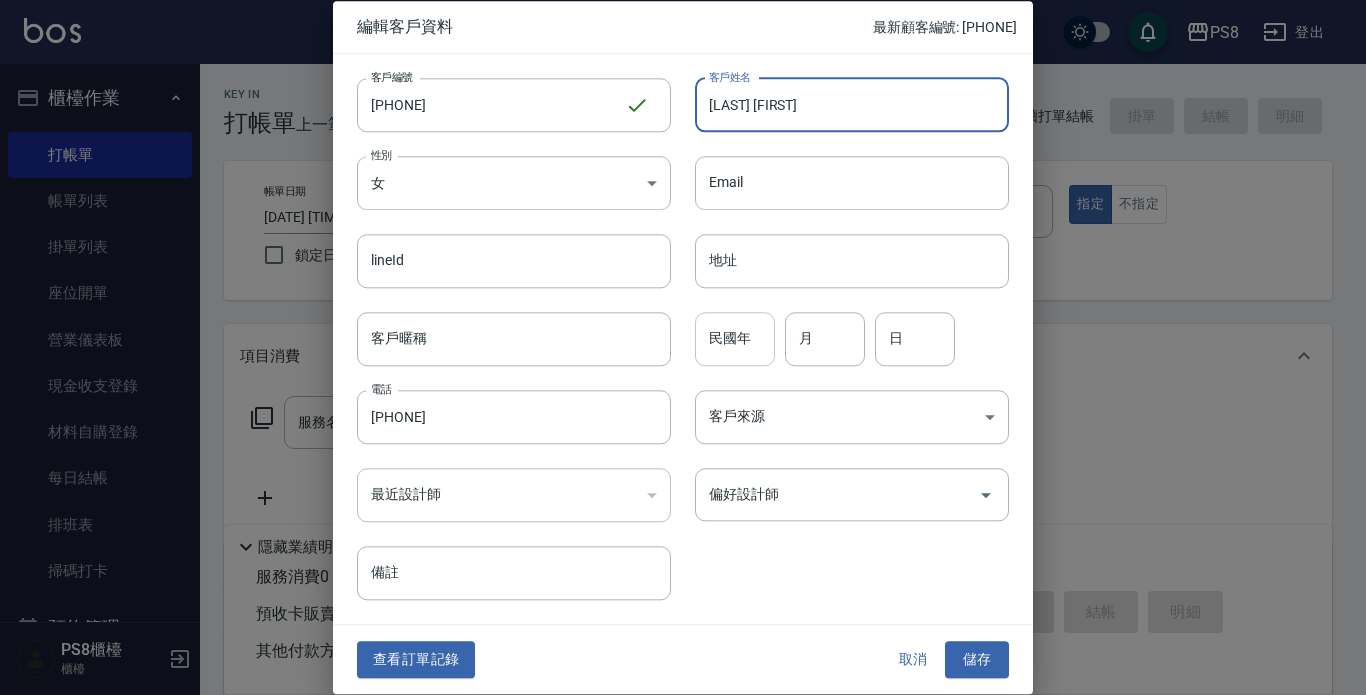 type on "[LAST] [FIRST]" 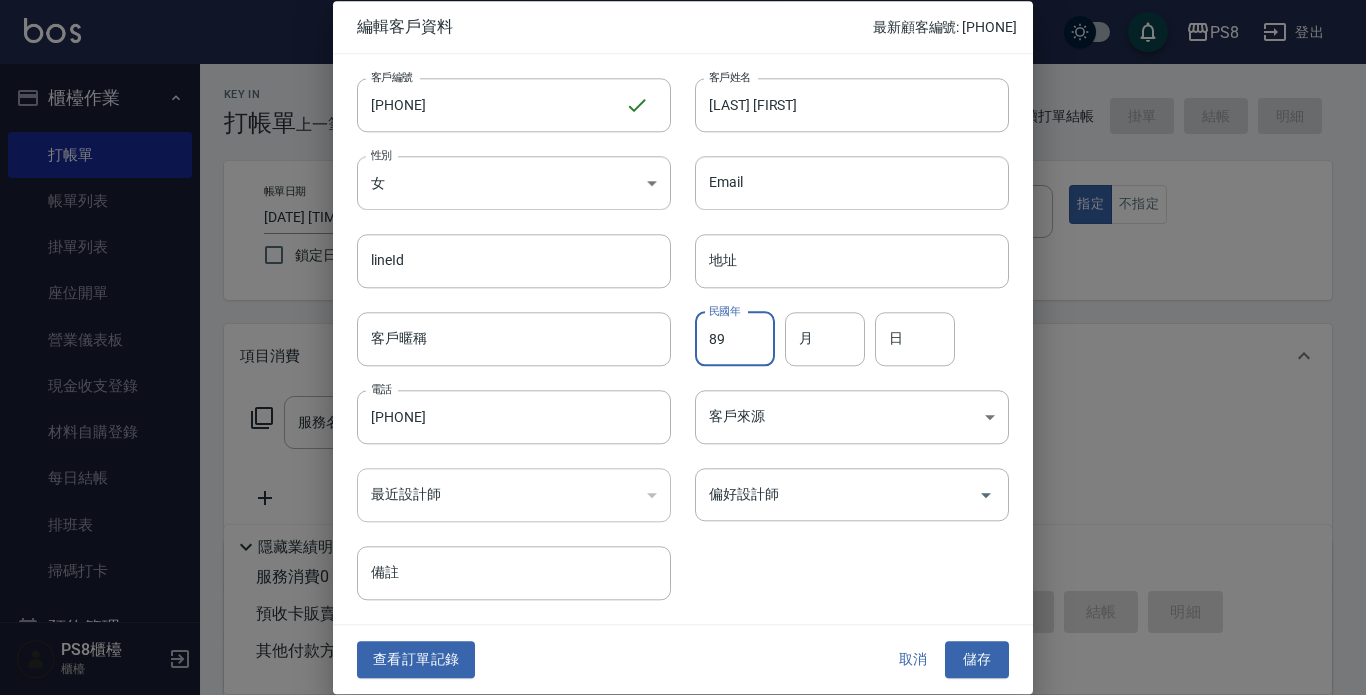 type on "89" 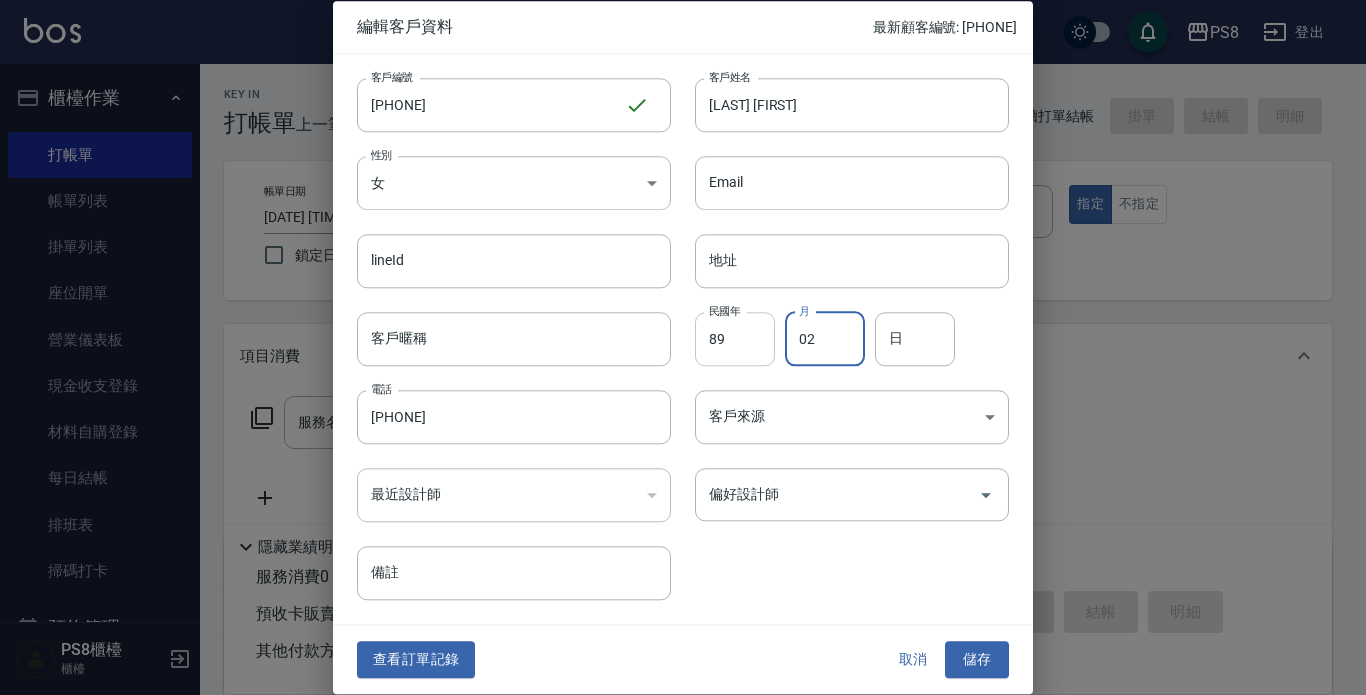 type on "02" 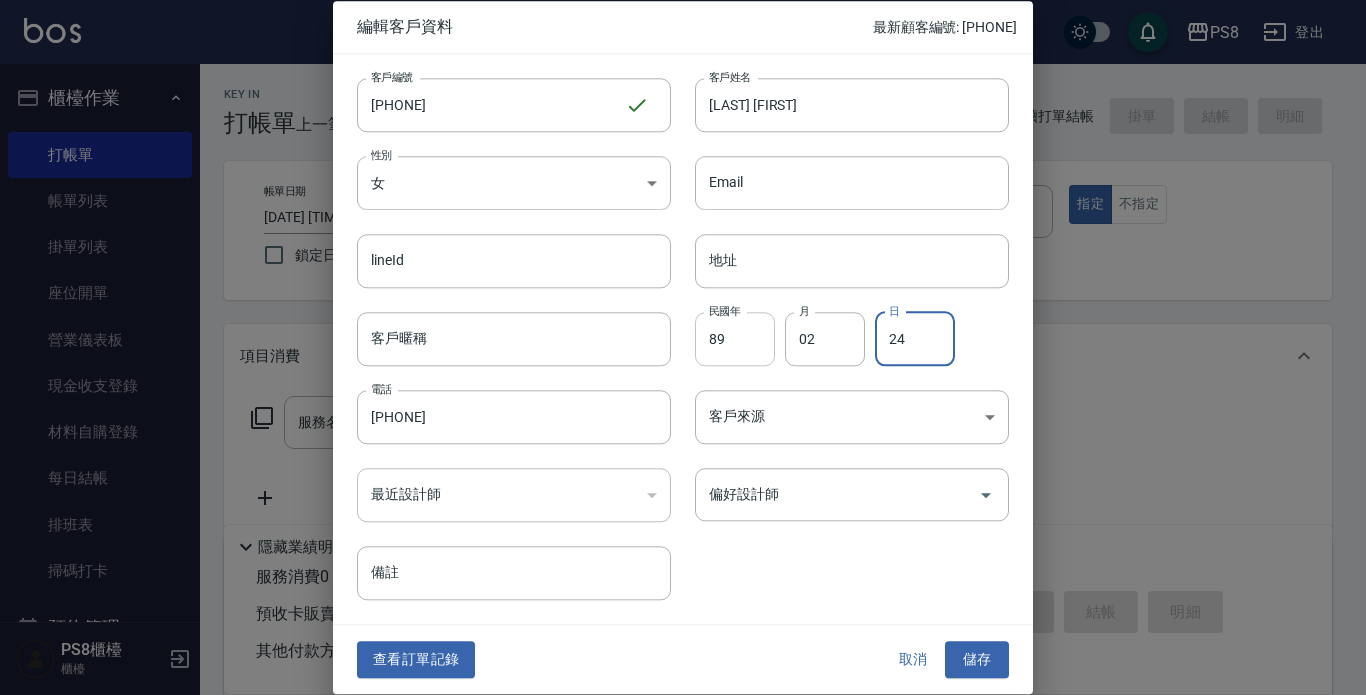 type on "24" 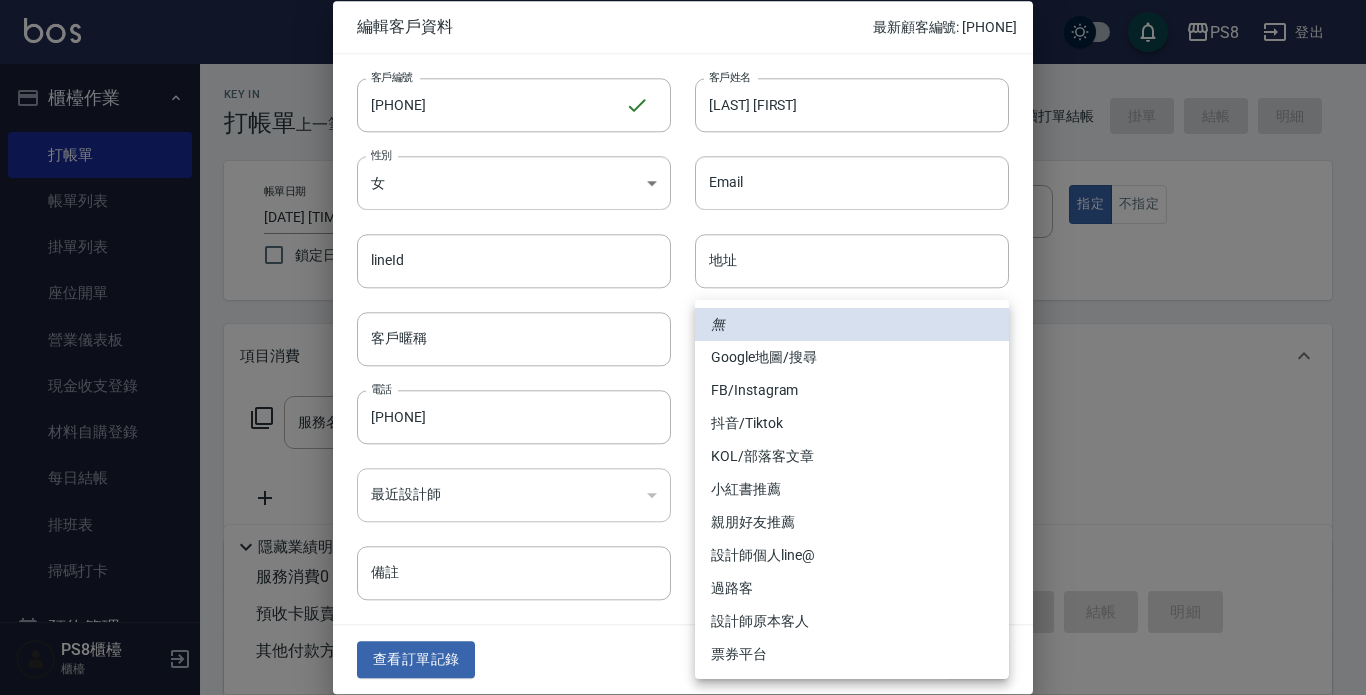 type 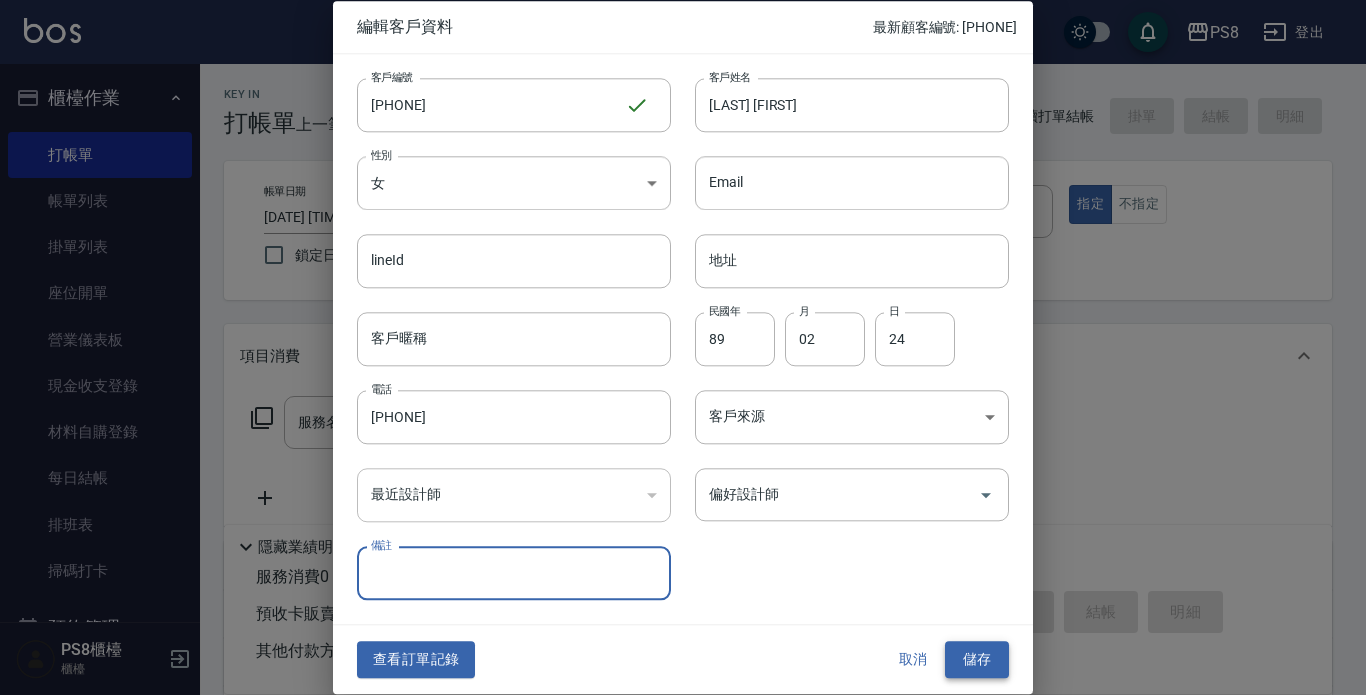 click on "儲存" at bounding box center (977, 660) 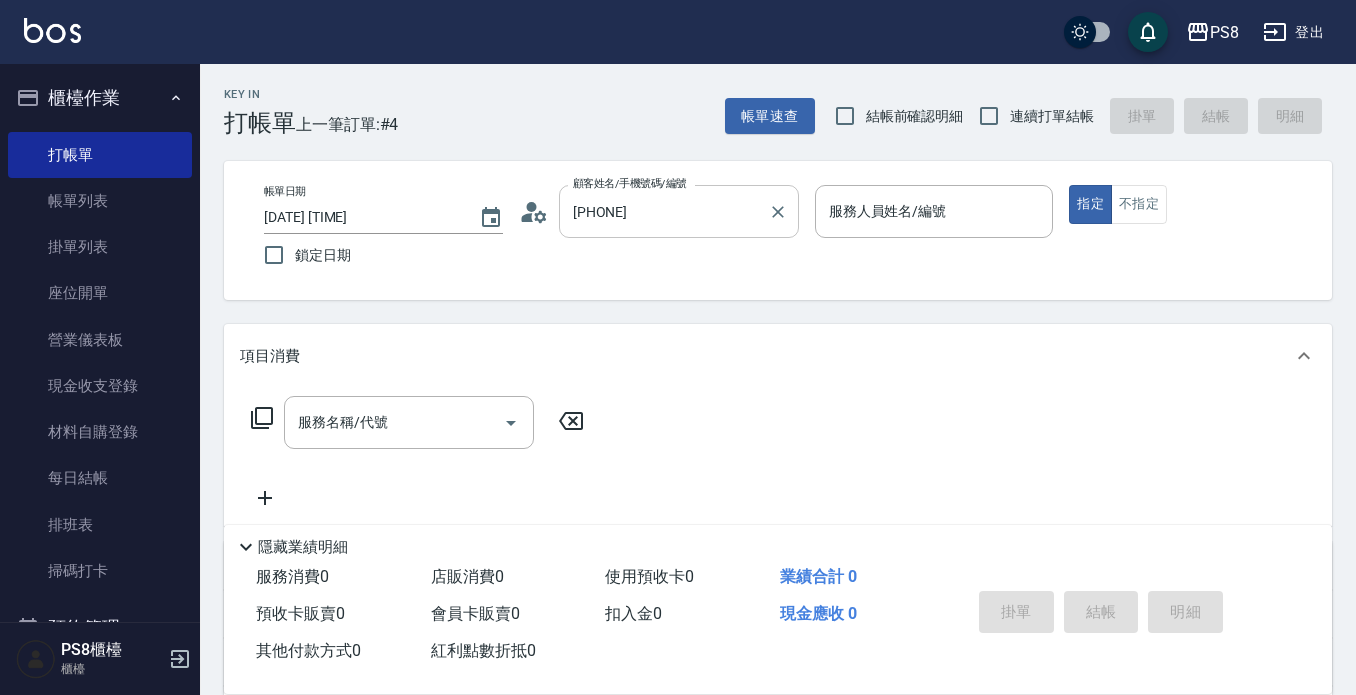 click on "[PHONE]" at bounding box center (664, 211) 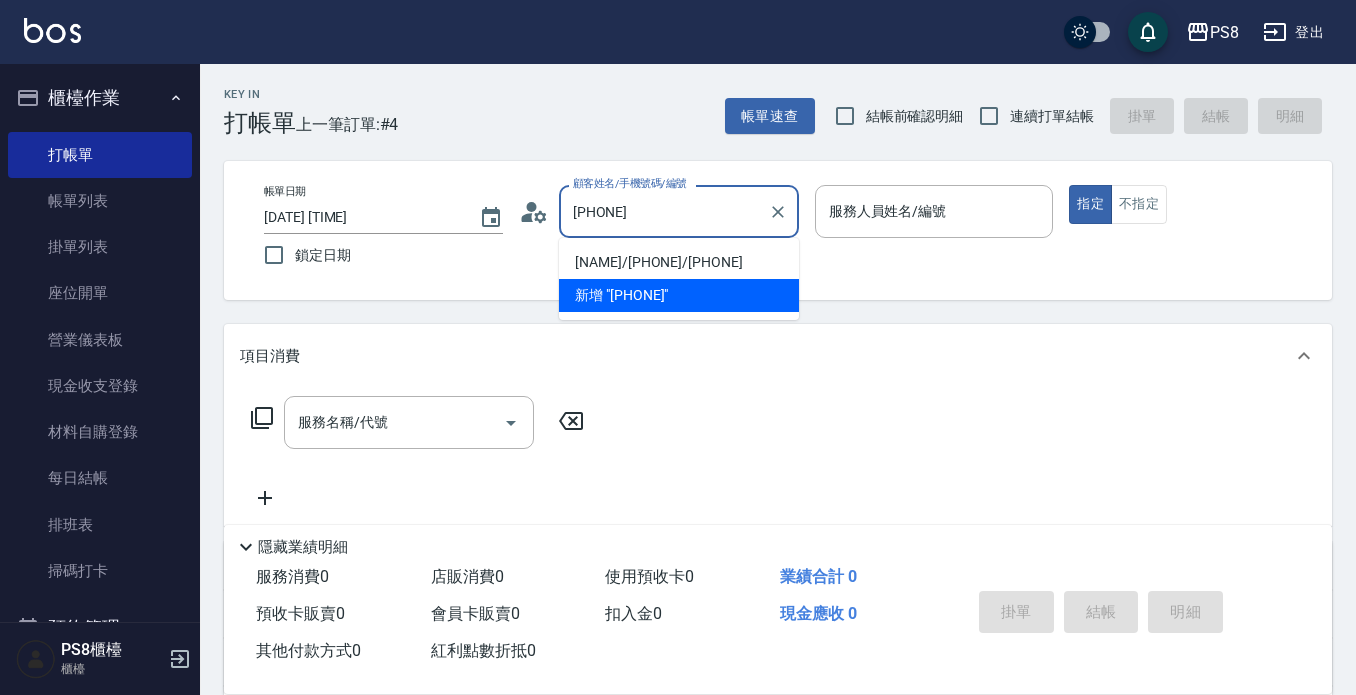 click on "[NAME]/[PHONE]/[PHONE]" at bounding box center [679, 262] 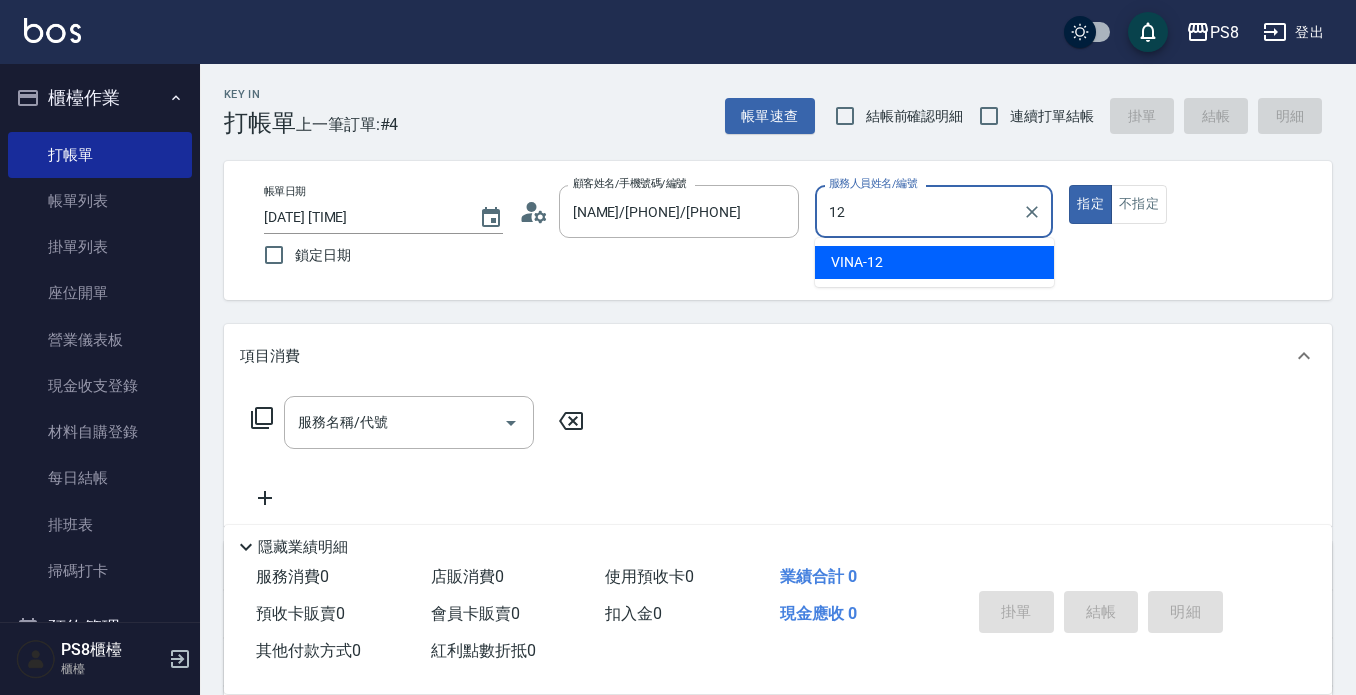 type on "VINA-12" 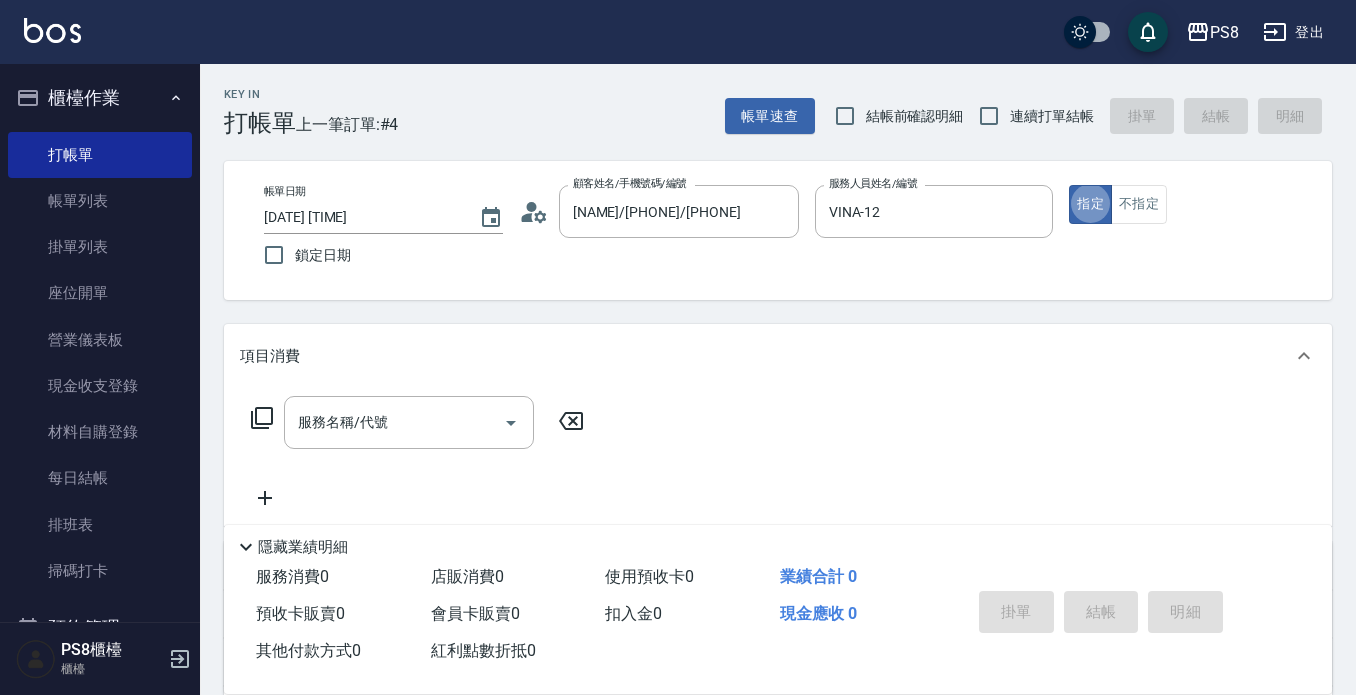 type on "true" 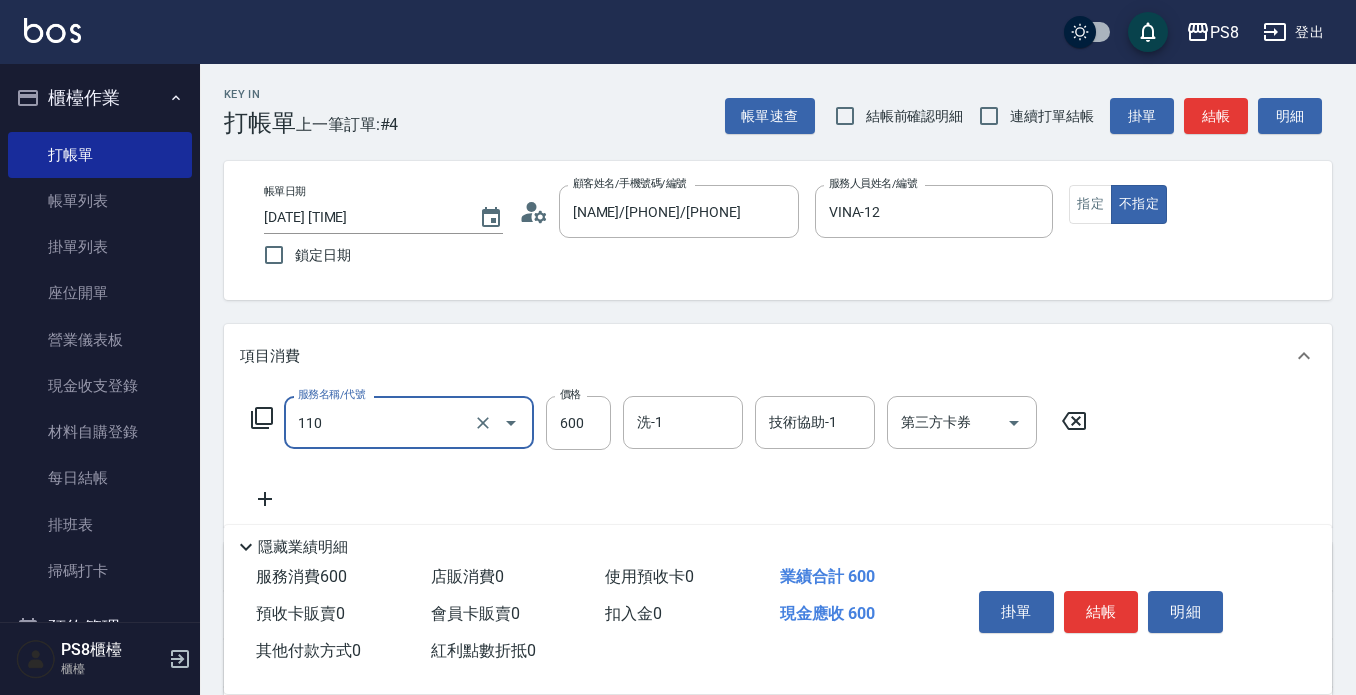 type on "精油+去角質(110)" 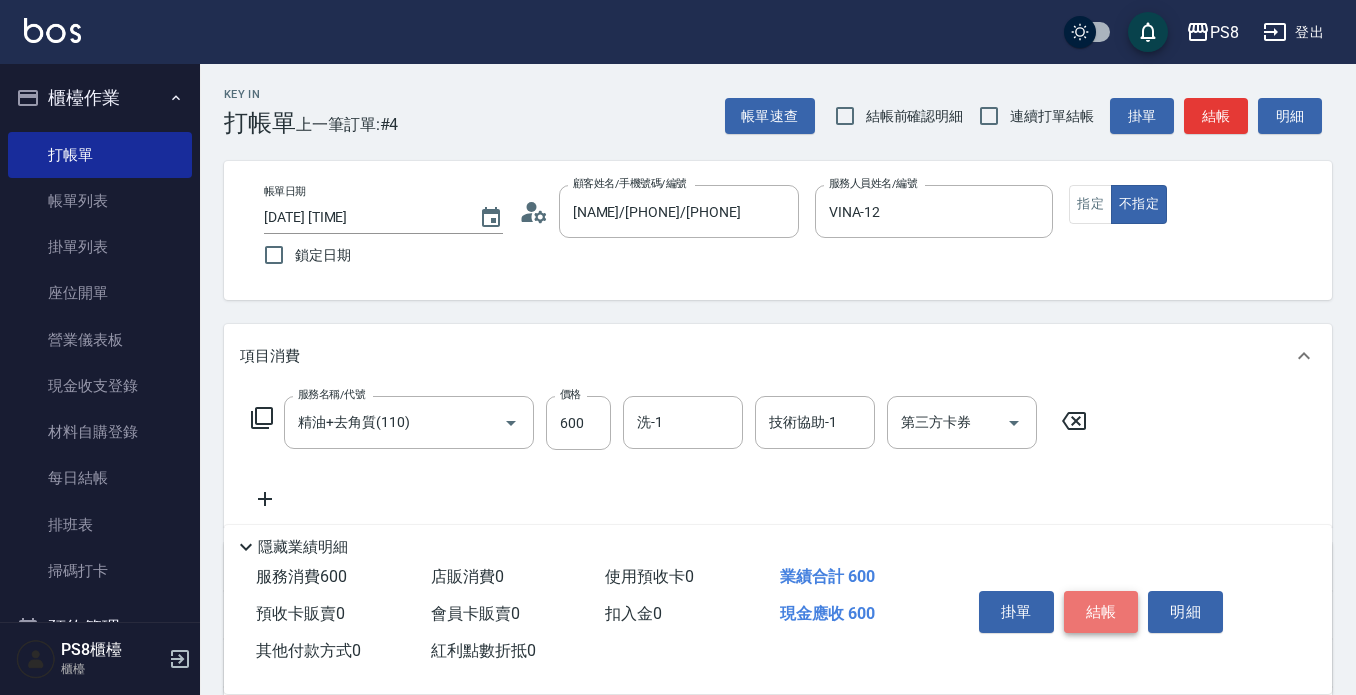 click on "結帳" at bounding box center (1101, 612) 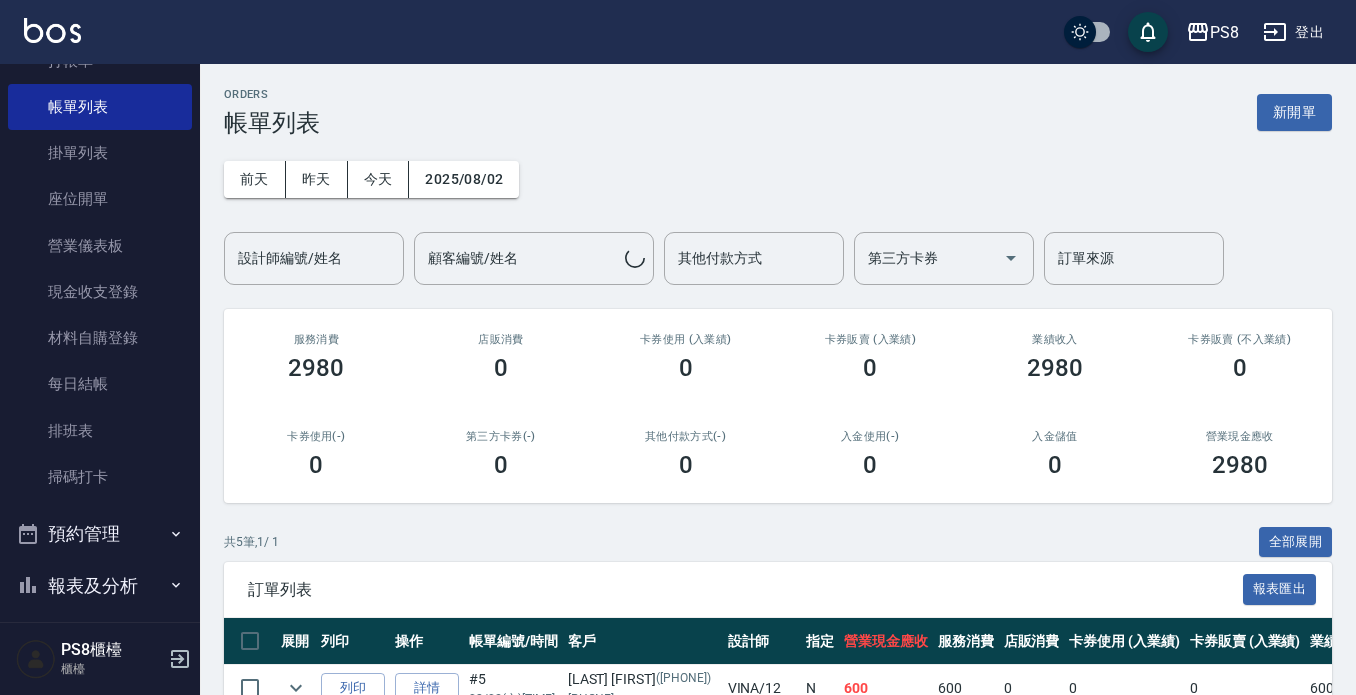 scroll, scrollTop: 313, scrollLeft: 0, axis: vertical 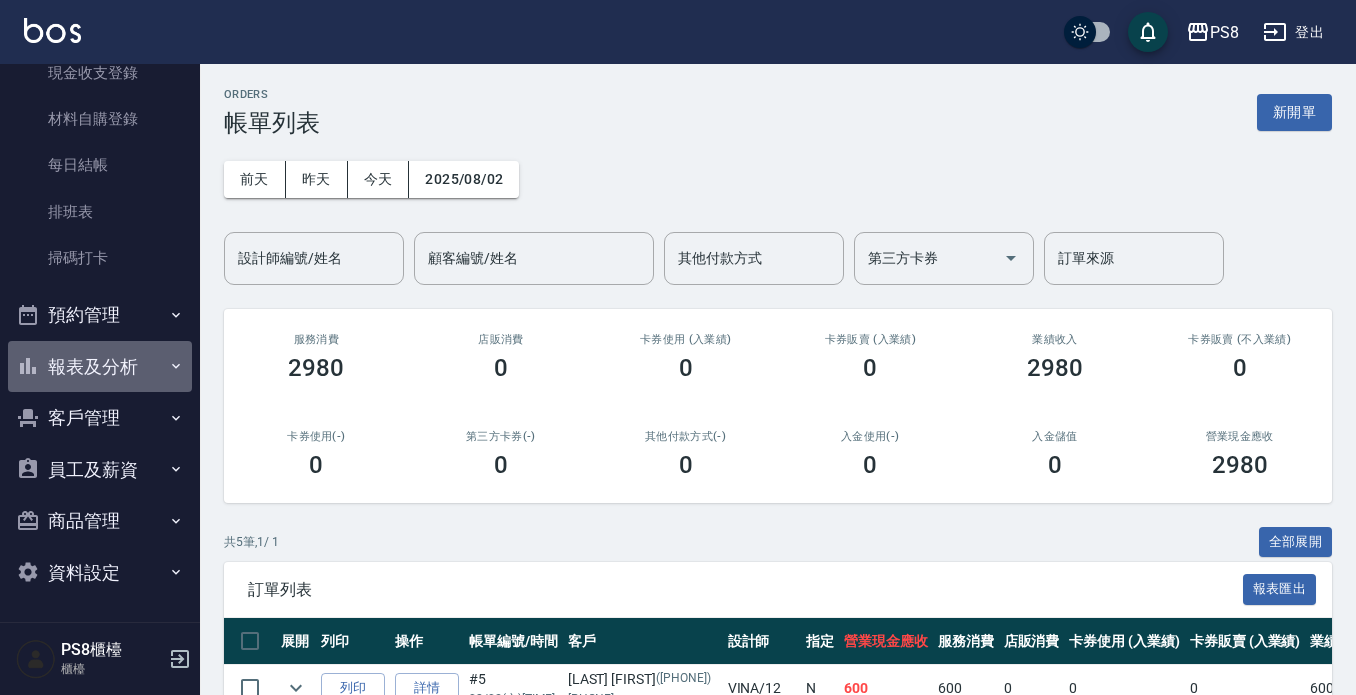 click on "報表及分析" at bounding box center (100, 367) 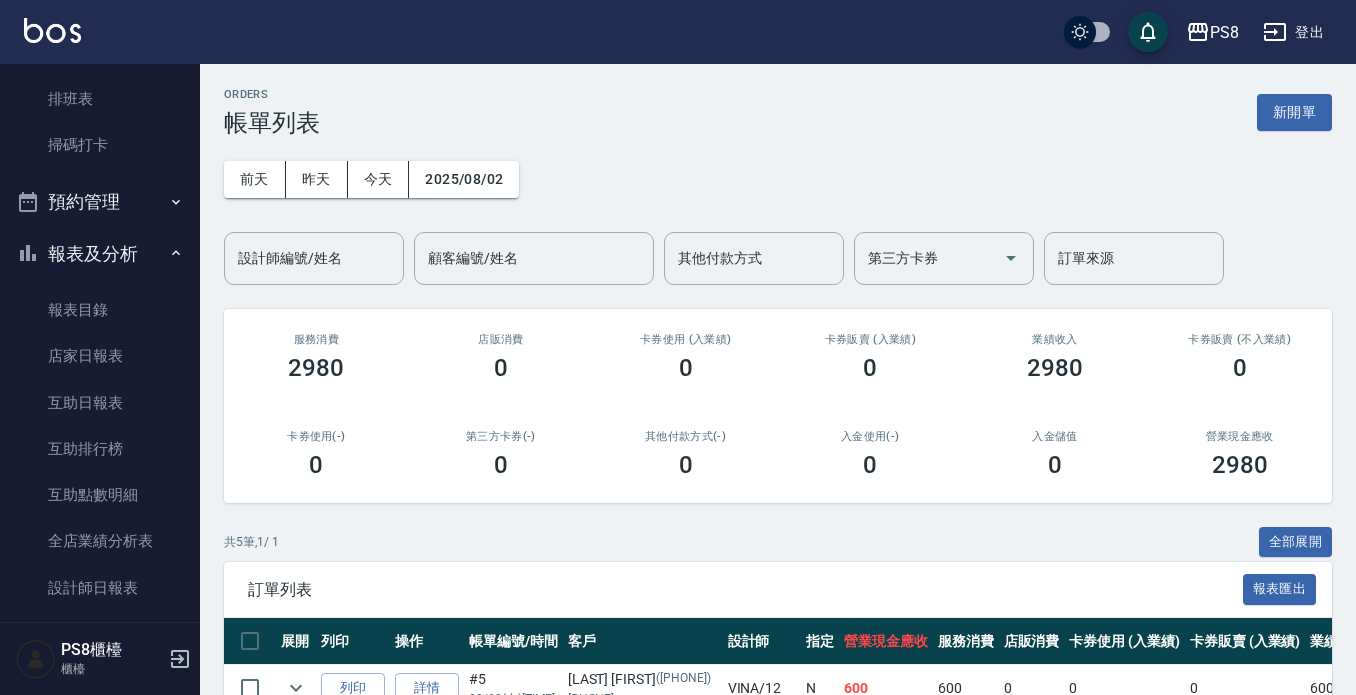 scroll, scrollTop: 613, scrollLeft: 0, axis: vertical 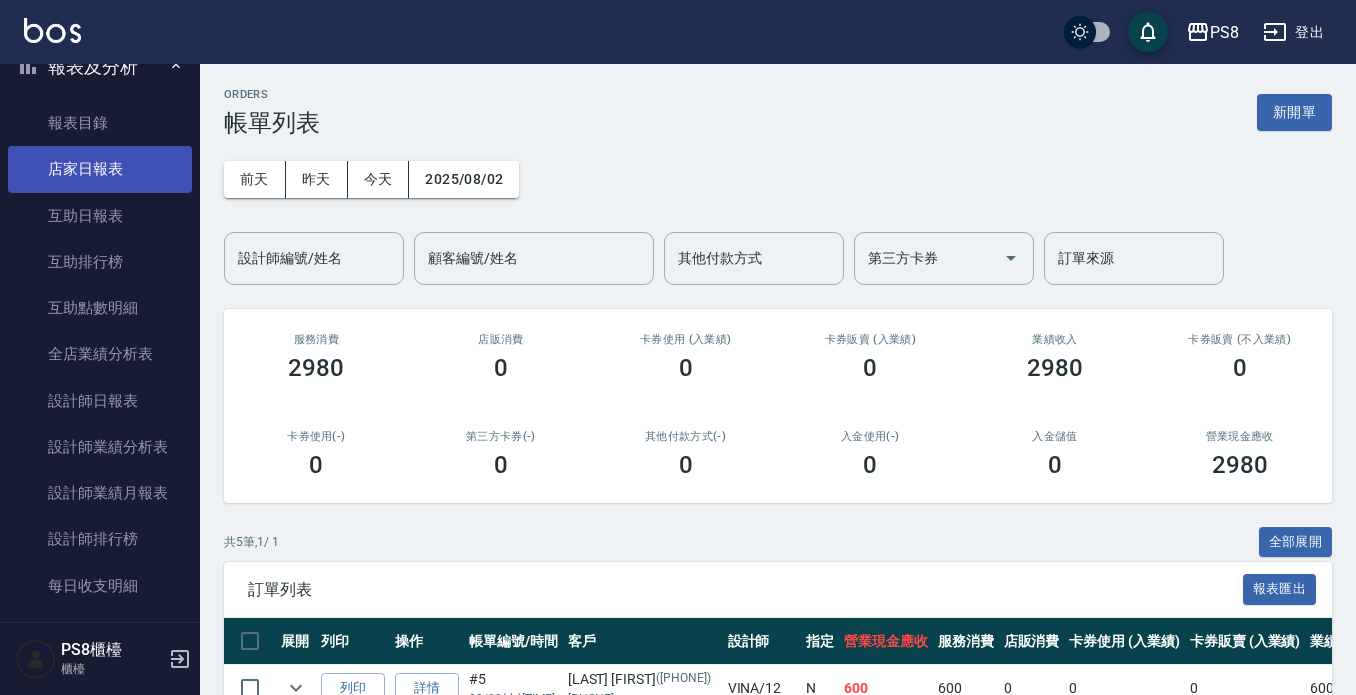 click on "店家日報表" at bounding box center [100, 169] 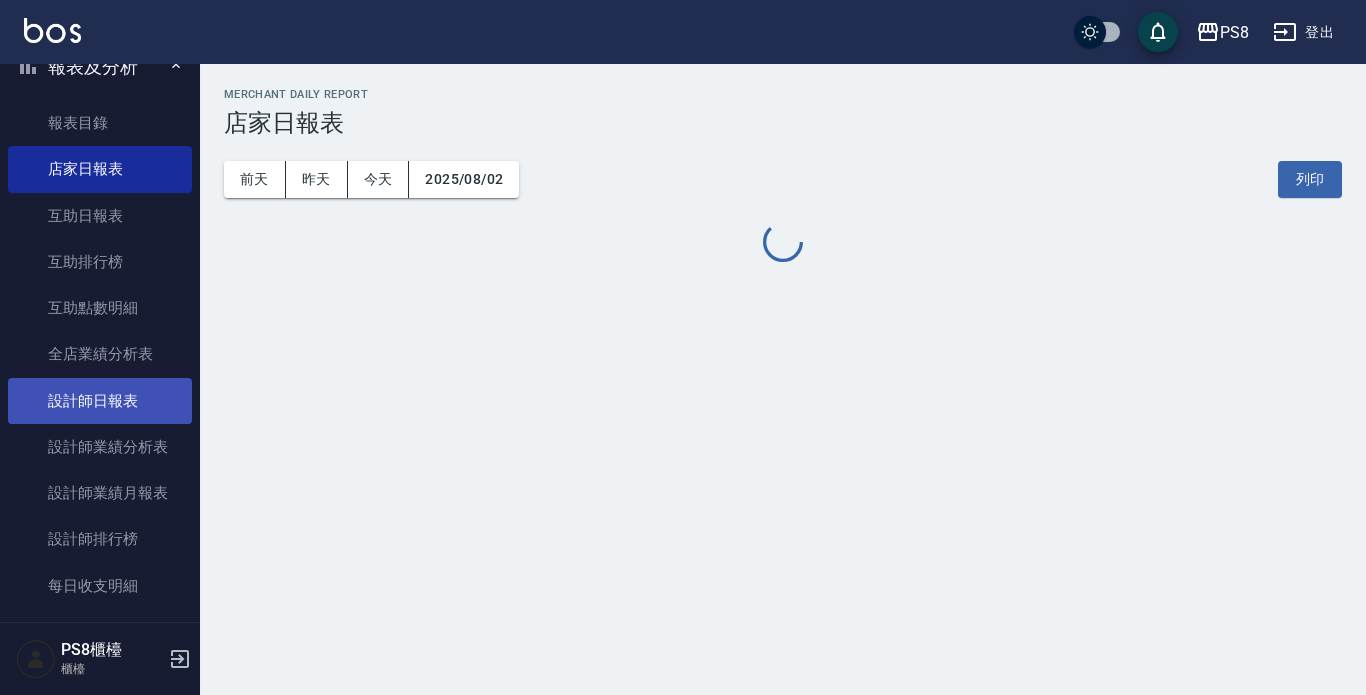 click on "設計師日報表" at bounding box center [100, 401] 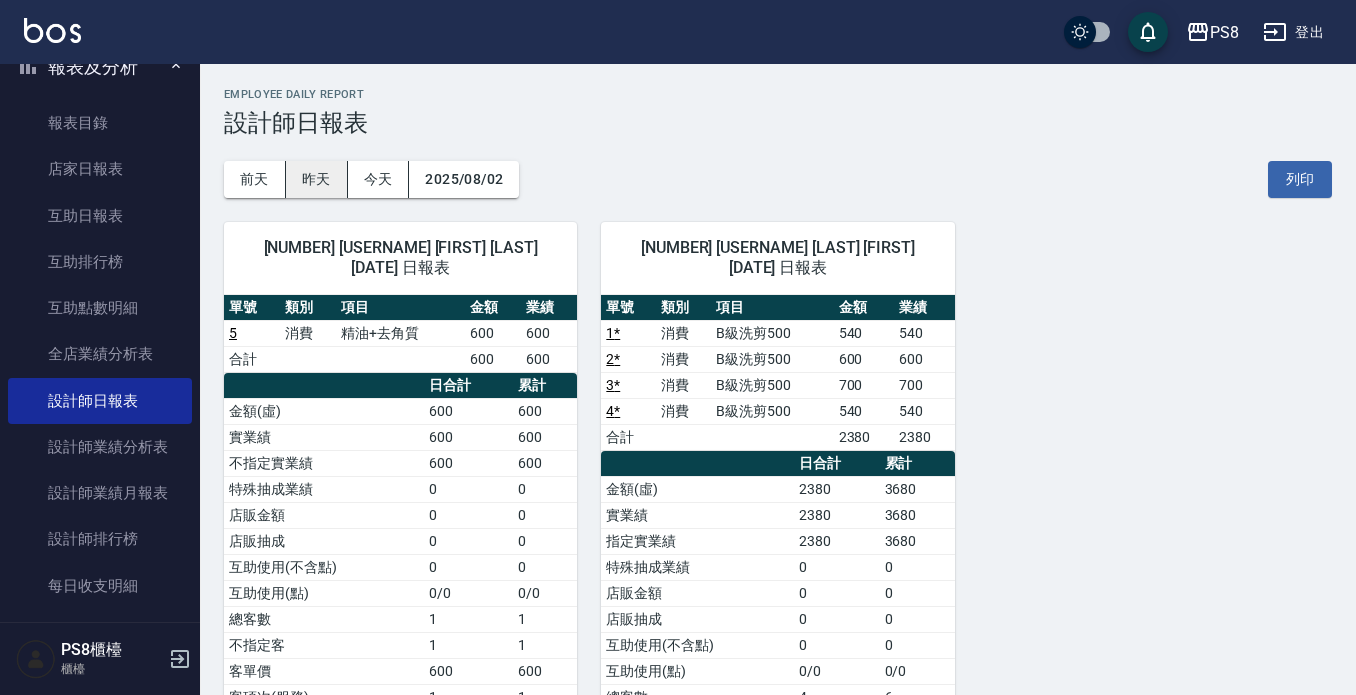 click on "昨天" at bounding box center (317, 179) 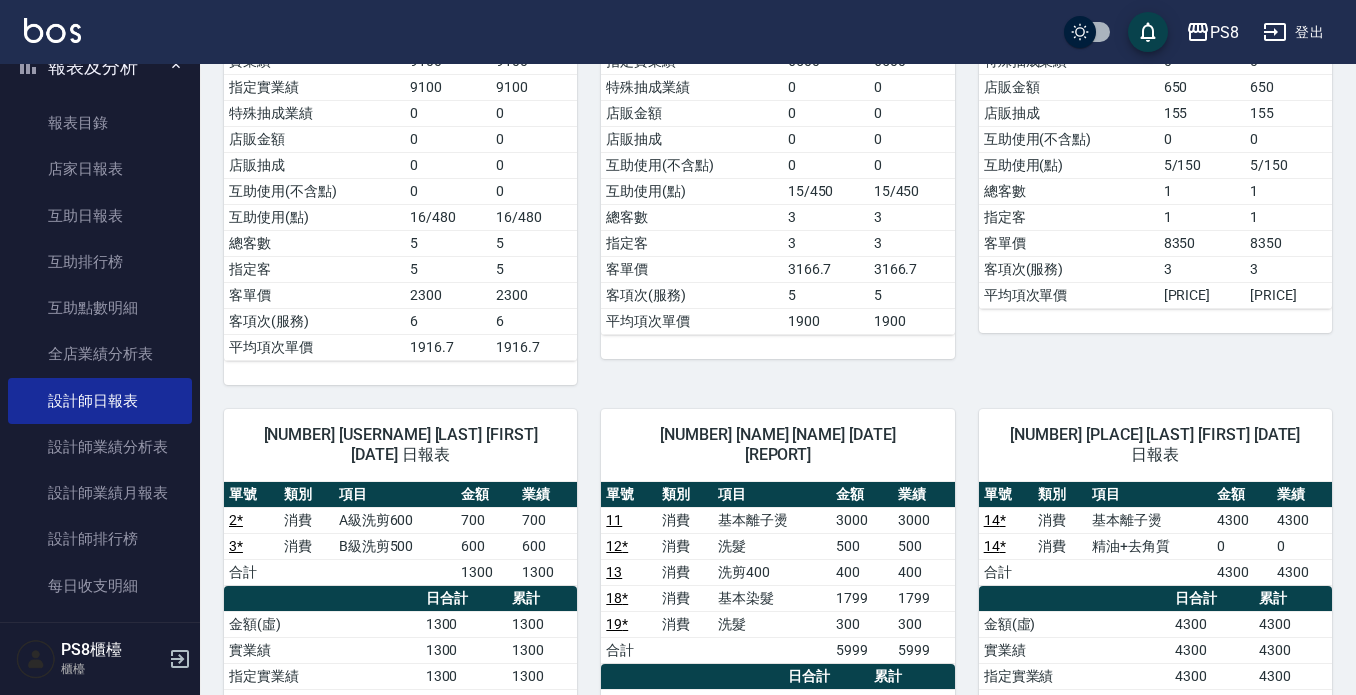 scroll, scrollTop: 0, scrollLeft: 0, axis: both 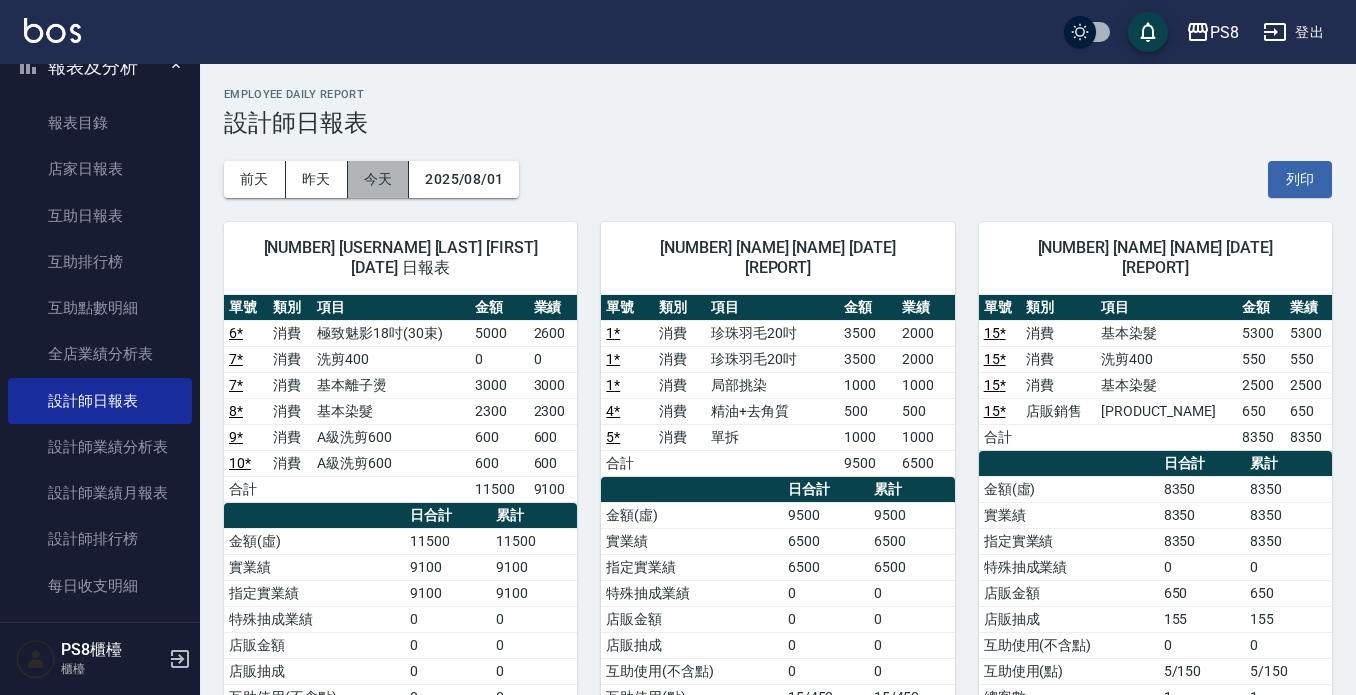 click on "今天" at bounding box center [379, 179] 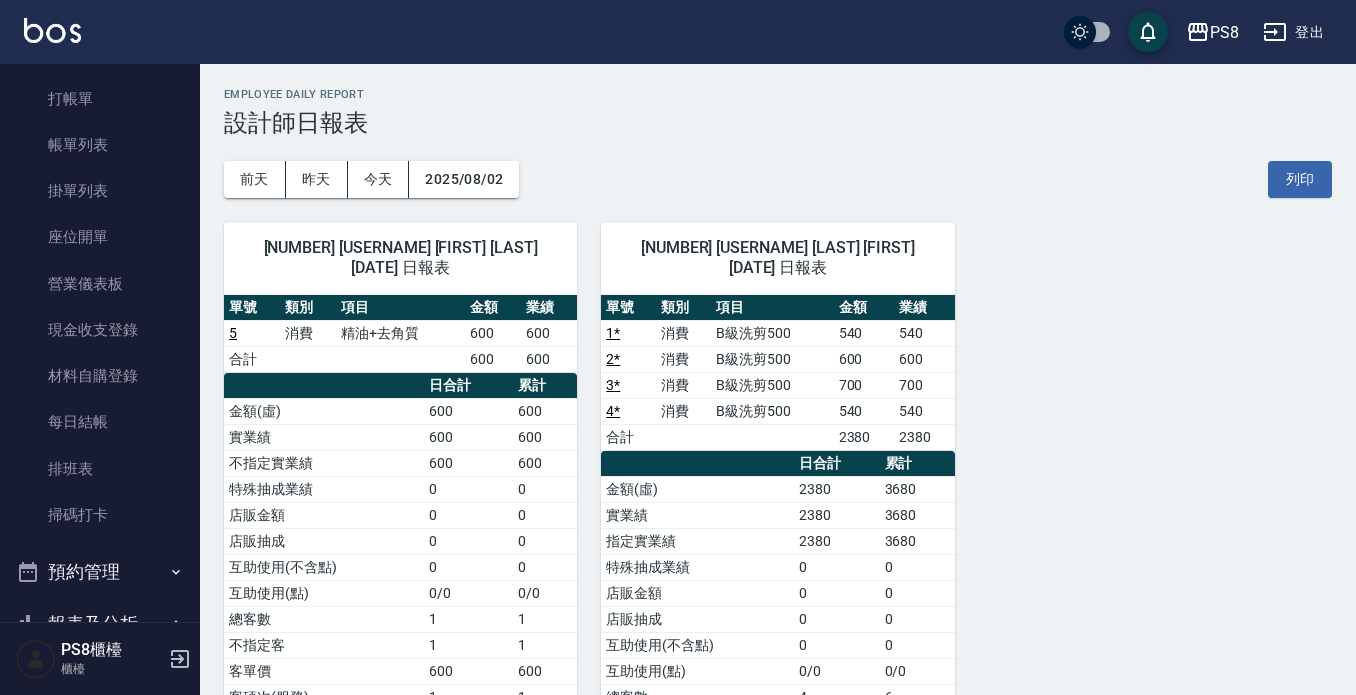 scroll, scrollTop: 13, scrollLeft: 0, axis: vertical 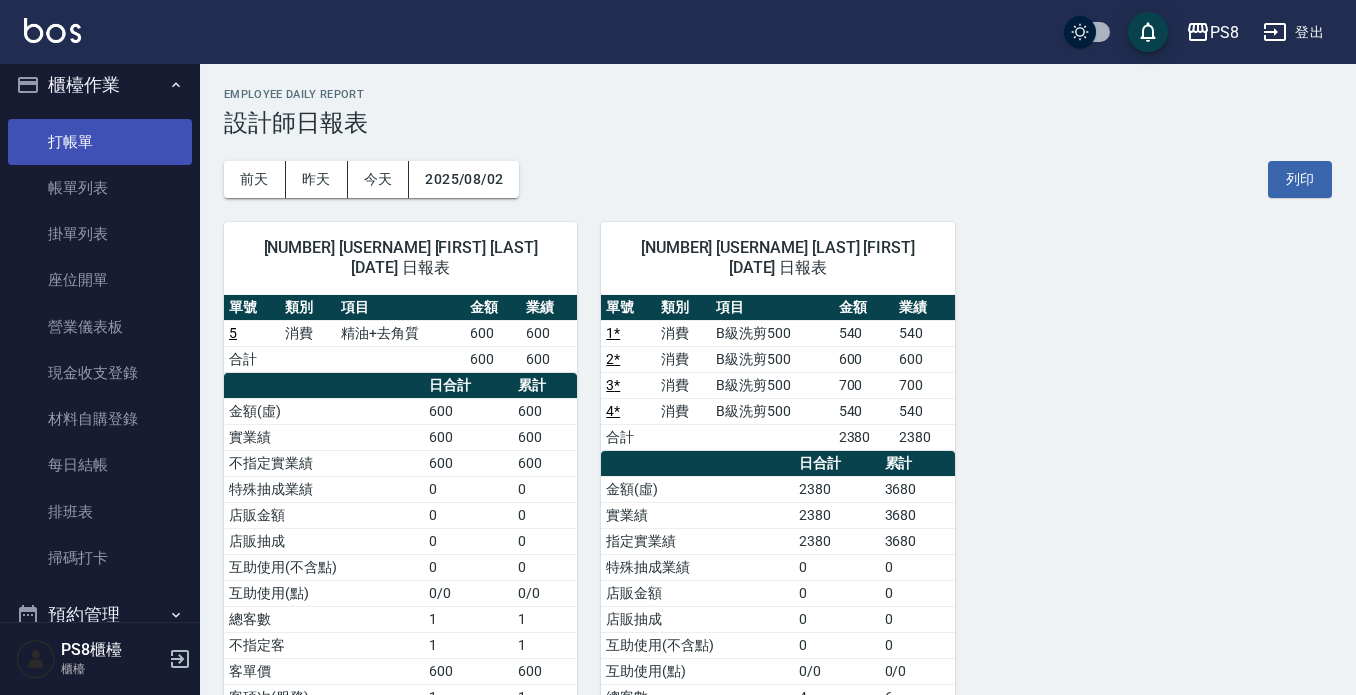 click on "打帳單" at bounding box center (100, 142) 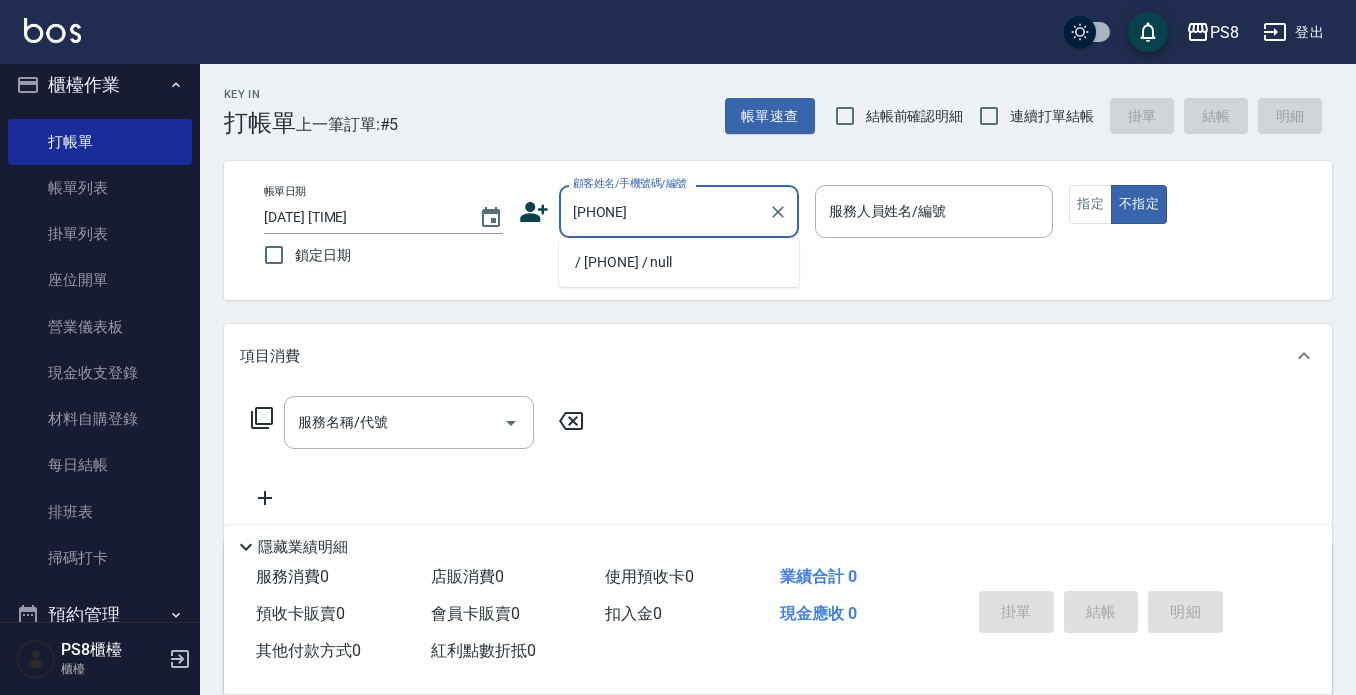 drag, startPoint x: 673, startPoint y: 195, endPoint x: 546, endPoint y: 217, distance: 128.89143 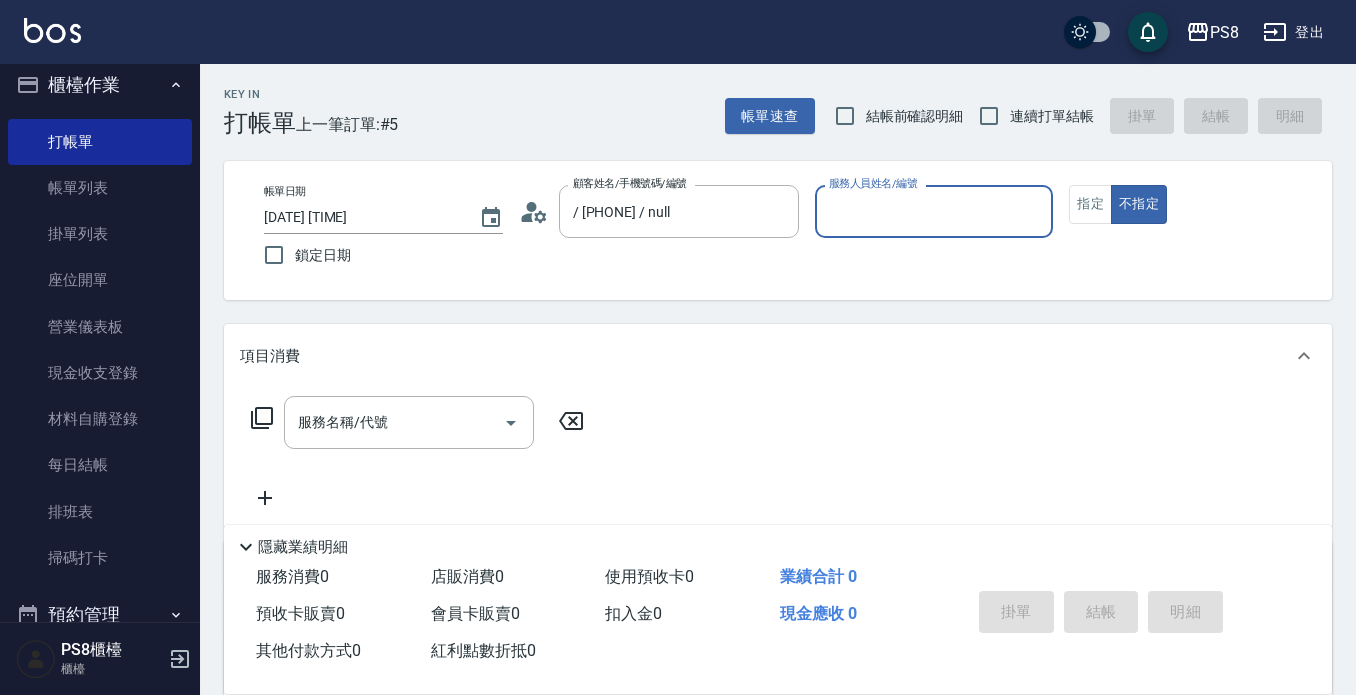 click 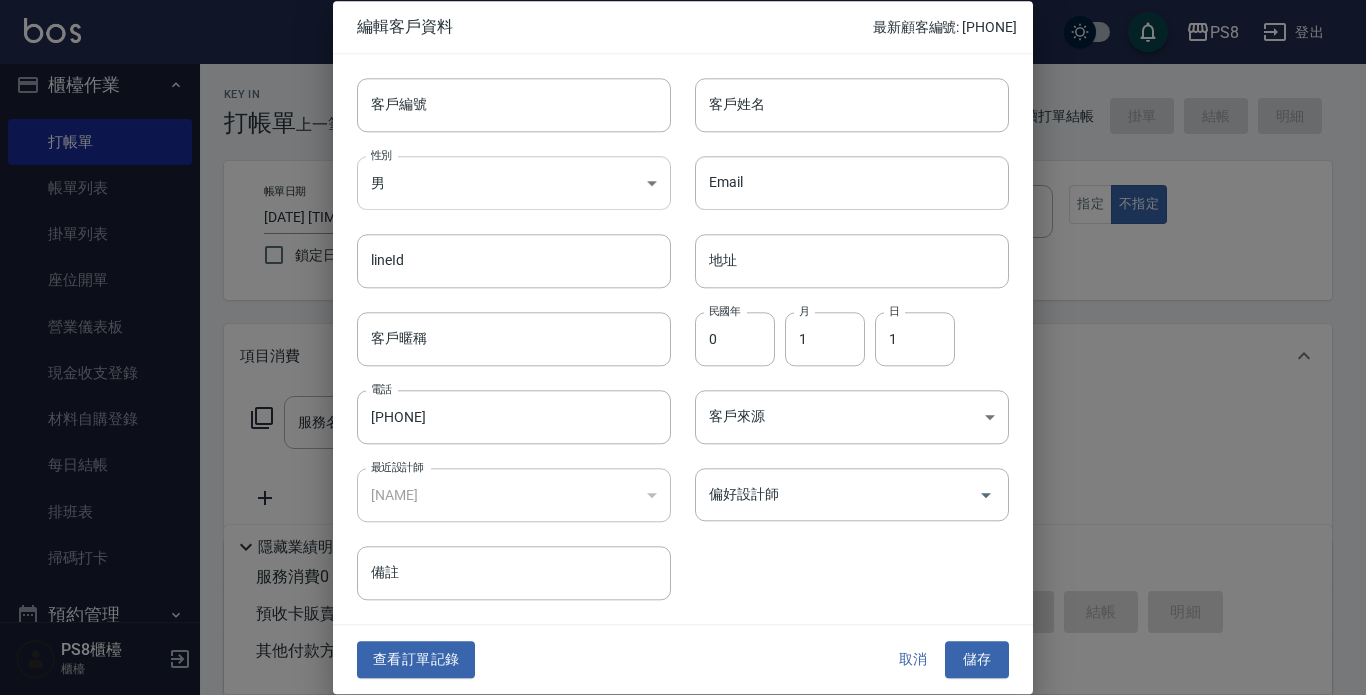 click on "PS8 登出 櫃檯作業 打帳單 帳單列表 掛單列表 座位開單 營業儀表板 現金收支登錄 材料自購登錄 每日結帳 排班表 掃碼打卡 預約管理 預約管理 單日預約紀錄 單週預約紀錄 報表及分析 報表目錄 店家日報表 互助日報表 互助排行榜 互助點數明細 全店業績分析表 設計師日報表 設計師業績分析表 設計師業績月報表 設計師排行榜 每日收支明細 收支分類明細表 客戶管理 客戶列表 卡券管理 入金管理 員工及薪資 員工列表 全店打卡記錄 商品管理 商品分類設定 商品列表 資料設定 服務分類設定 服務項目設定 預收卡設定 系統參數設定 業績抽成參數設定 收支科目設定 支付方式設定 第三方卡券設定 PS8櫃檯 櫃檯 Key In 打帳單 上一筆訂單:#5 帳單速查 結帳前確認明細 連續打單結帳 掛單 結帳 明細 帳單日期 [DATE] [TIME] 鎖定日期 顧客姓名/手機號碼/編號 [PHONE]/[PHONE]/null 指定 0元 0" at bounding box center [683, 487] 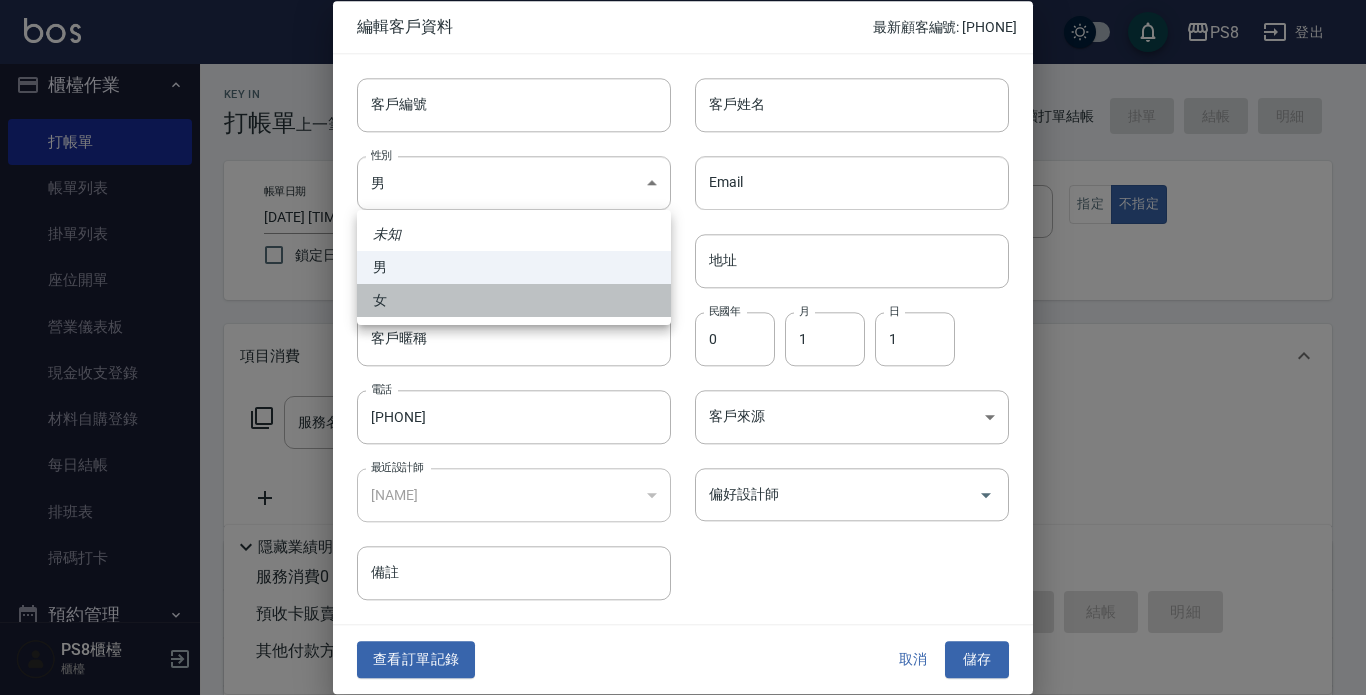 click on "女" at bounding box center [514, 300] 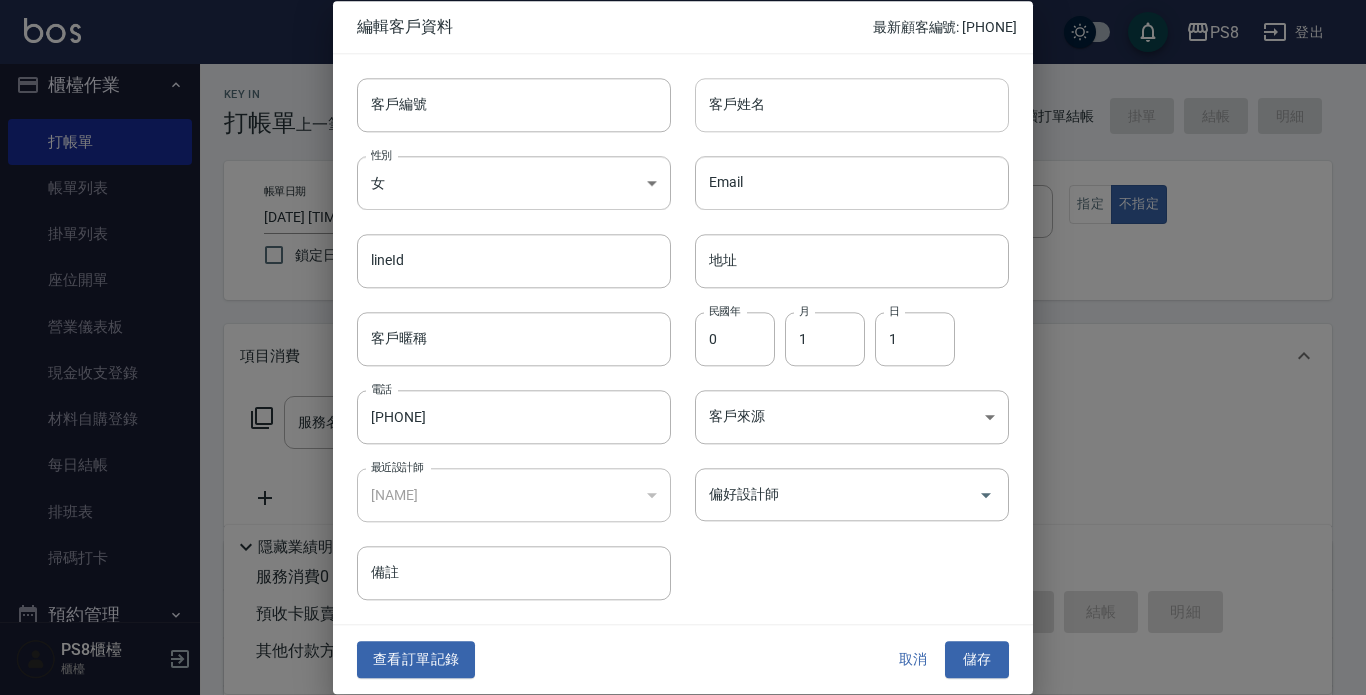 click on "客戶姓名" at bounding box center (852, 105) 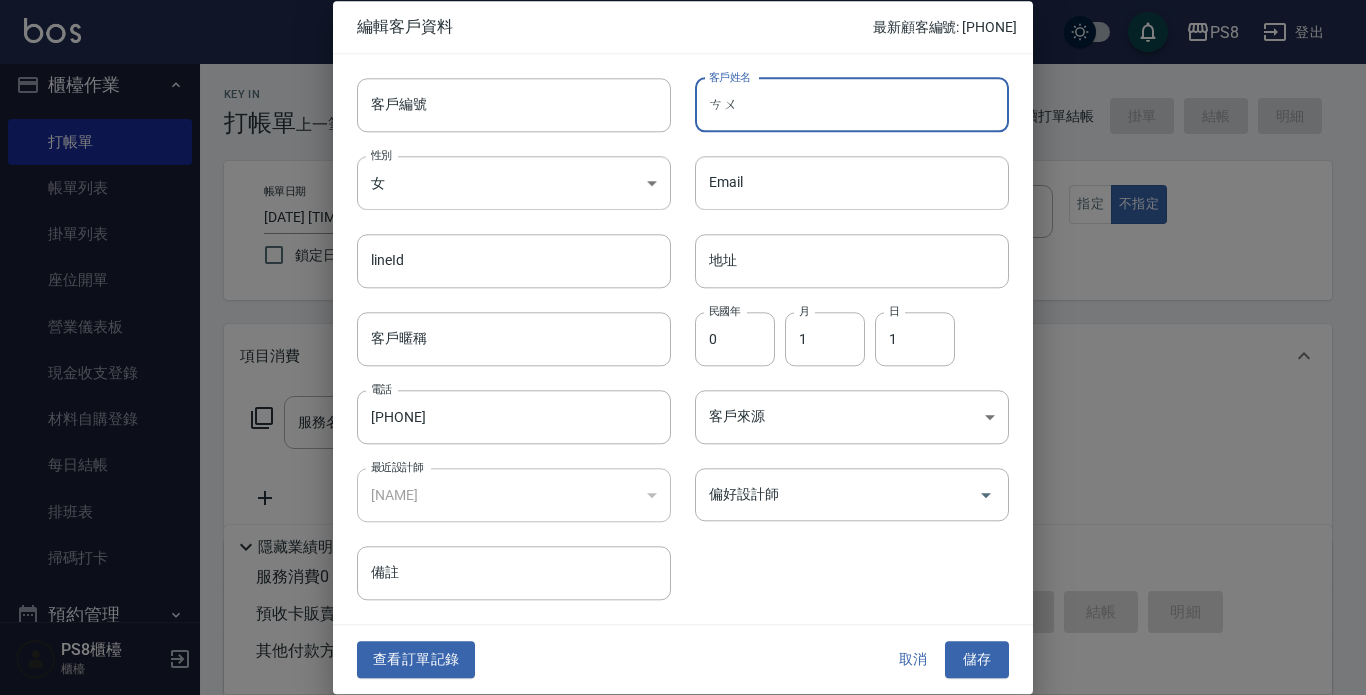 type on "ㄘ" 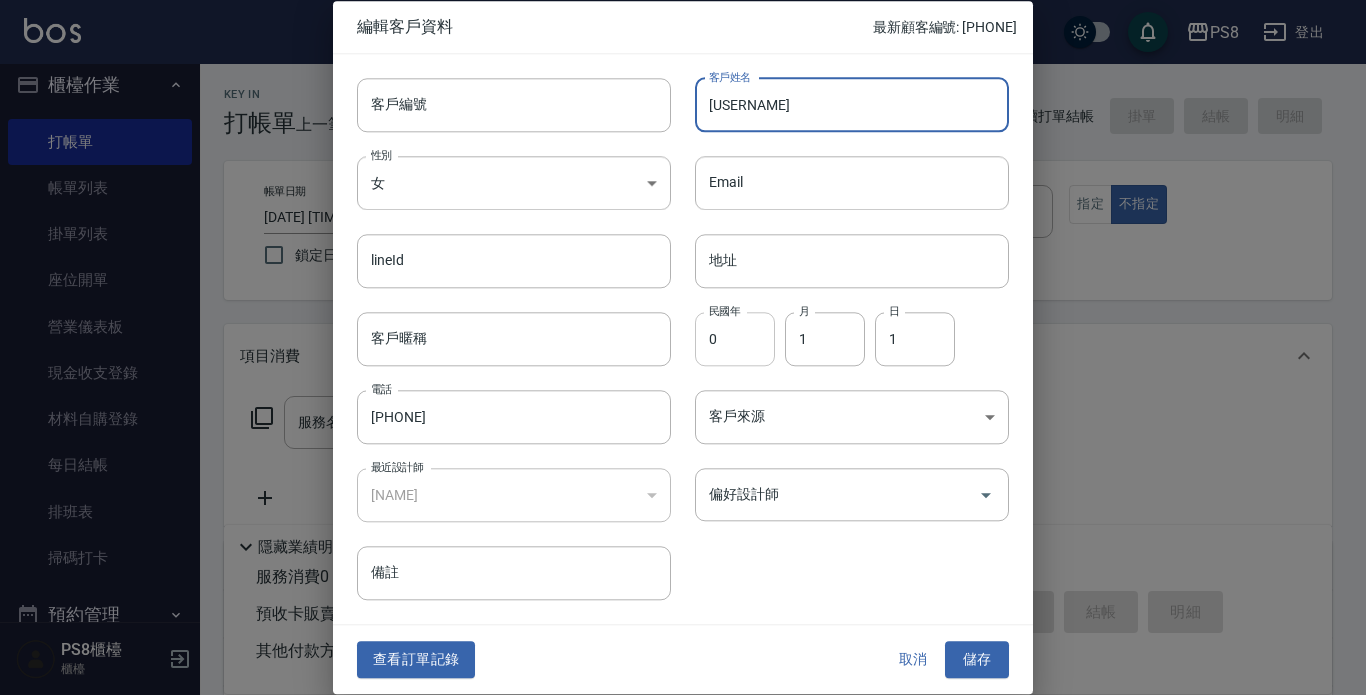 type on "[USERNAME]" 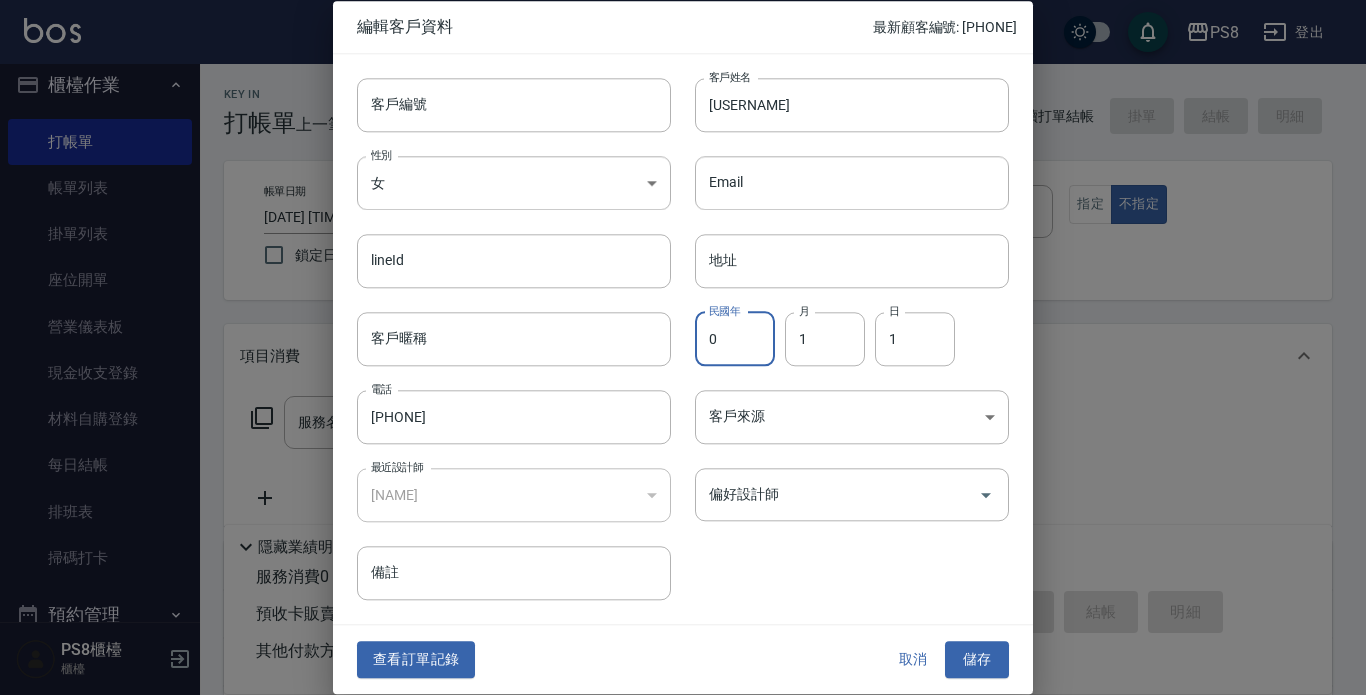 click on "0" at bounding box center (735, 339) 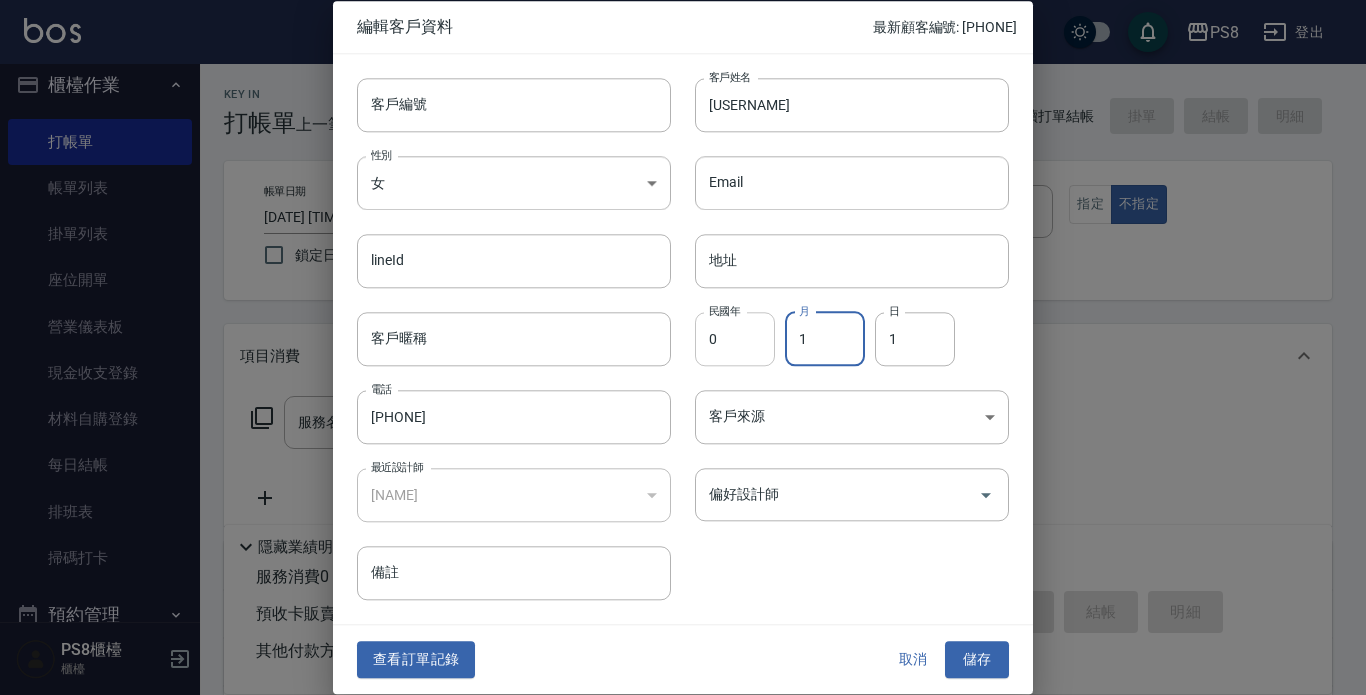 type on "1" 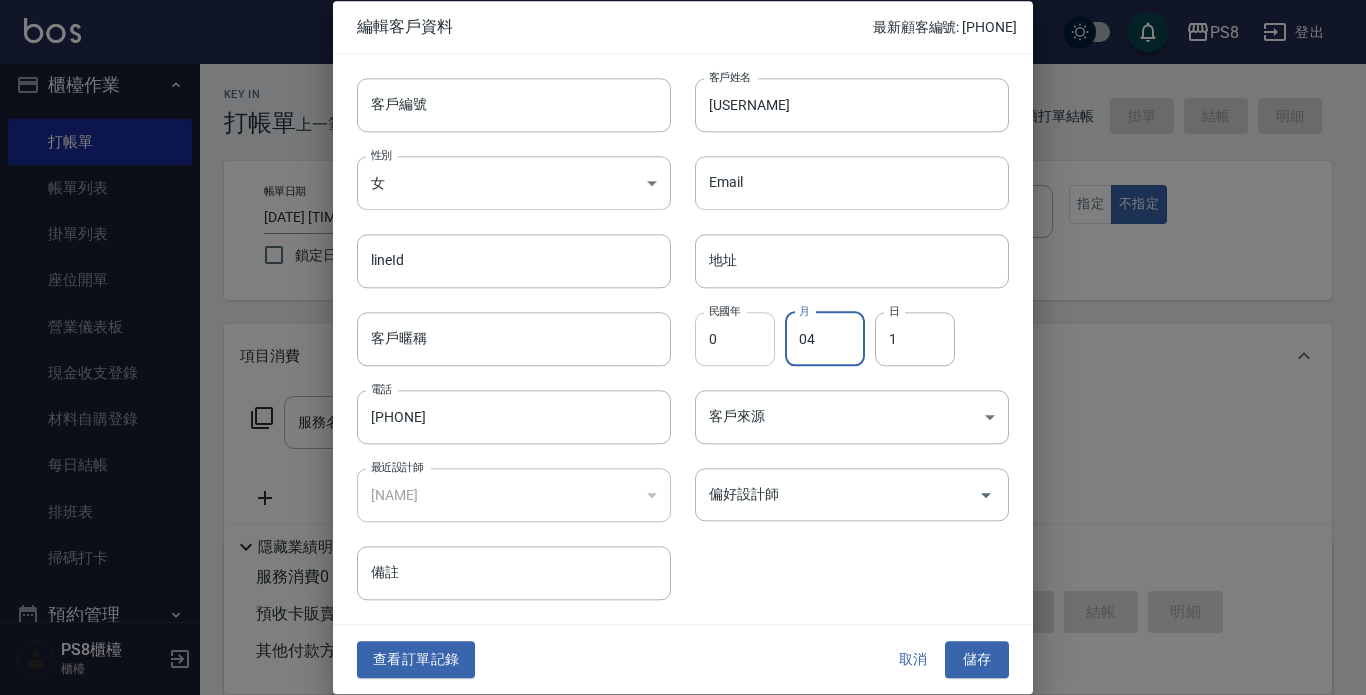 type on "04" 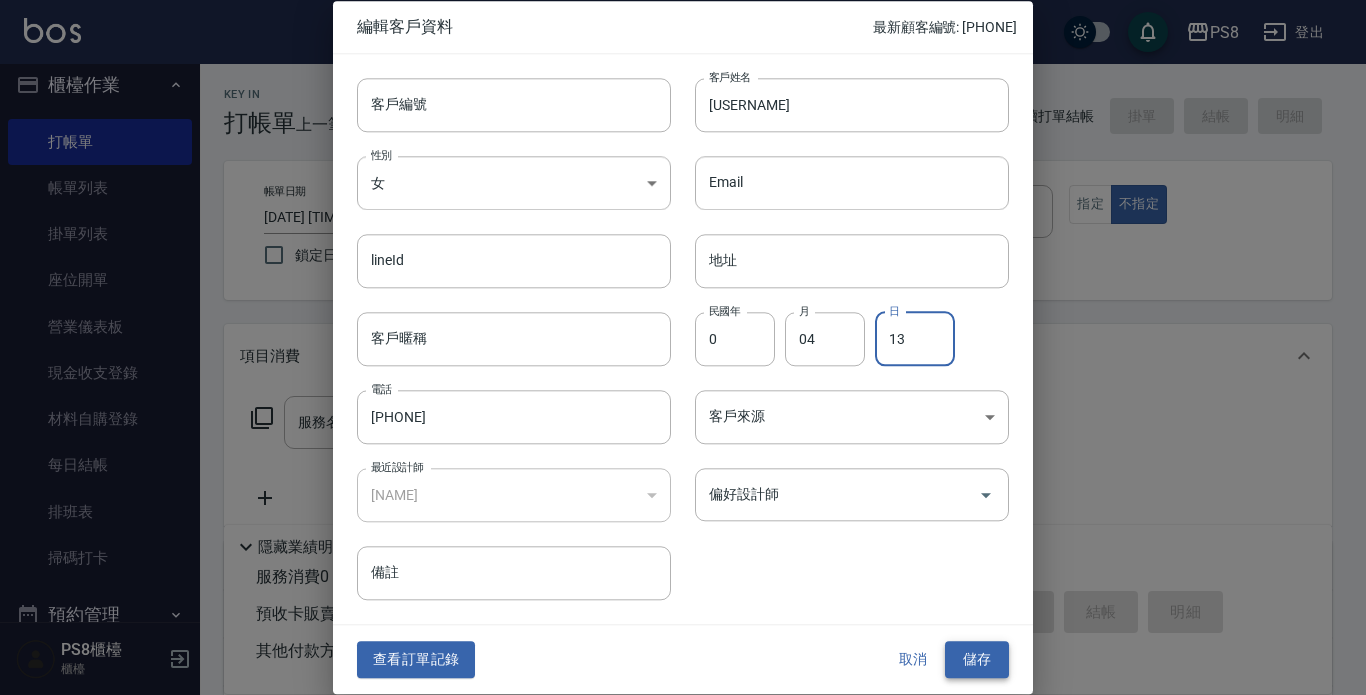 type on "13" 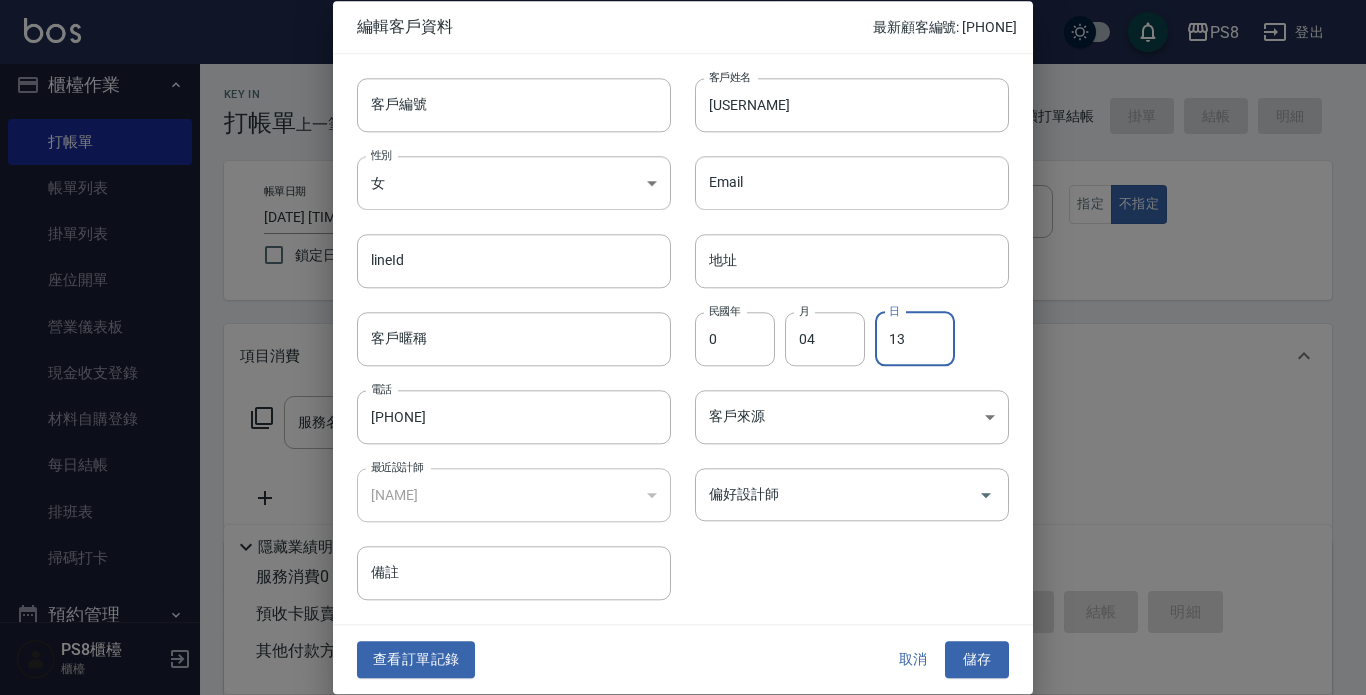 click on "儲存" at bounding box center [977, 660] 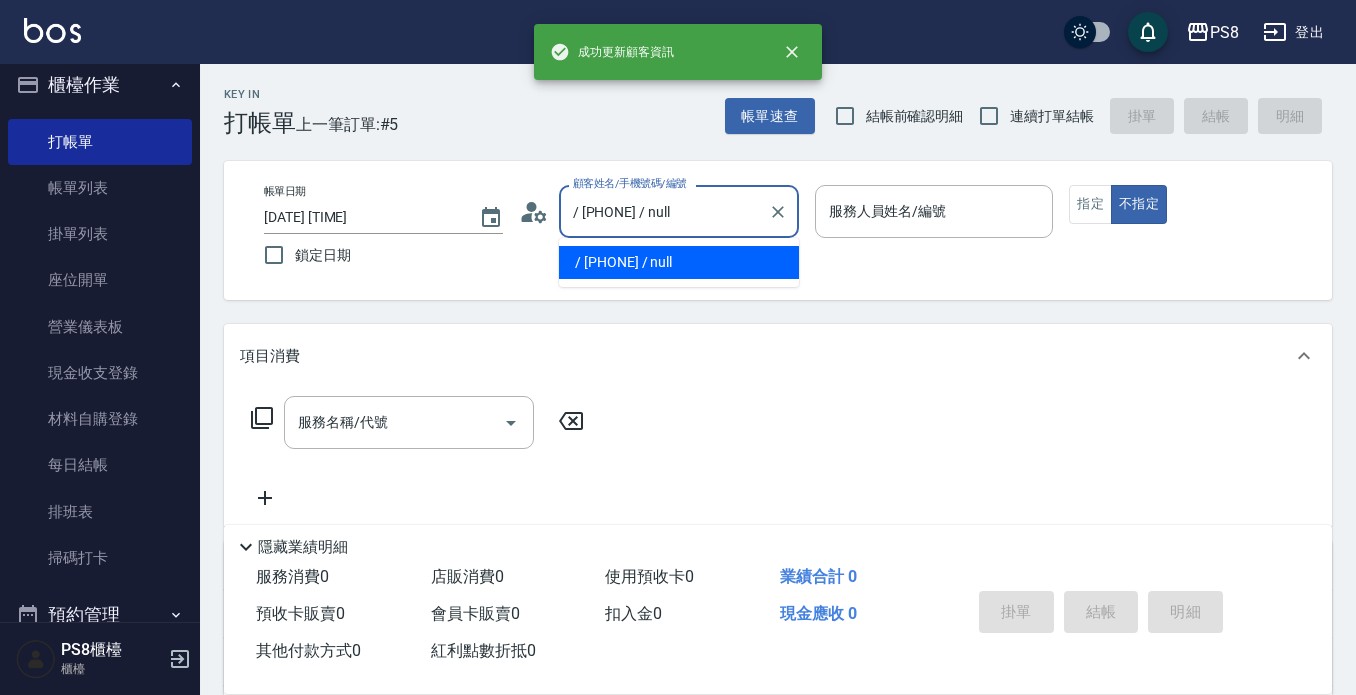 drag, startPoint x: 714, startPoint y: 210, endPoint x: 255, endPoint y: 188, distance: 459.52692 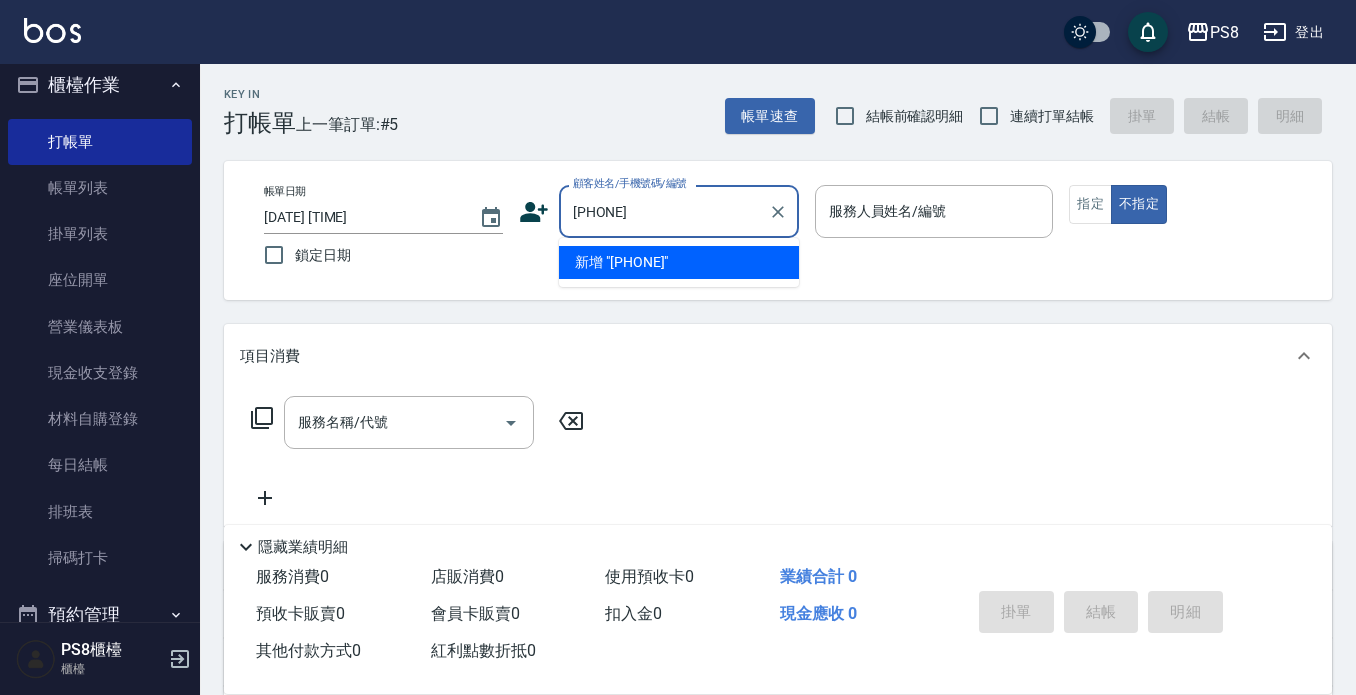 drag, startPoint x: 684, startPoint y: 192, endPoint x: 671, endPoint y: 208, distance: 20.615528 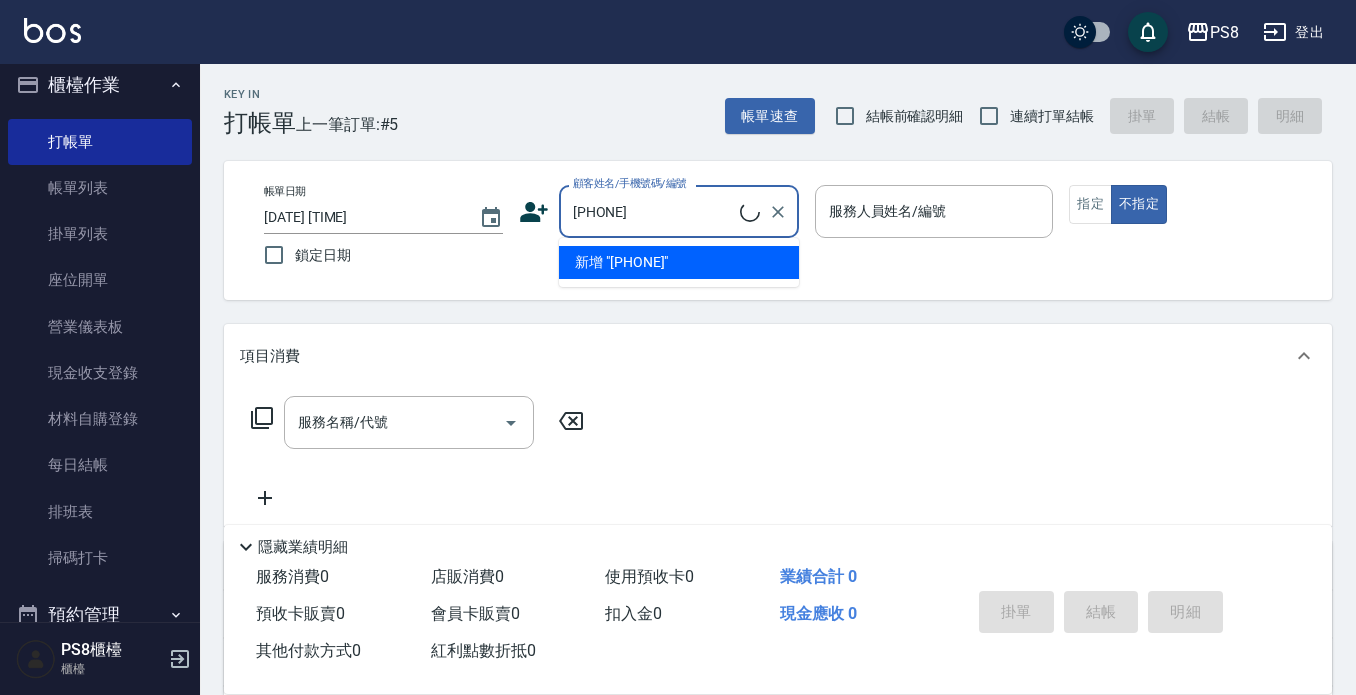drag, startPoint x: 695, startPoint y: 205, endPoint x: 549, endPoint y: 204, distance: 146.00342 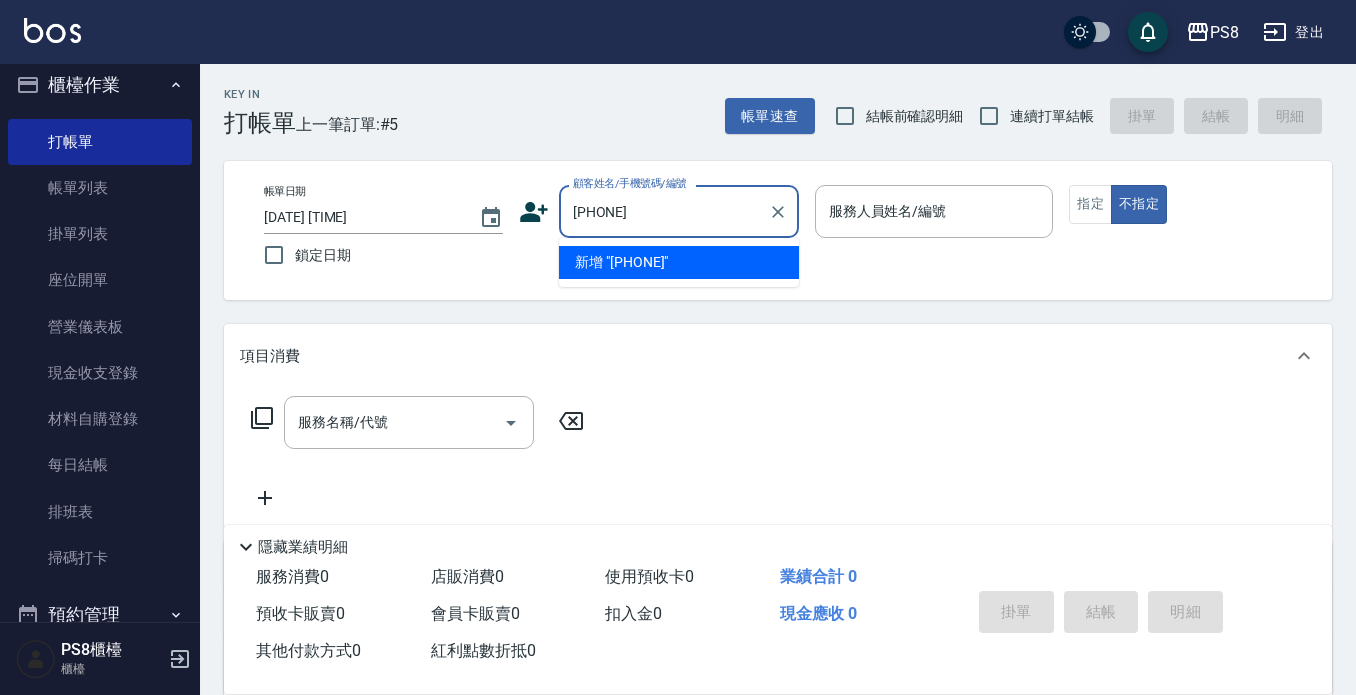 type on "[PHONE]" 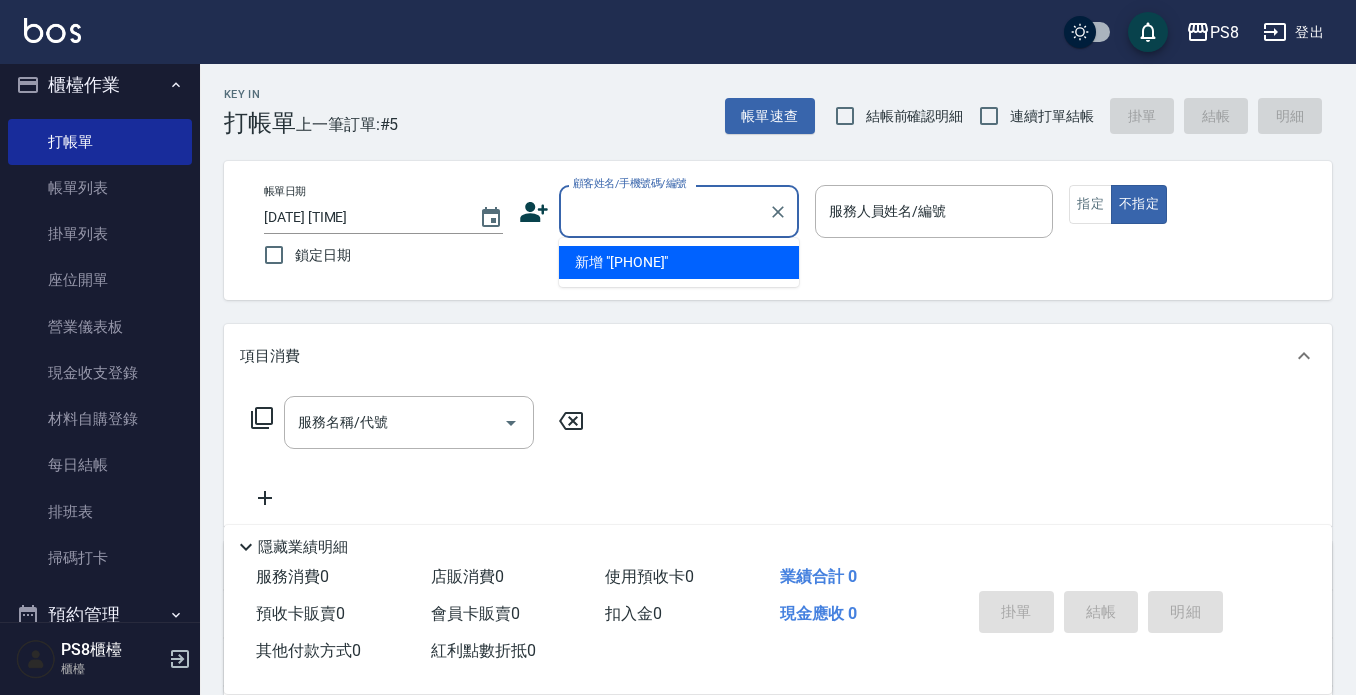click 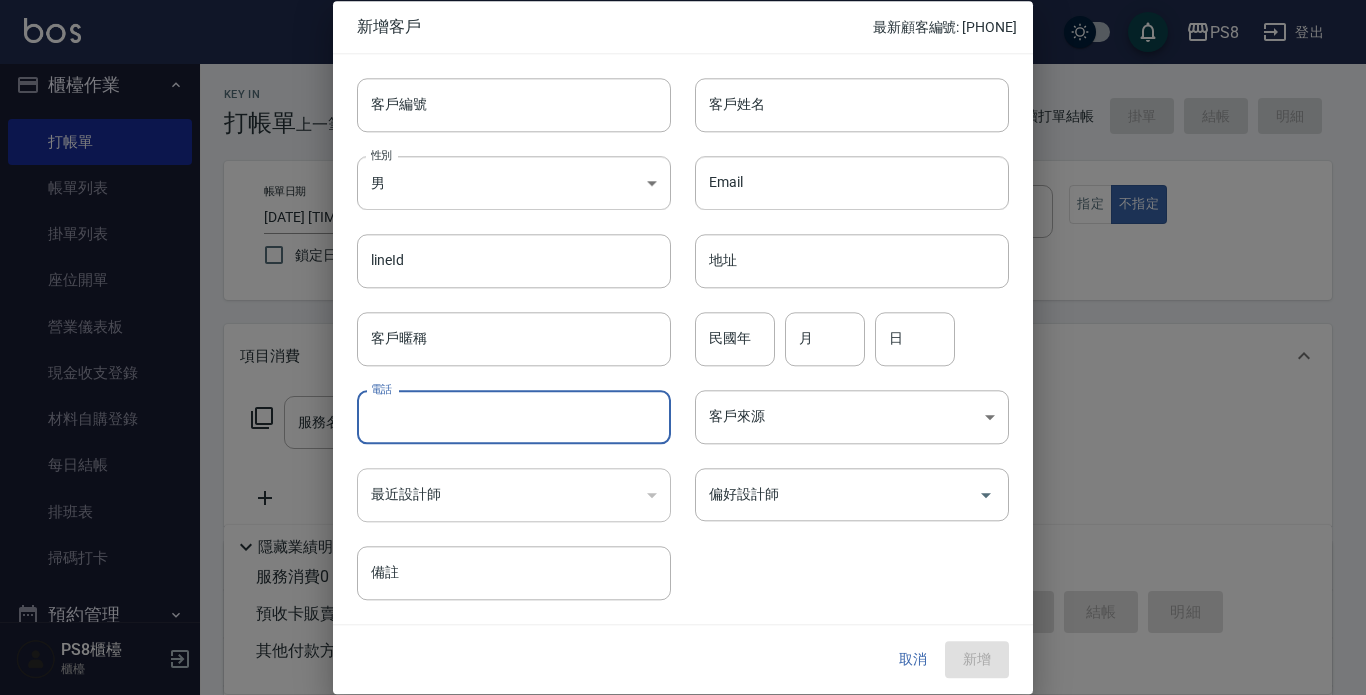click on "電話" at bounding box center [514, 417] 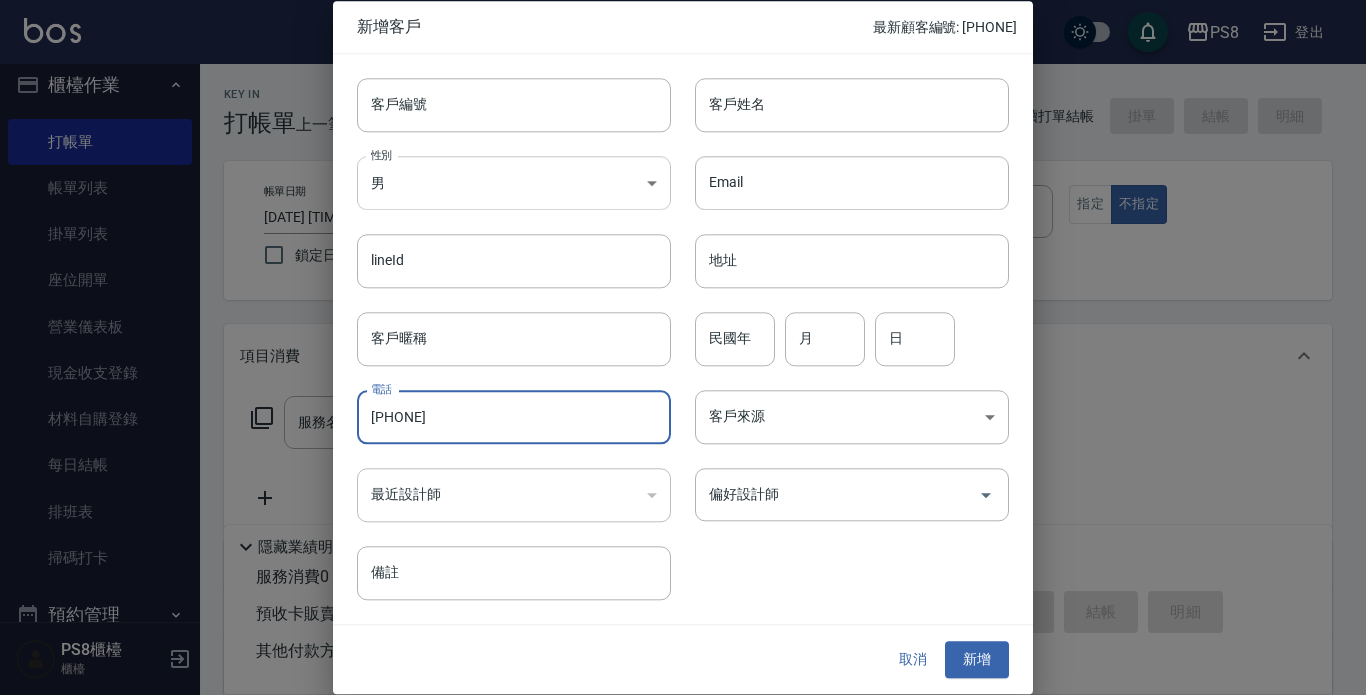 type on "[PHONE]" 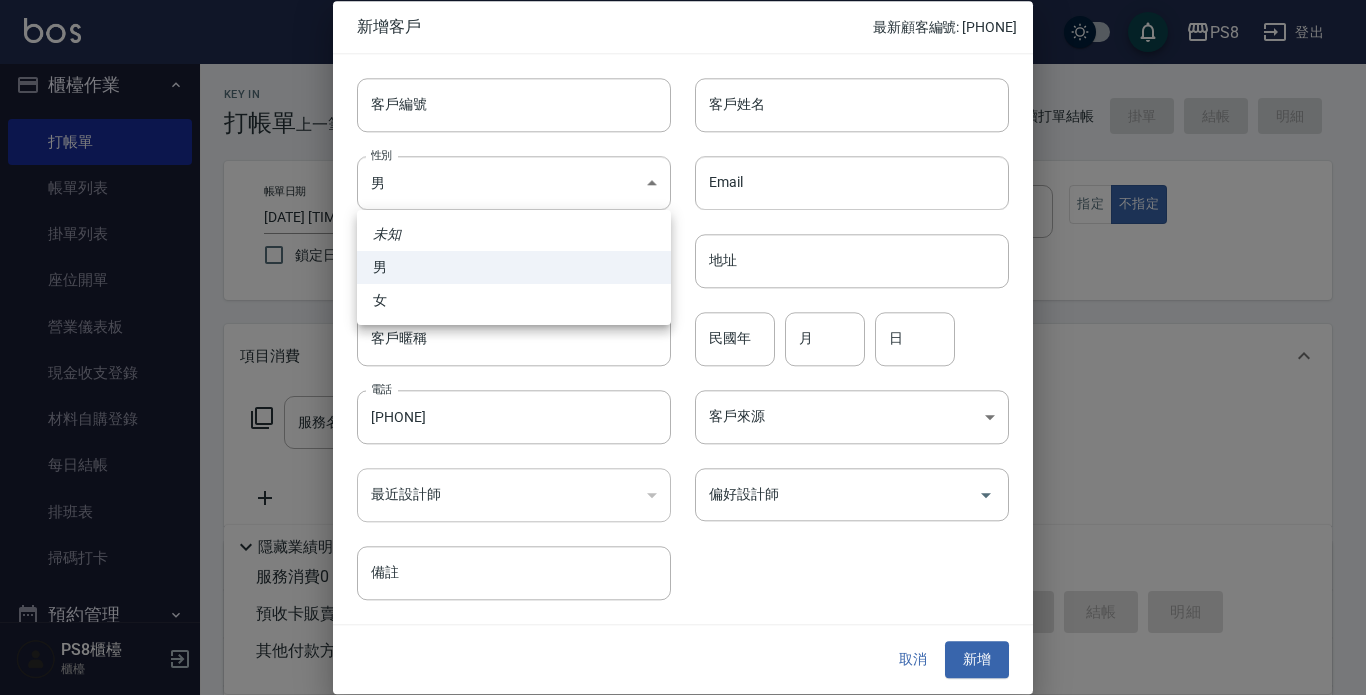 click on "女" at bounding box center [514, 300] 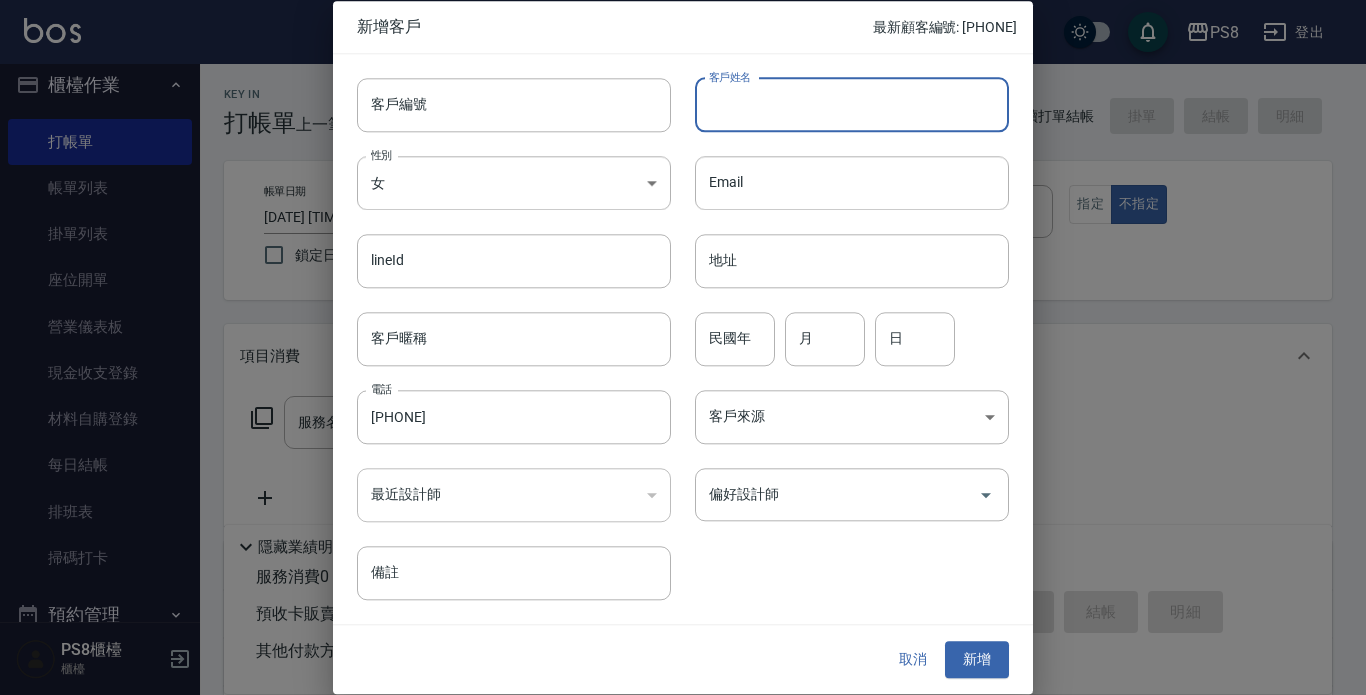 click on "客戶姓名" at bounding box center (852, 105) 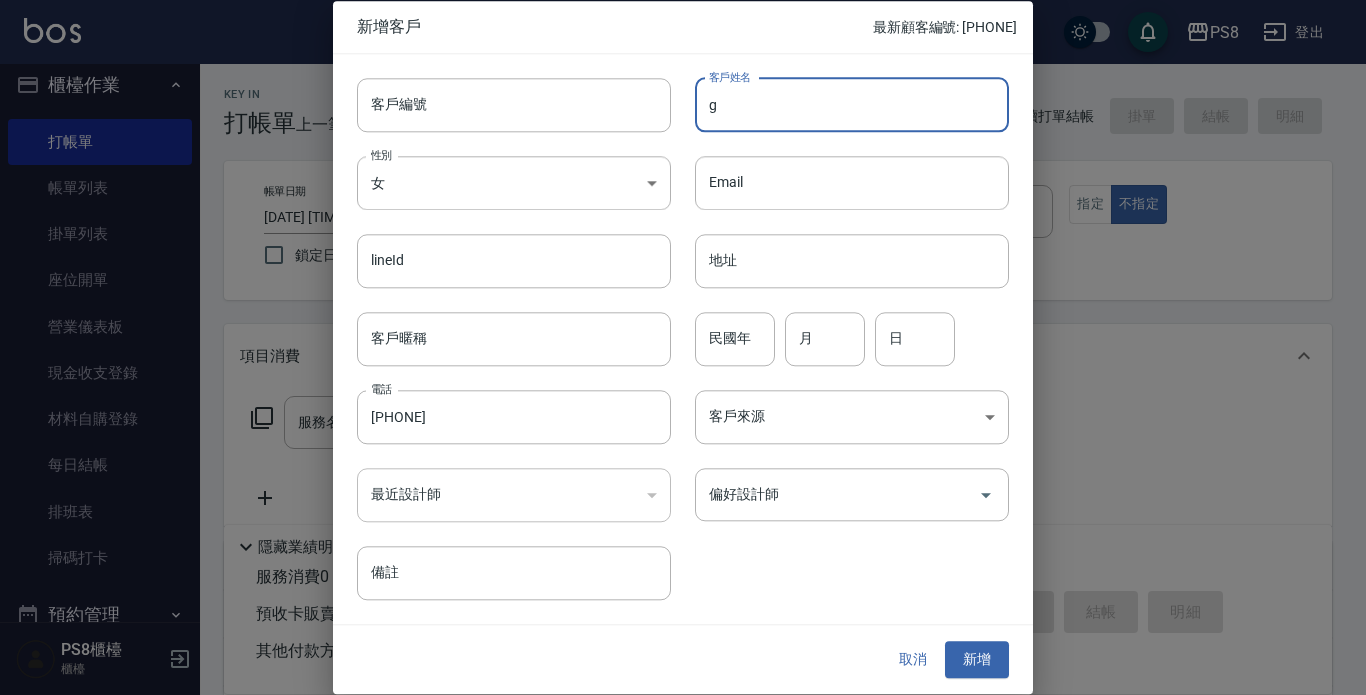type on "g" 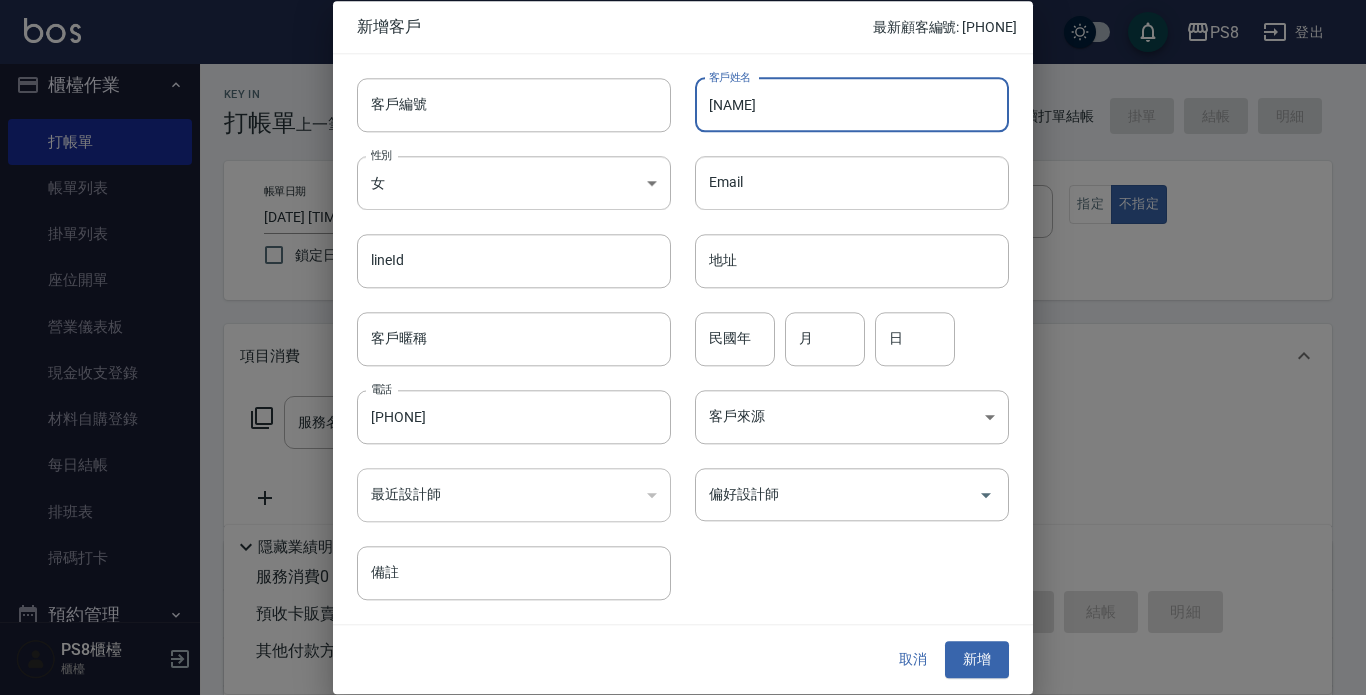 type on "[NAME]" 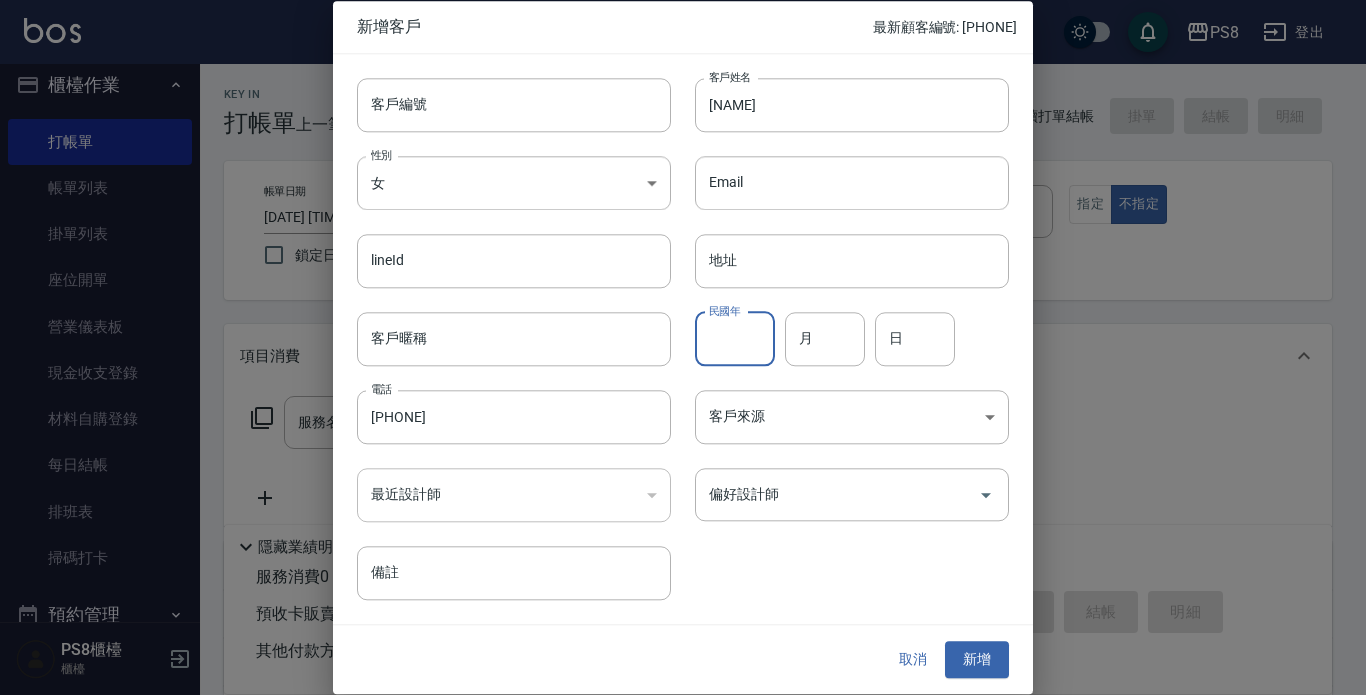 click on "民國年" at bounding box center [735, 339] 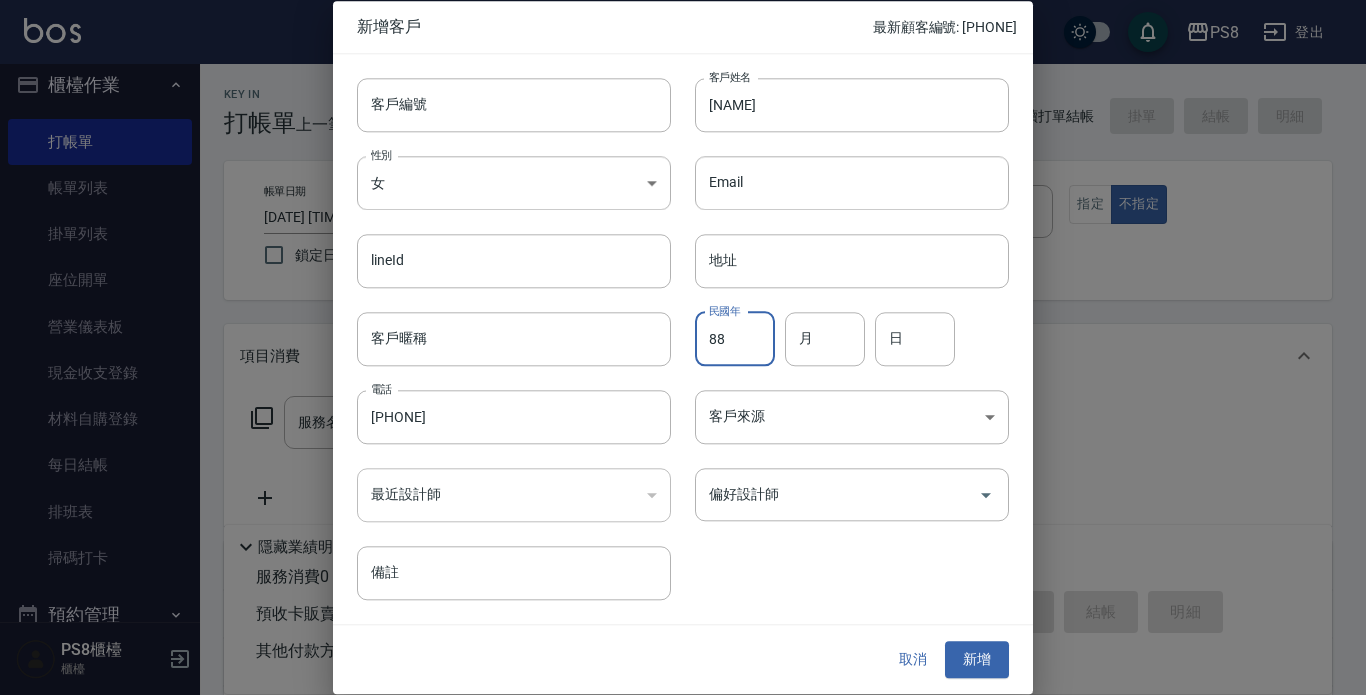type on "88" 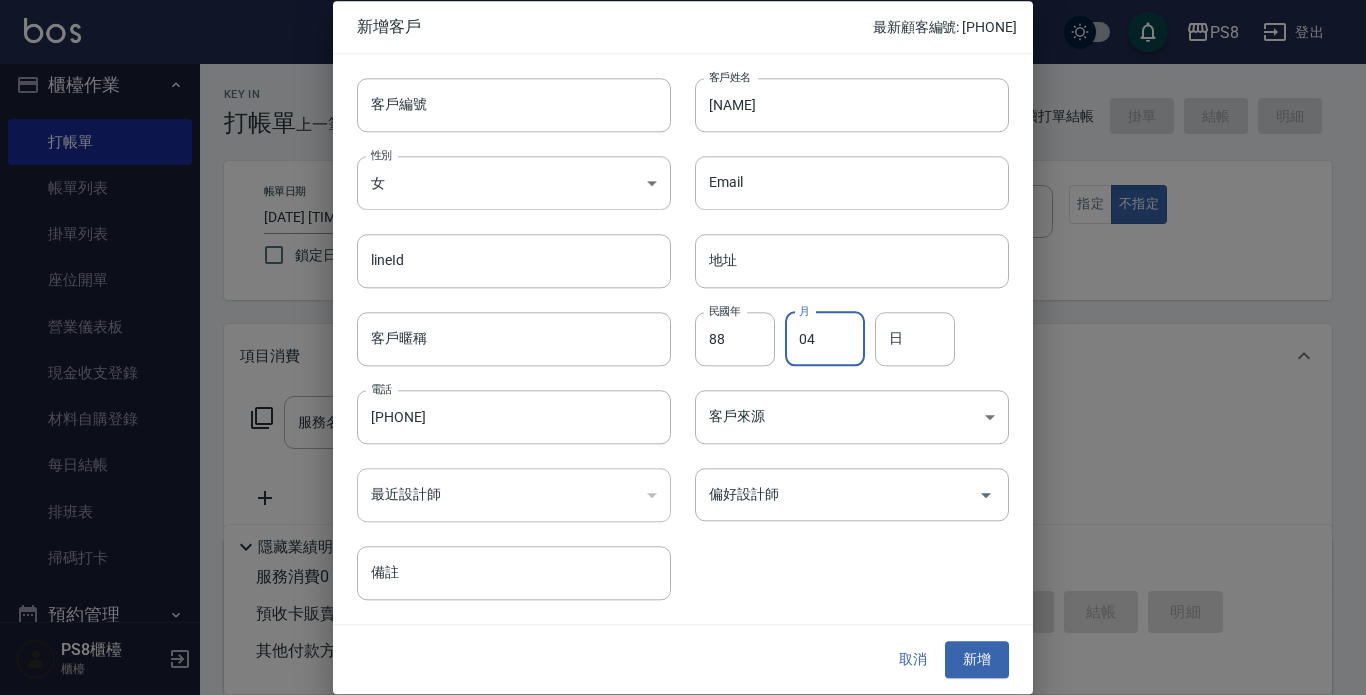 type on "04" 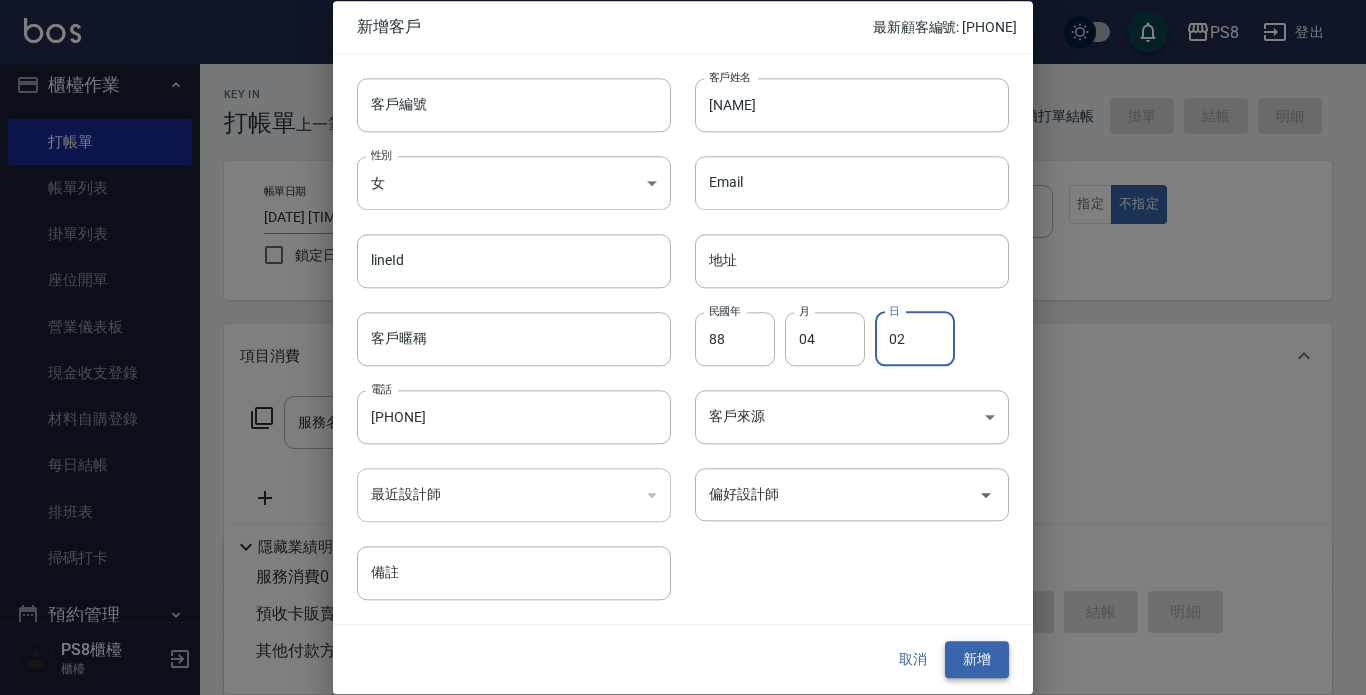 type on "02" 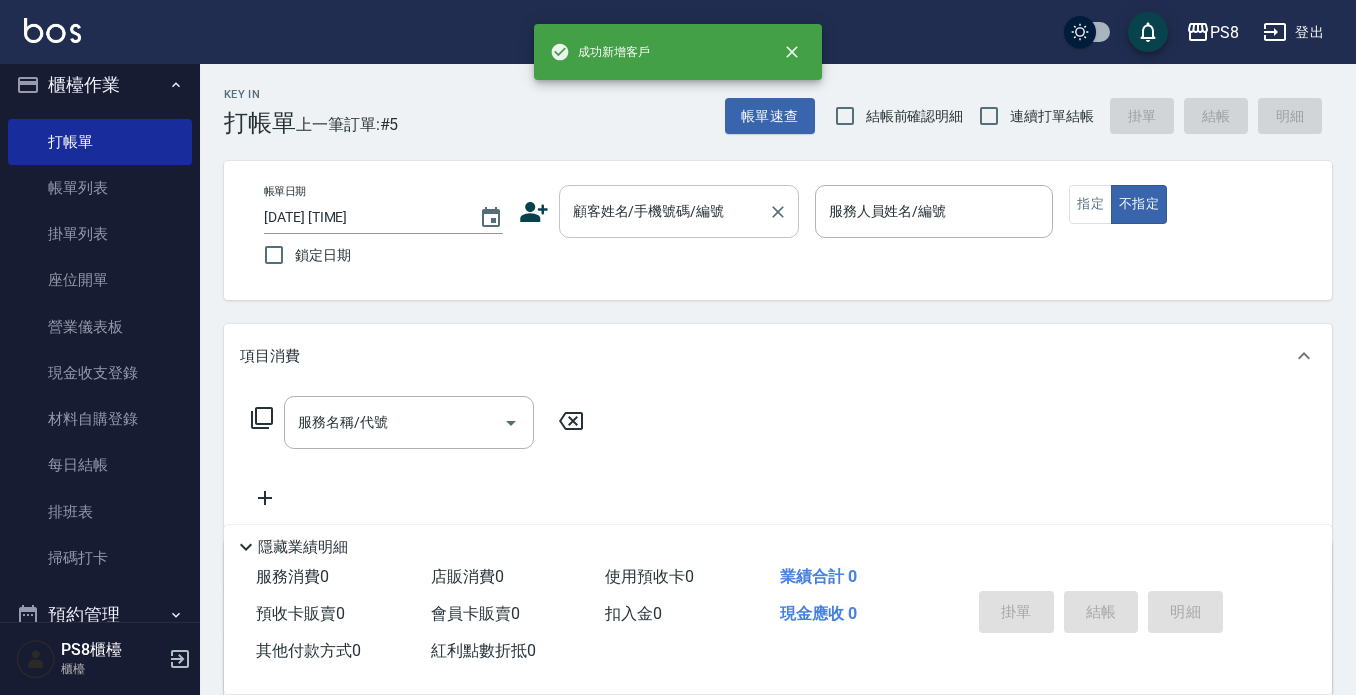 click on "顧客姓名/手機號碼/編號" at bounding box center [664, 211] 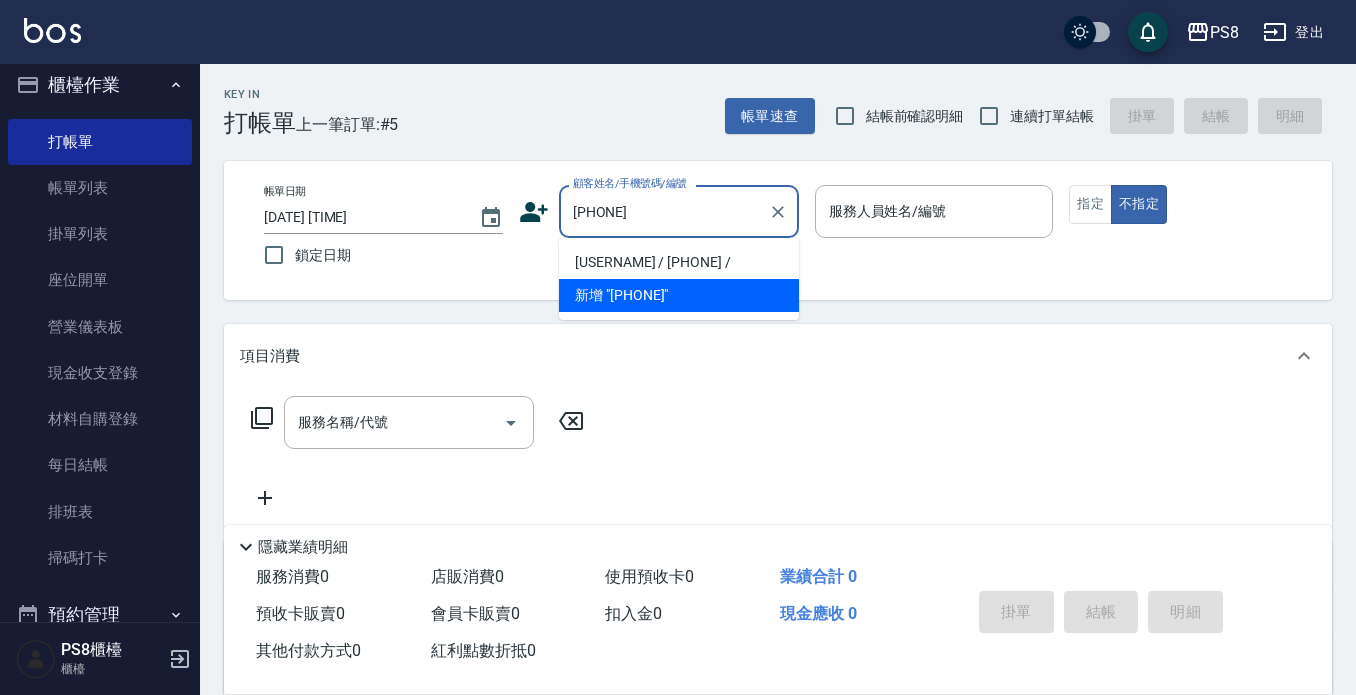 click on "[USERNAME] / [PHONE] /" at bounding box center (679, 262) 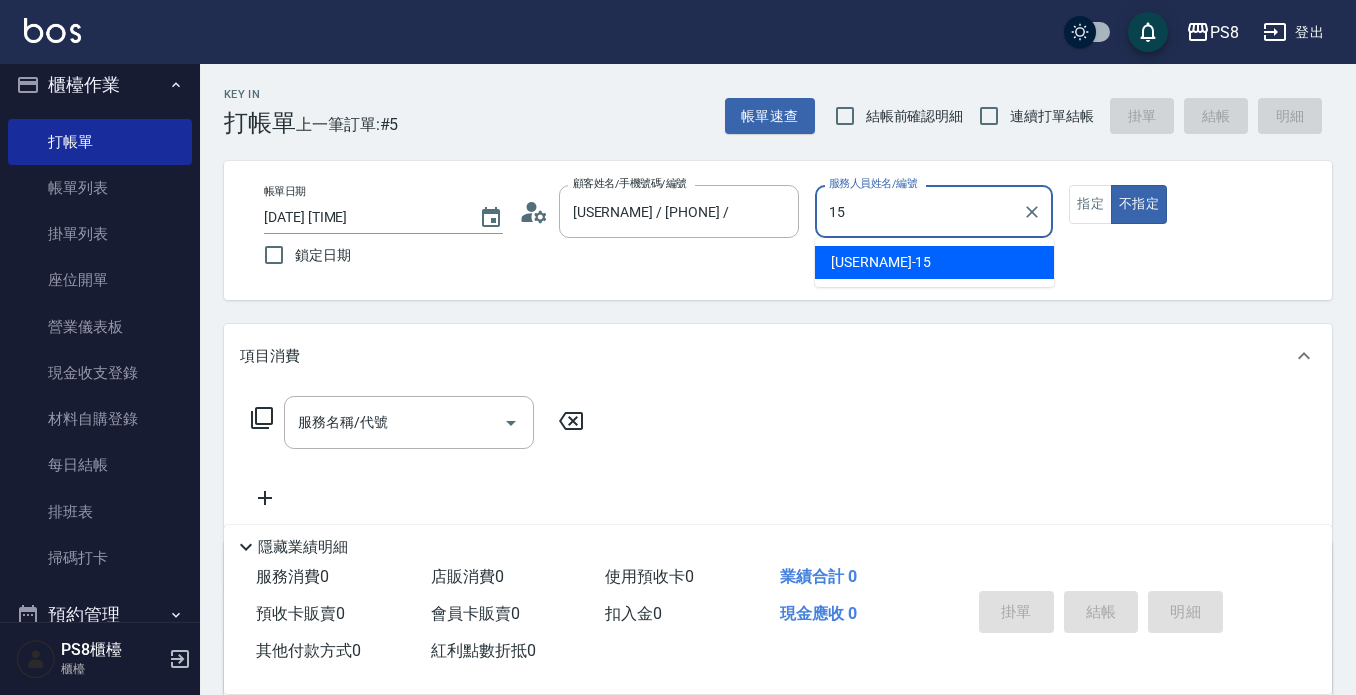 type on "EMMA-15" 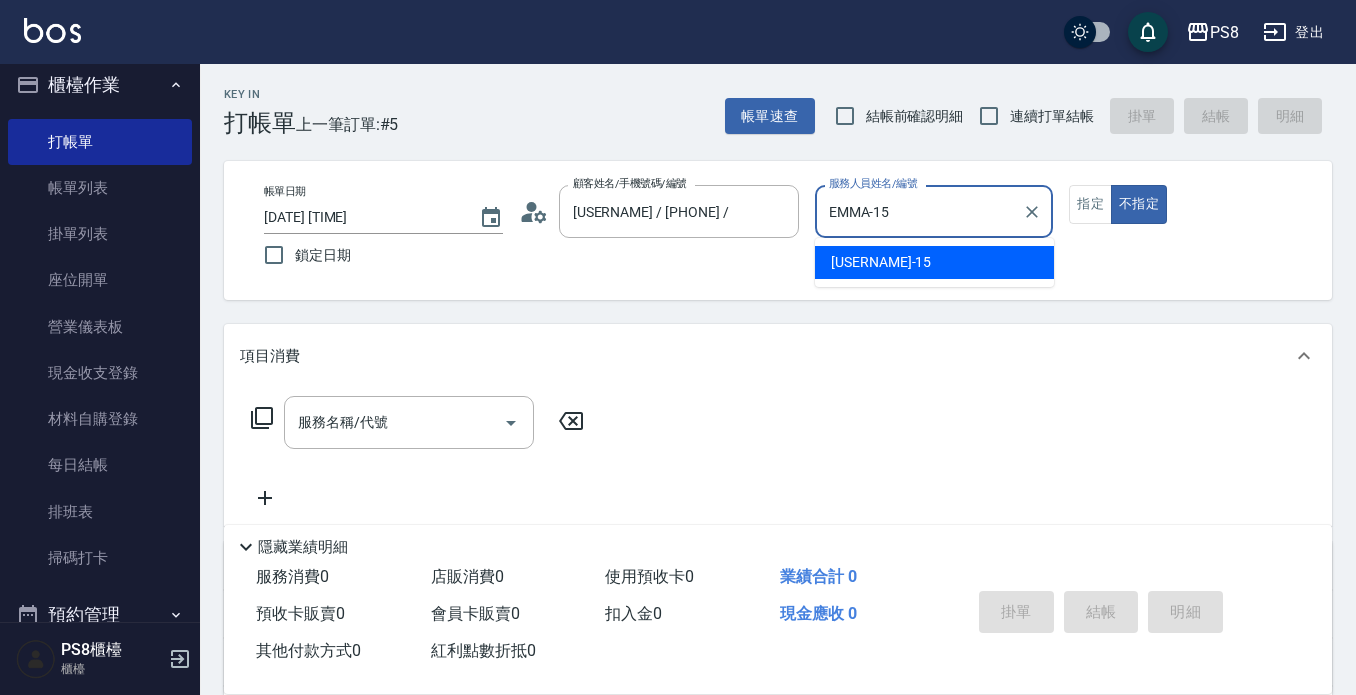type on "false" 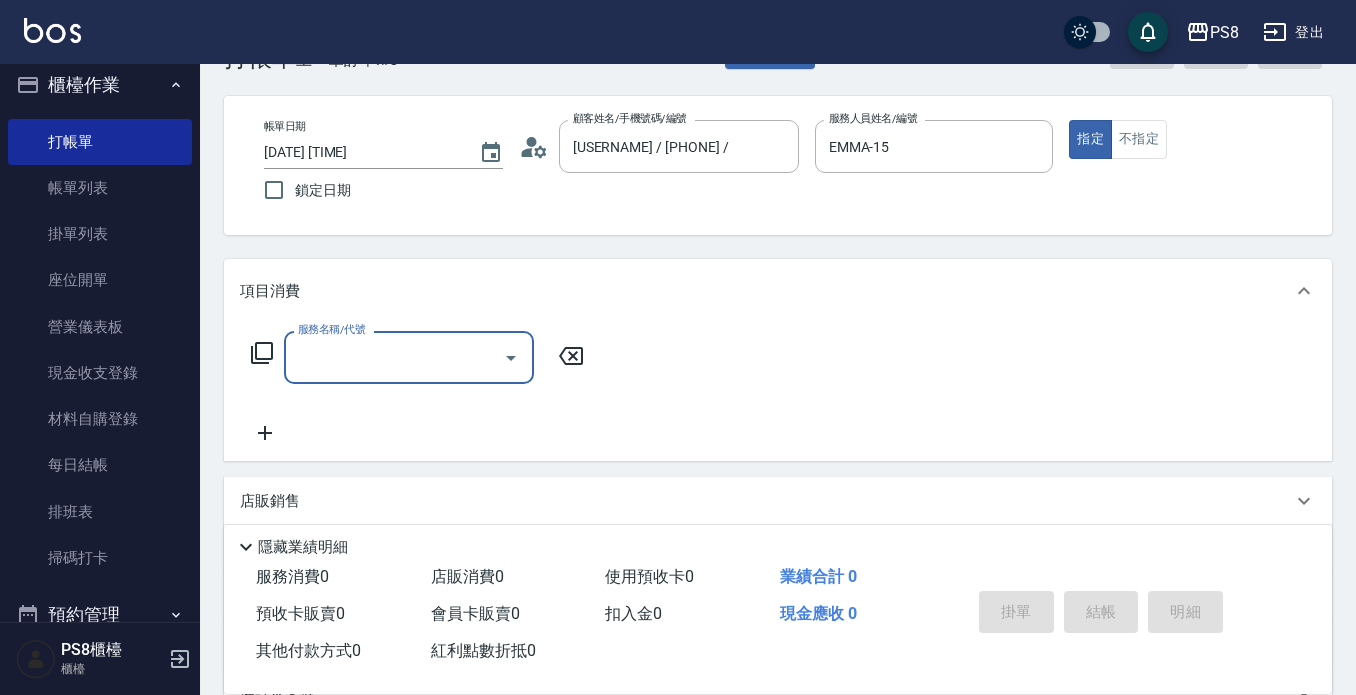scroll, scrollTop: 100, scrollLeft: 0, axis: vertical 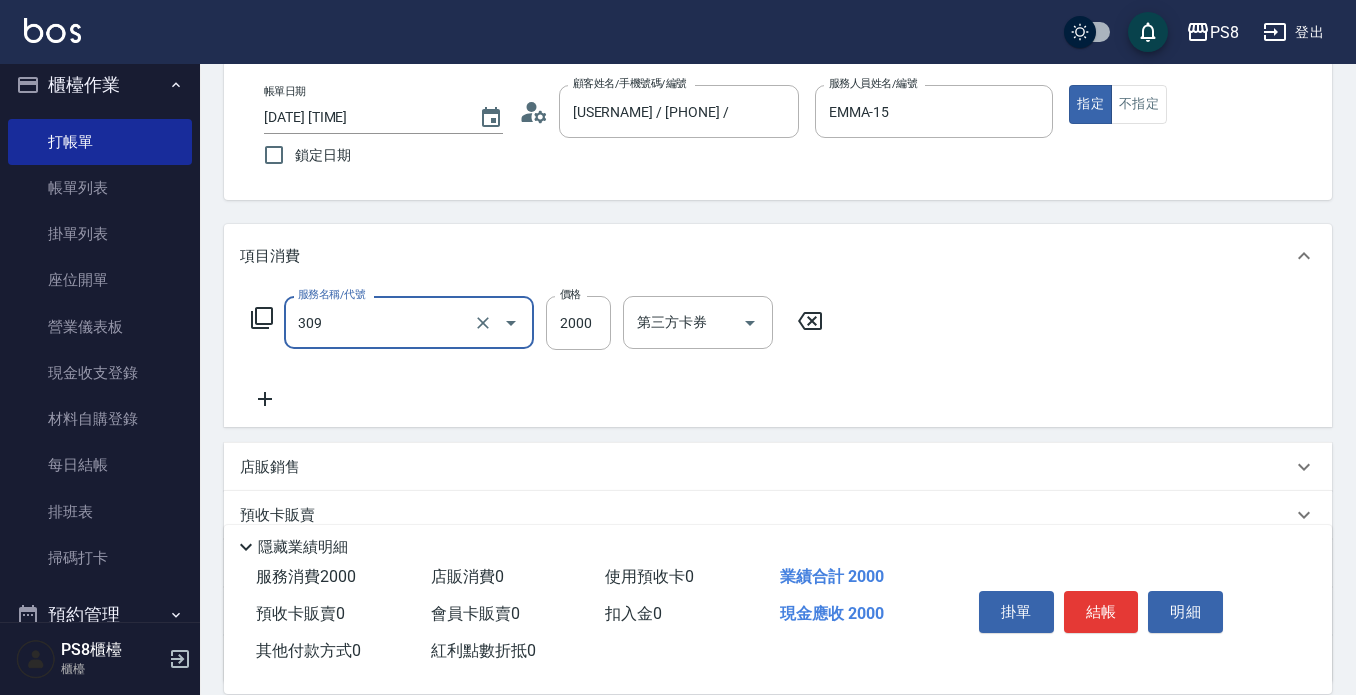 type on "嚴選溫塑(309)" 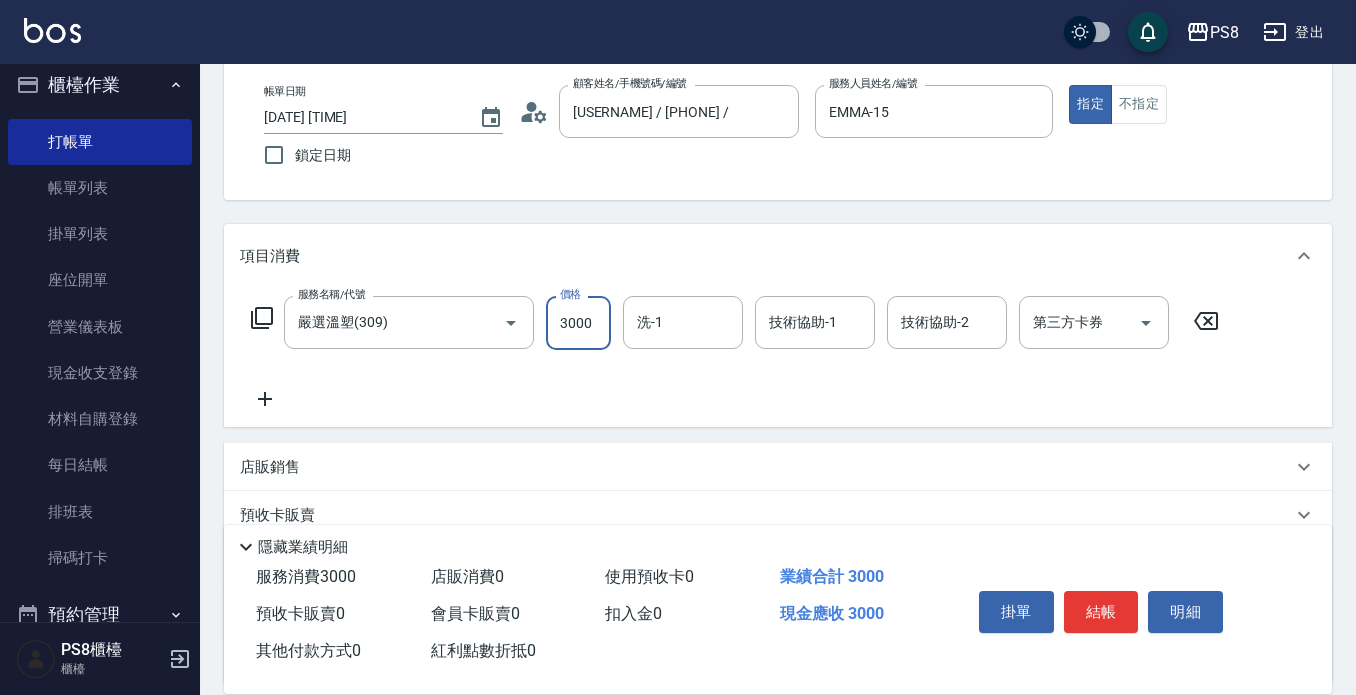 type on "3000" 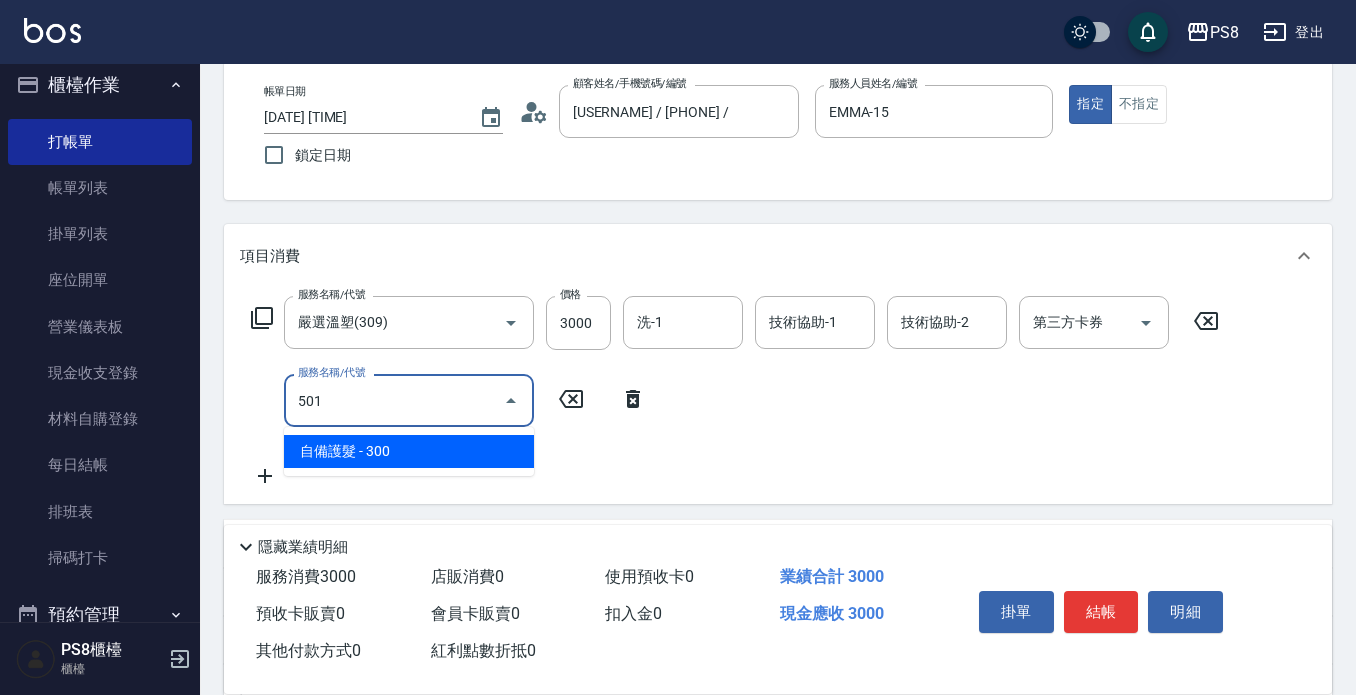 type on "自備護髮(501)" 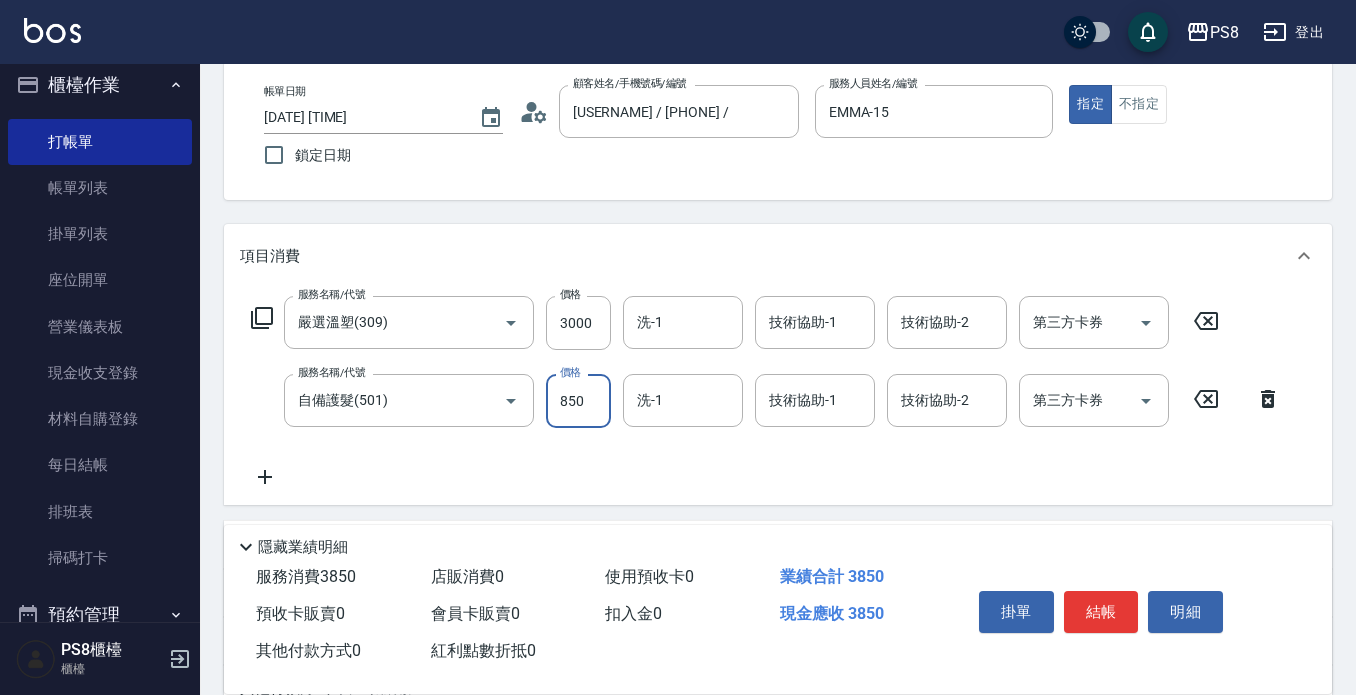 type on "850" 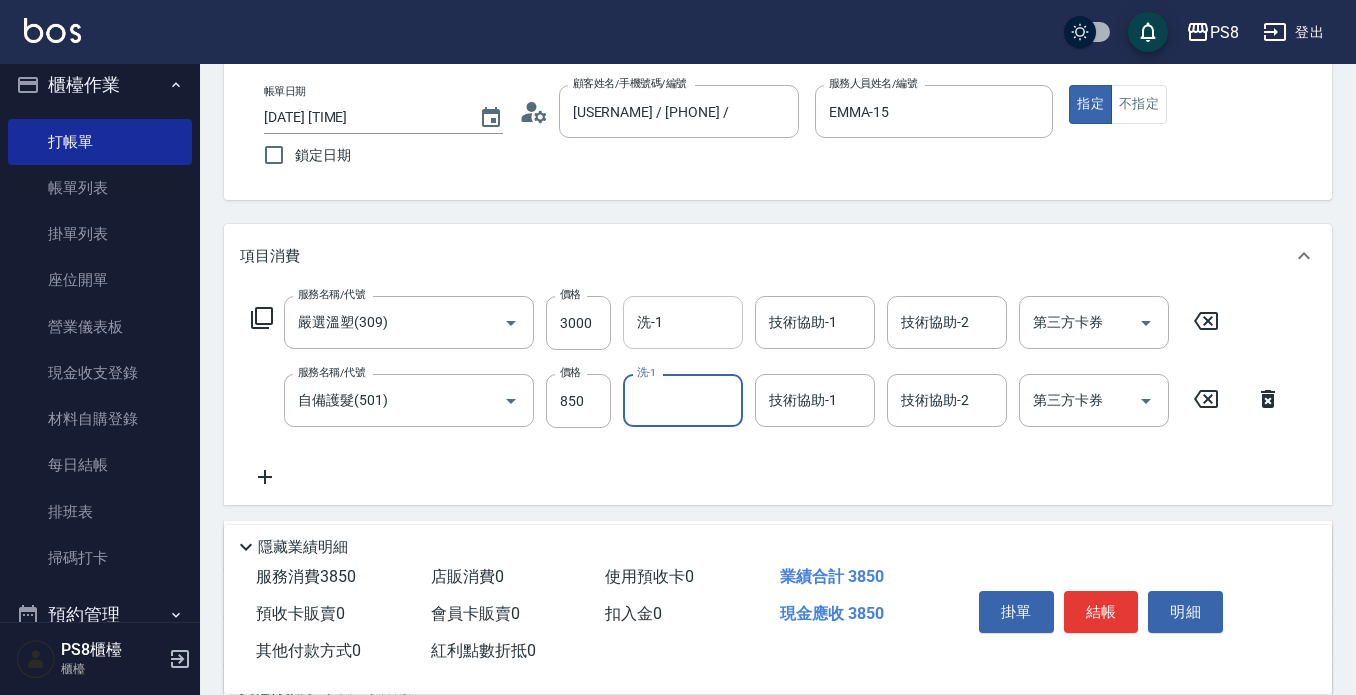 click on "洗-1" at bounding box center (683, 322) 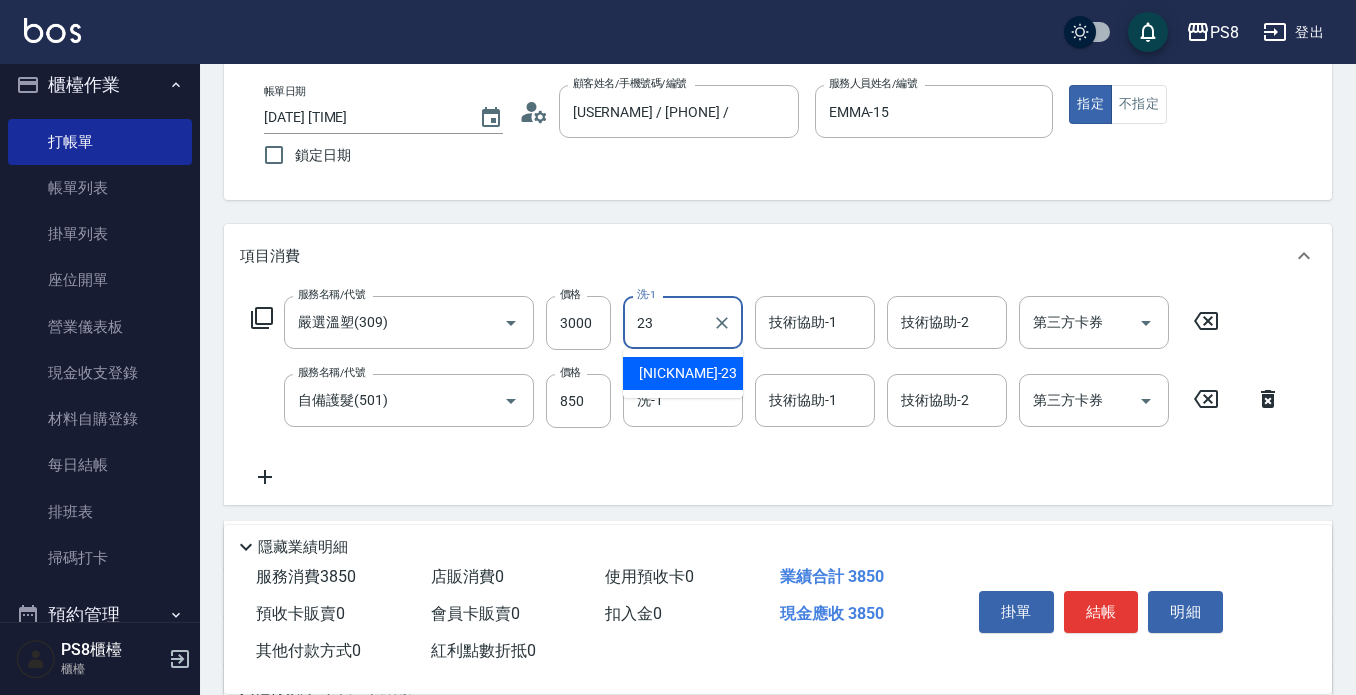 type on "[NAME]-[NUMBER]" 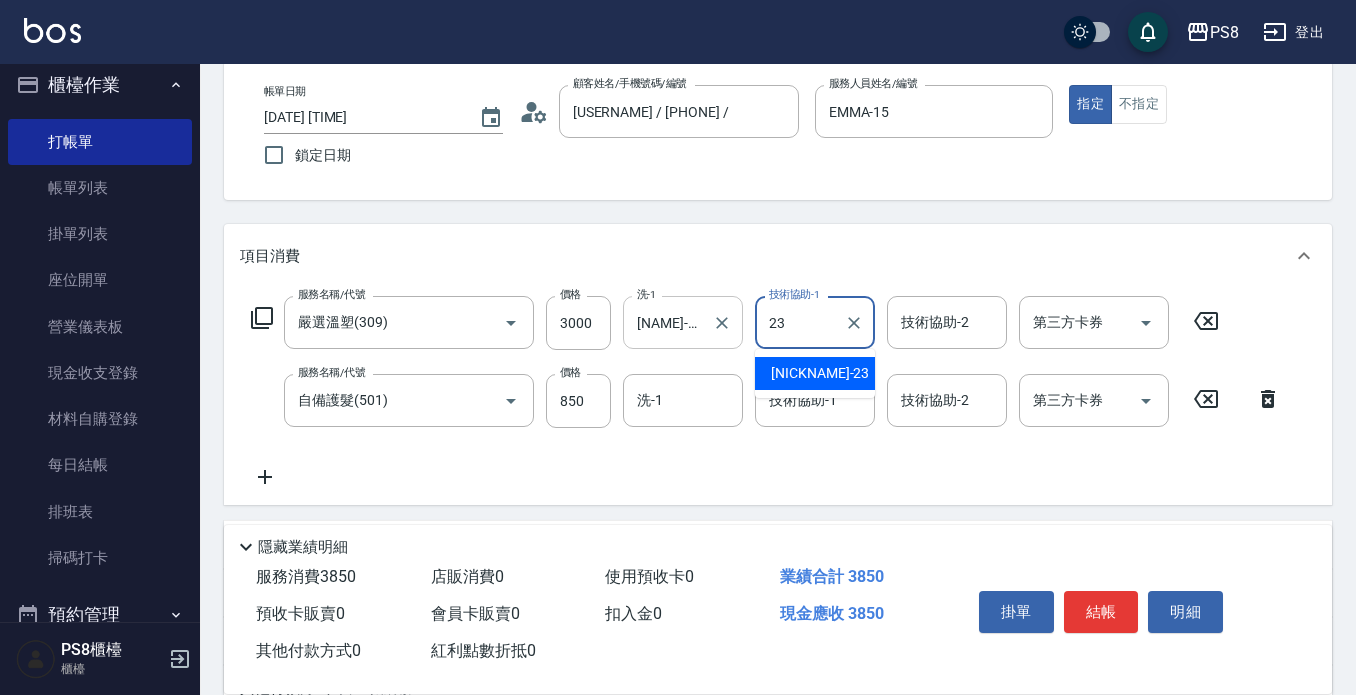 type on "[NAME]-[NUMBER]" 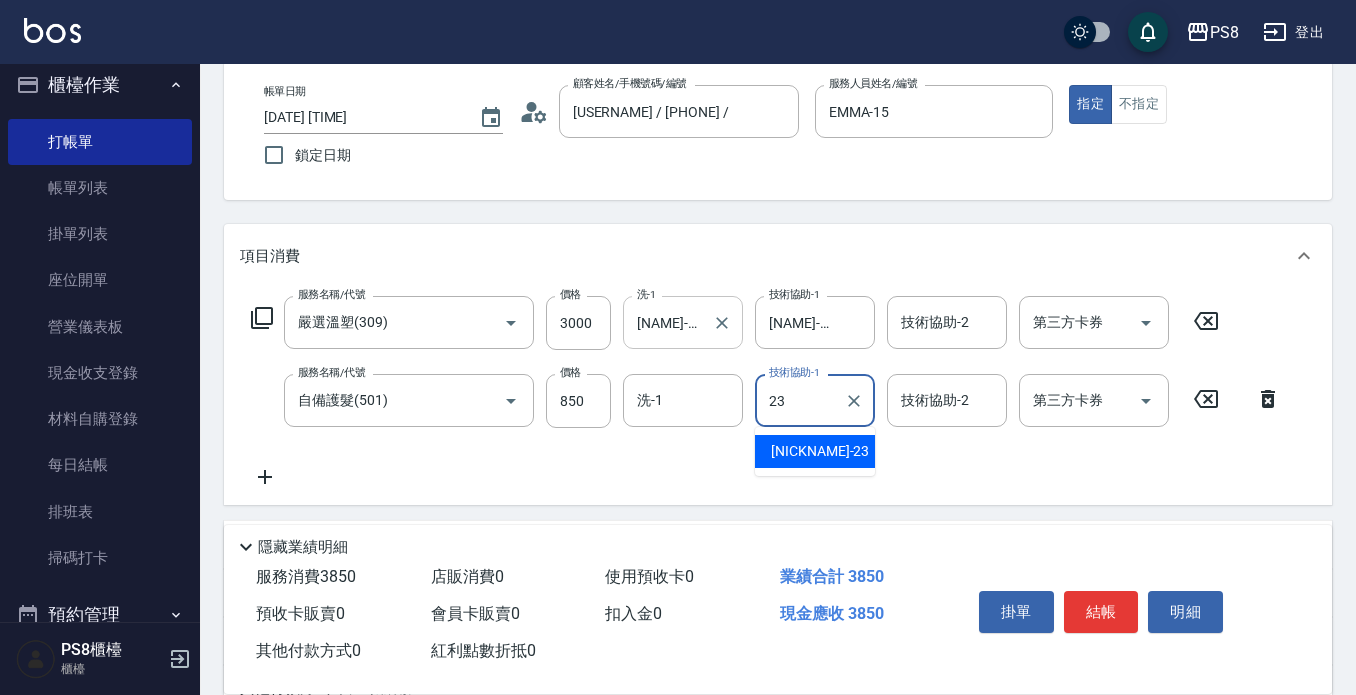 type on "[NAME]-[NUMBER]" 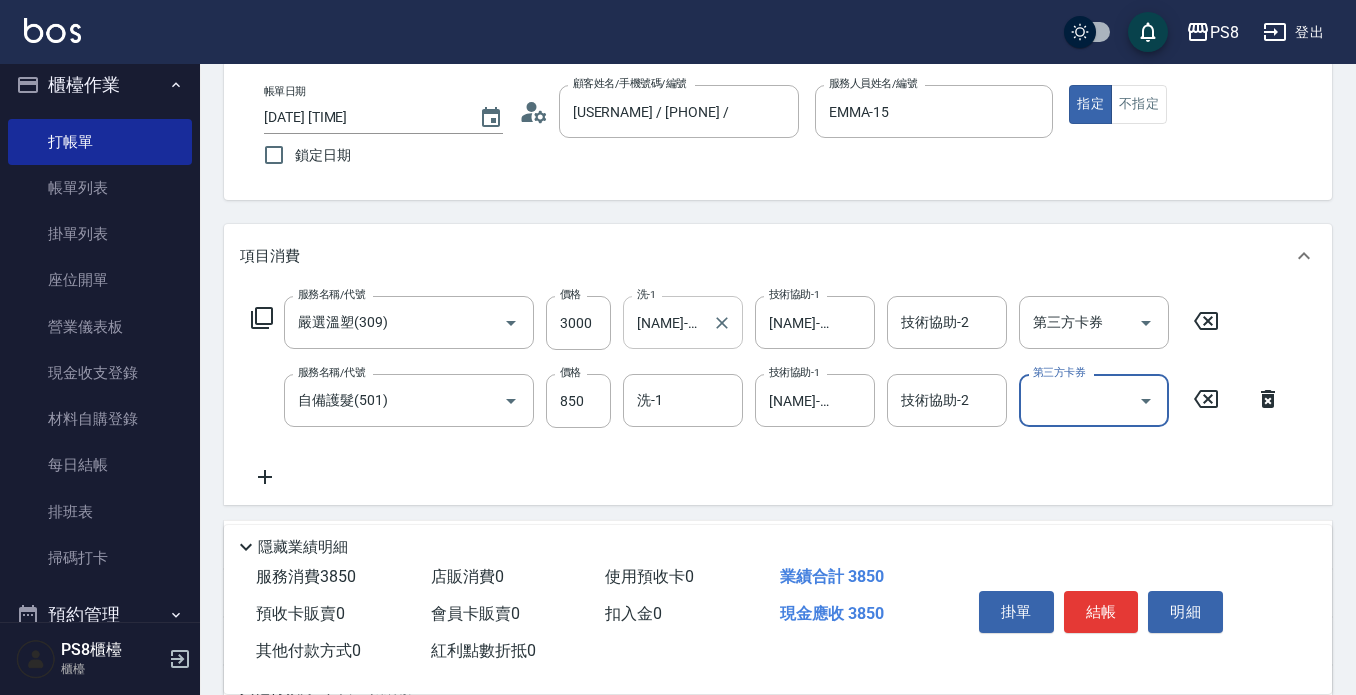 scroll, scrollTop: 358, scrollLeft: 0, axis: vertical 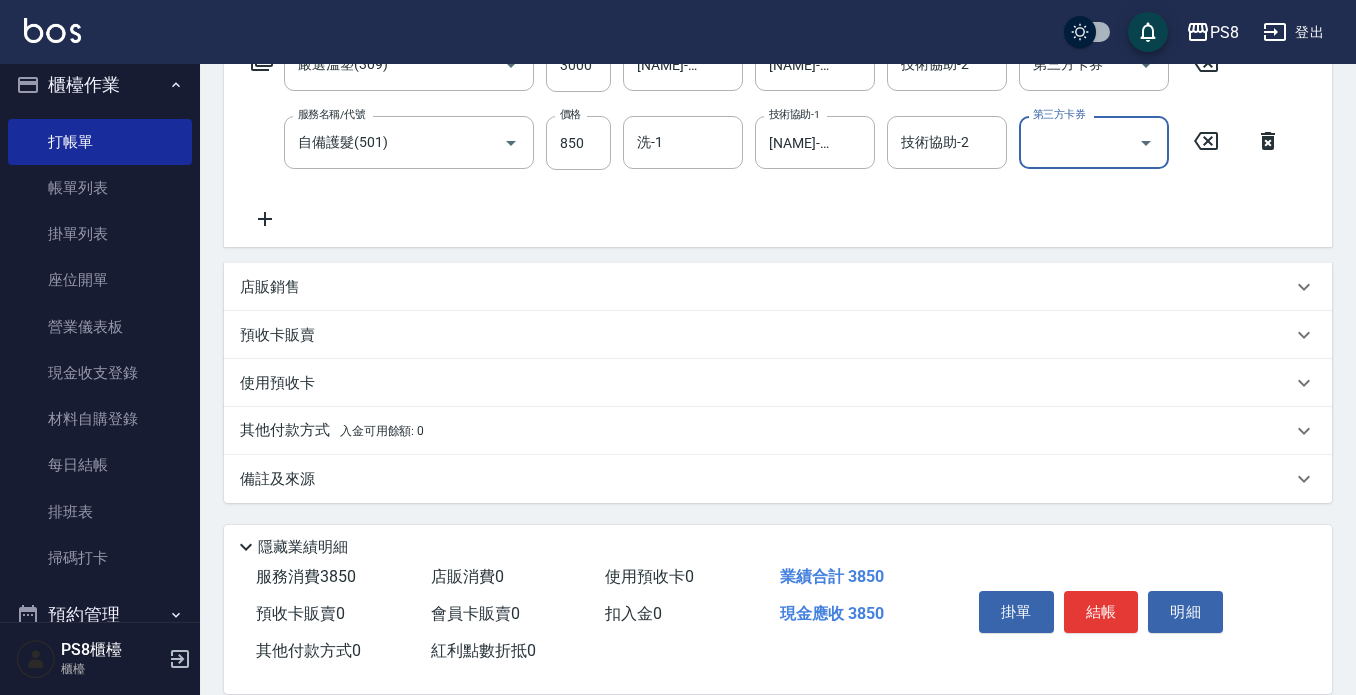 click on "入金可用餘額: 0" at bounding box center [382, 431] 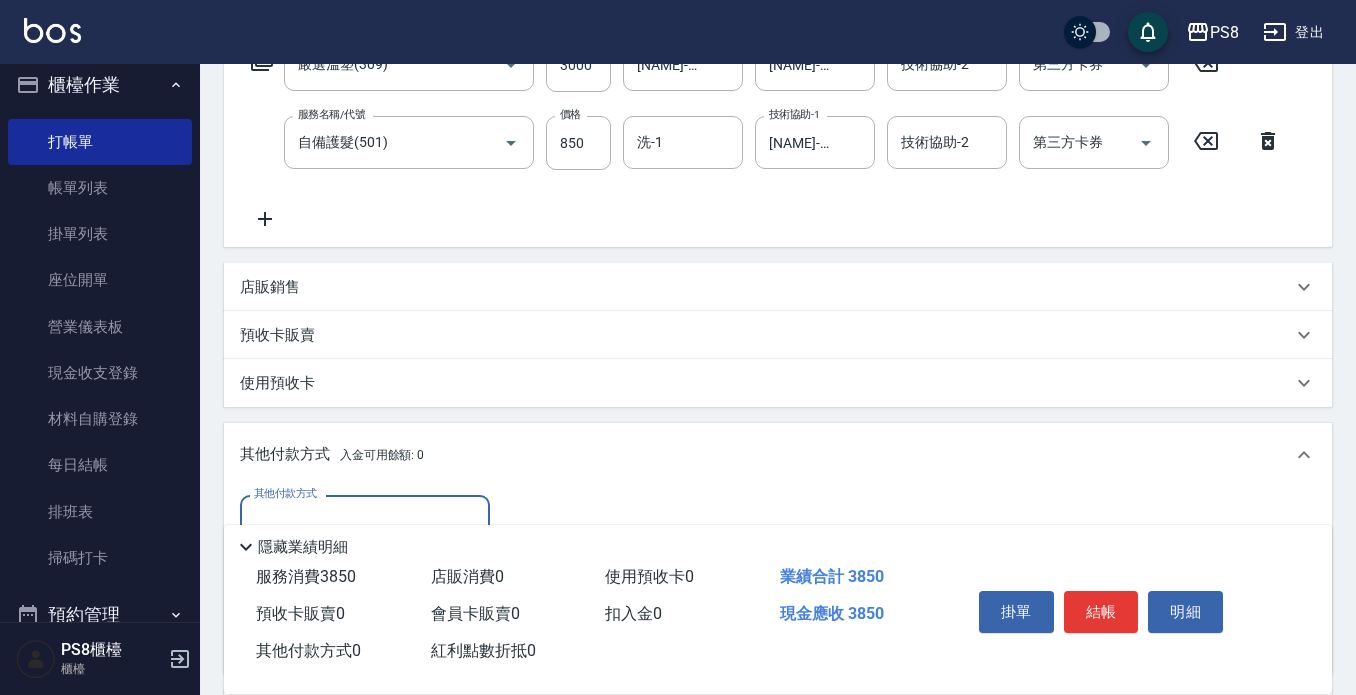 scroll, scrollTop: 35, scrollLeft: 0, axis: vertical 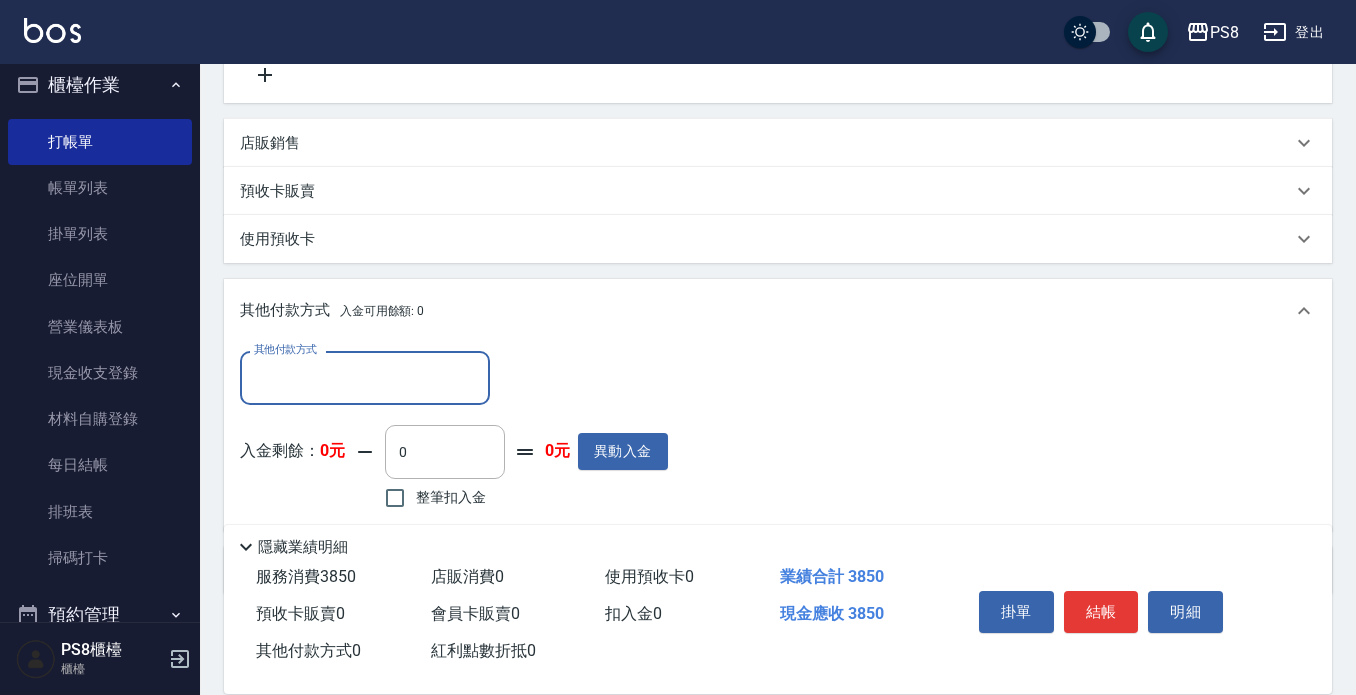 click on "其他付款方式" at bounding box center (365, 377) 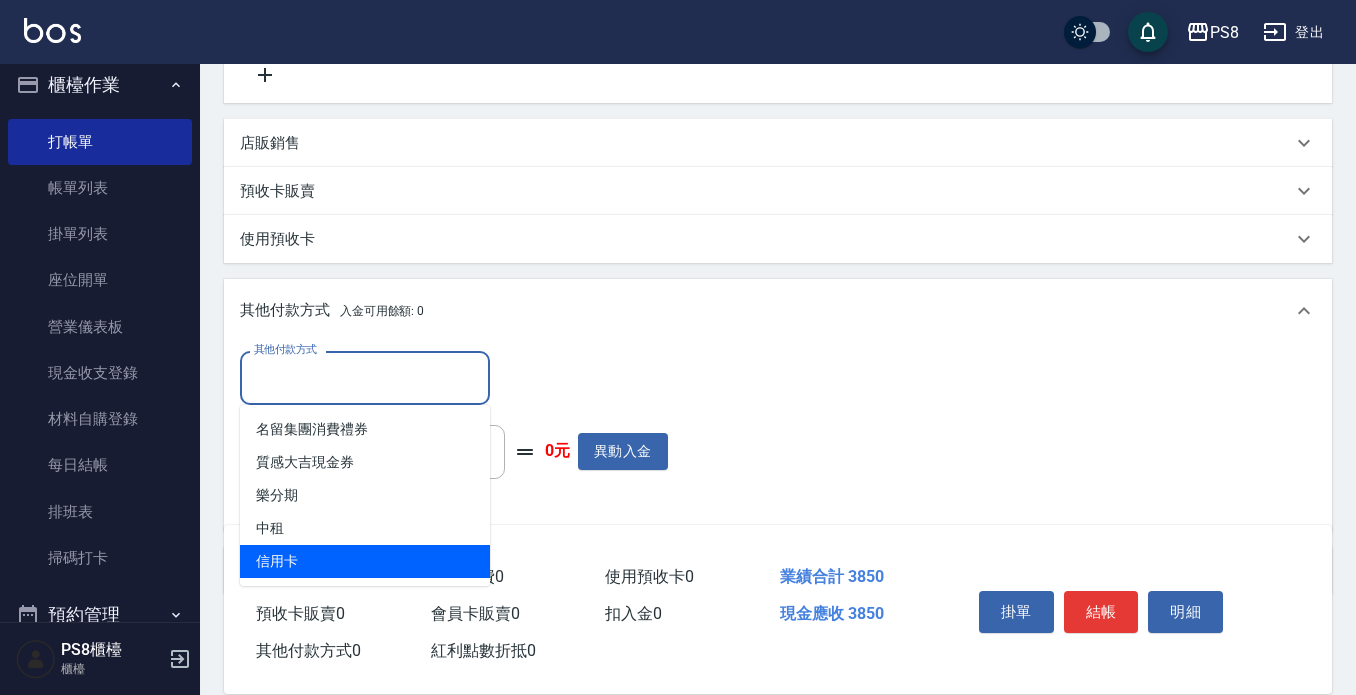 click on "信用卡" at bounding box center (365, 561) 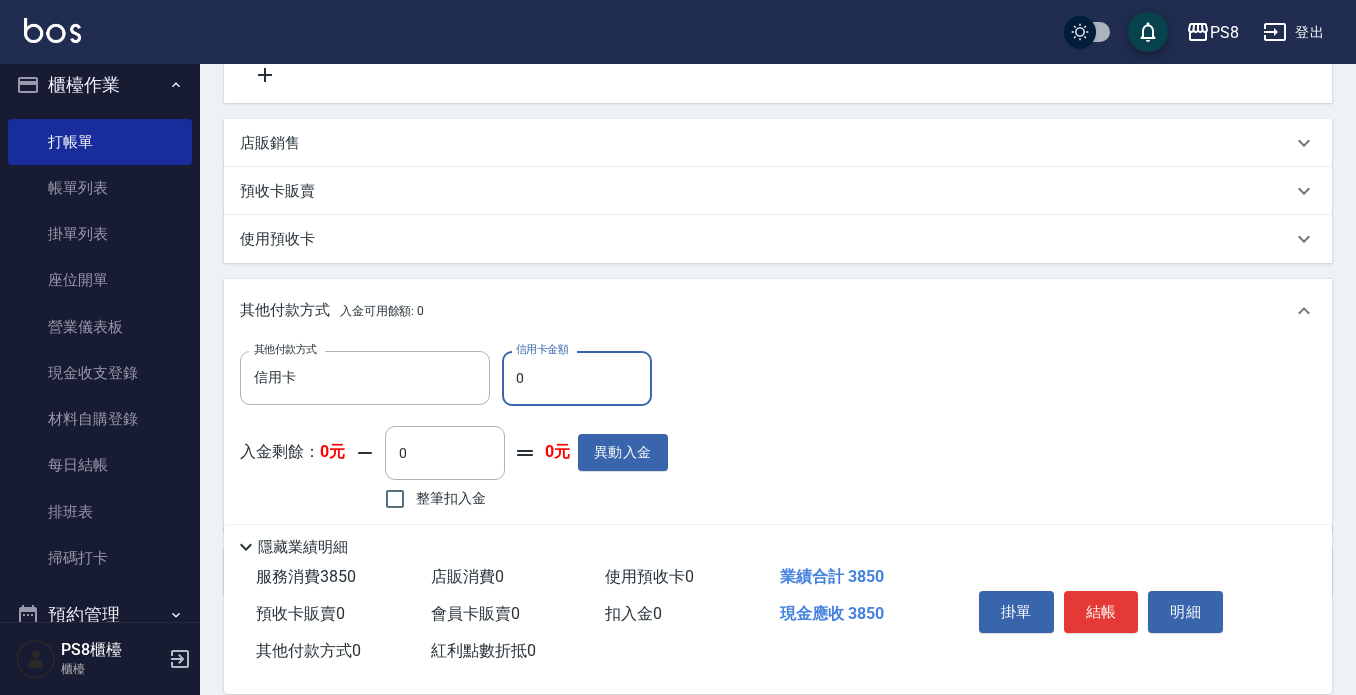 click on "0" at bounding box center [577, 378] 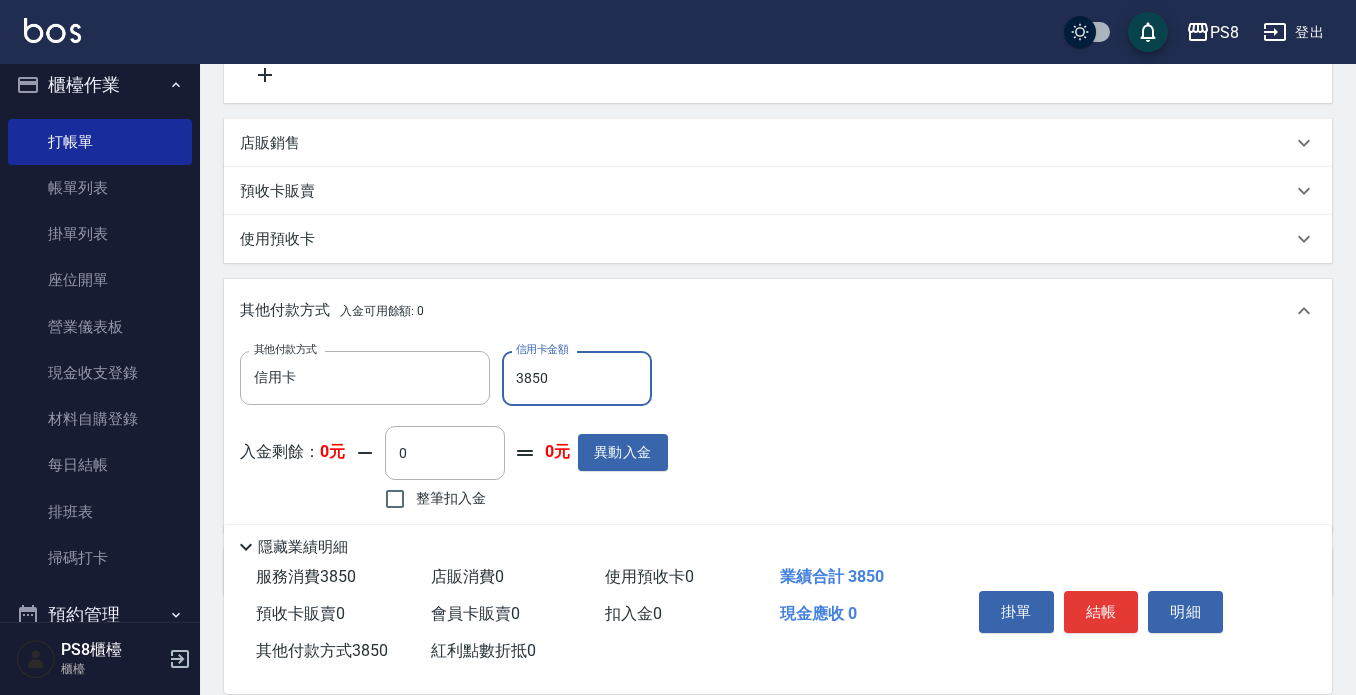type on "3850" 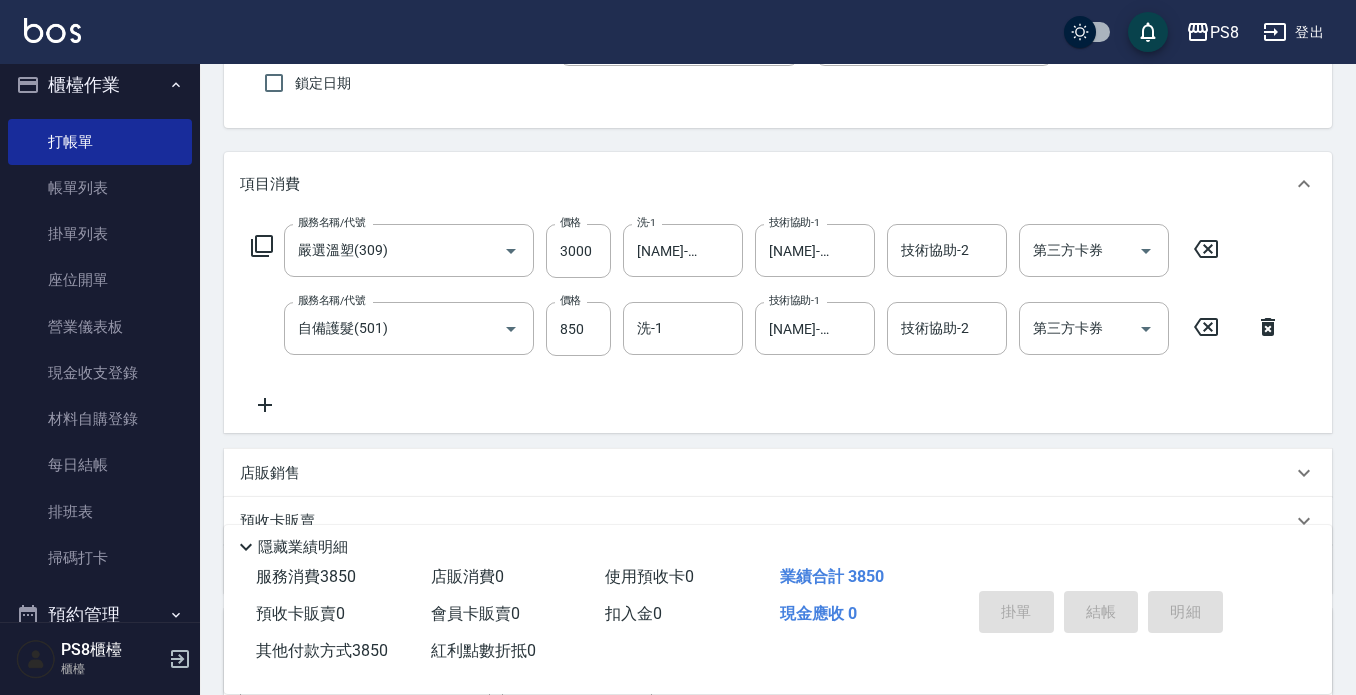 scroll, scrollTop: 0, scrollLeft: 0, axis: both 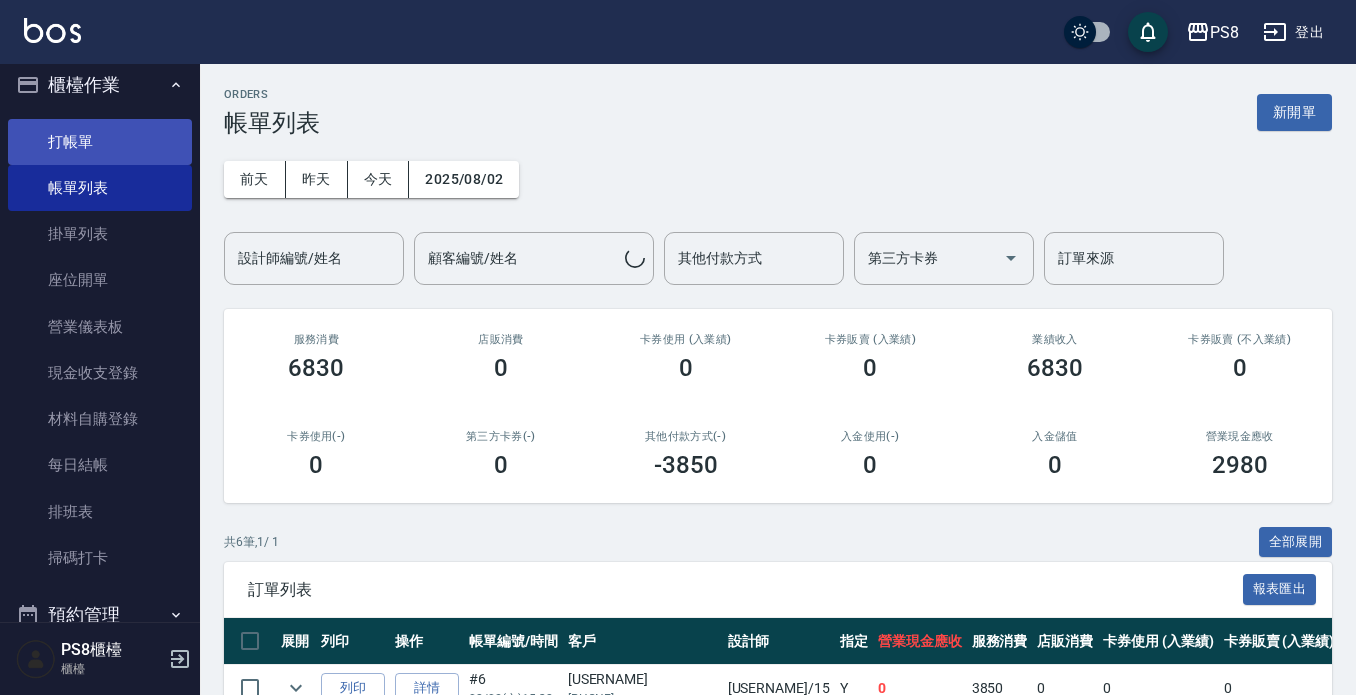 click on "打帳單" at bounding box center [100, 142] 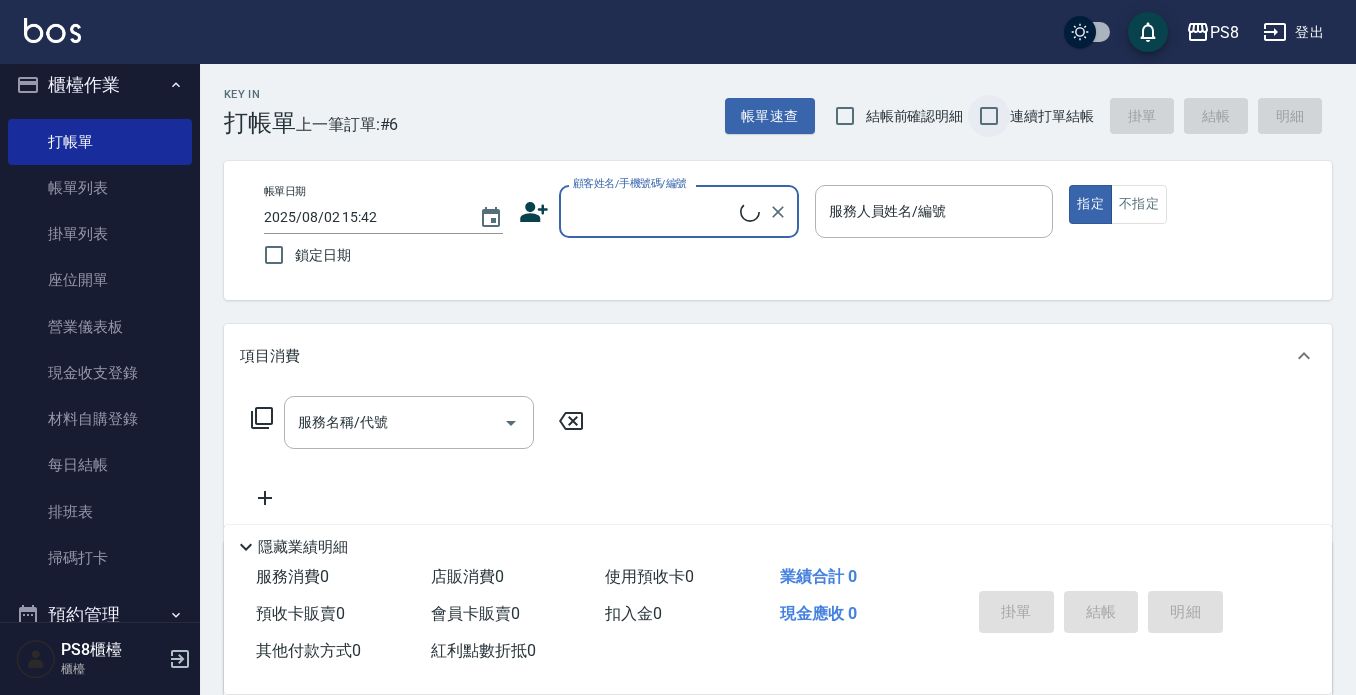 click on "連續打單結帳" at bounding box center [989, 116] 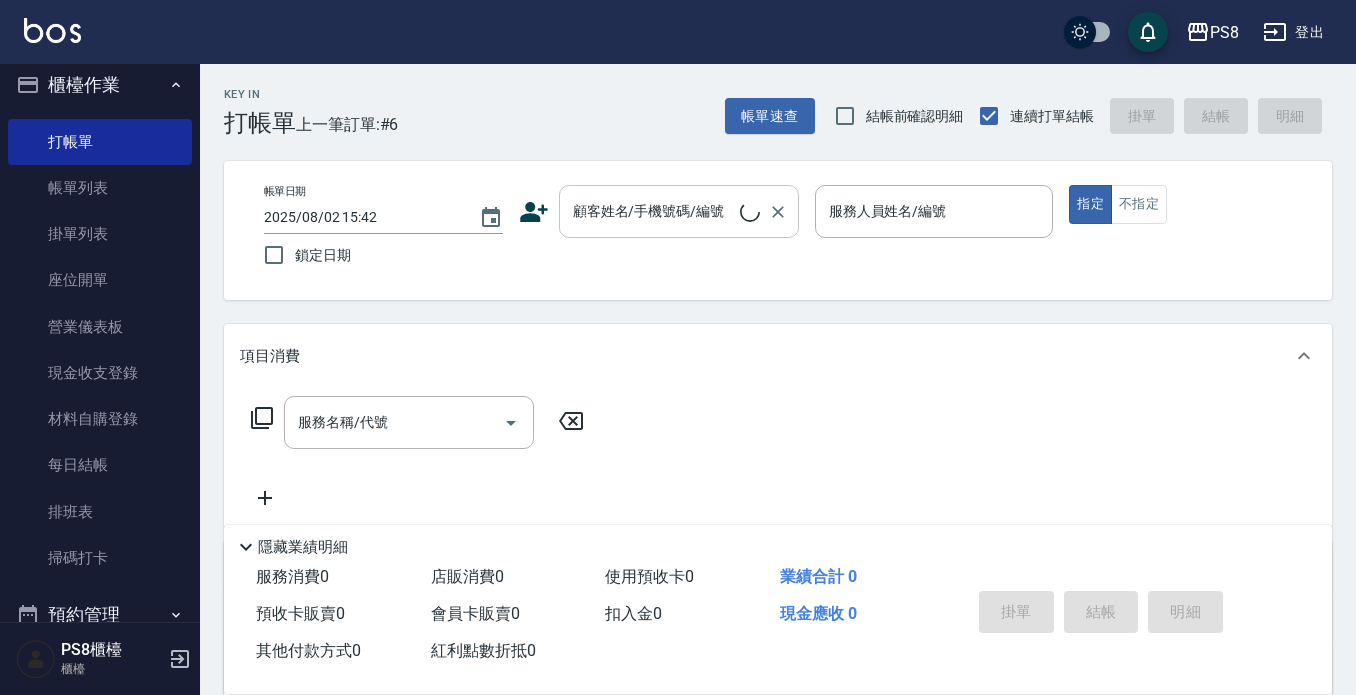 click on "顧客姓名/手機號碼/編號" at bounding box center [654, 211] 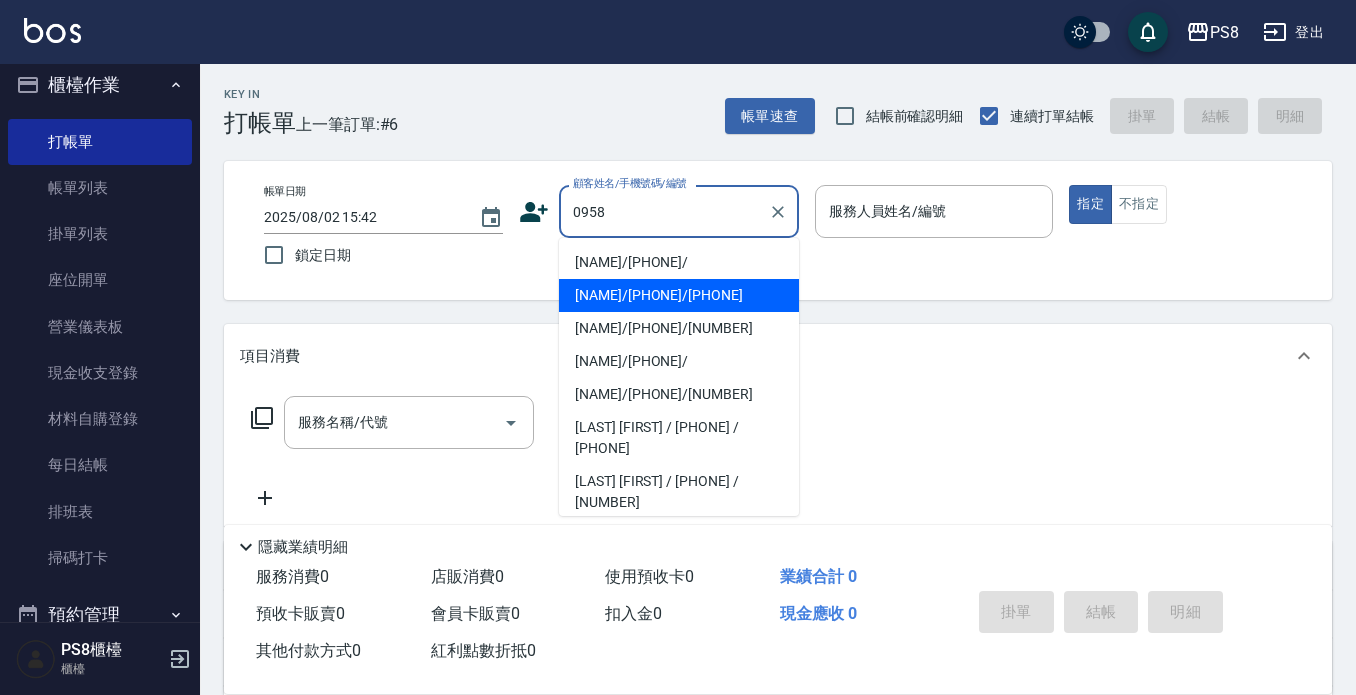 click on "[NAME]/[PHONE]/" at bounding box center (679, 262) 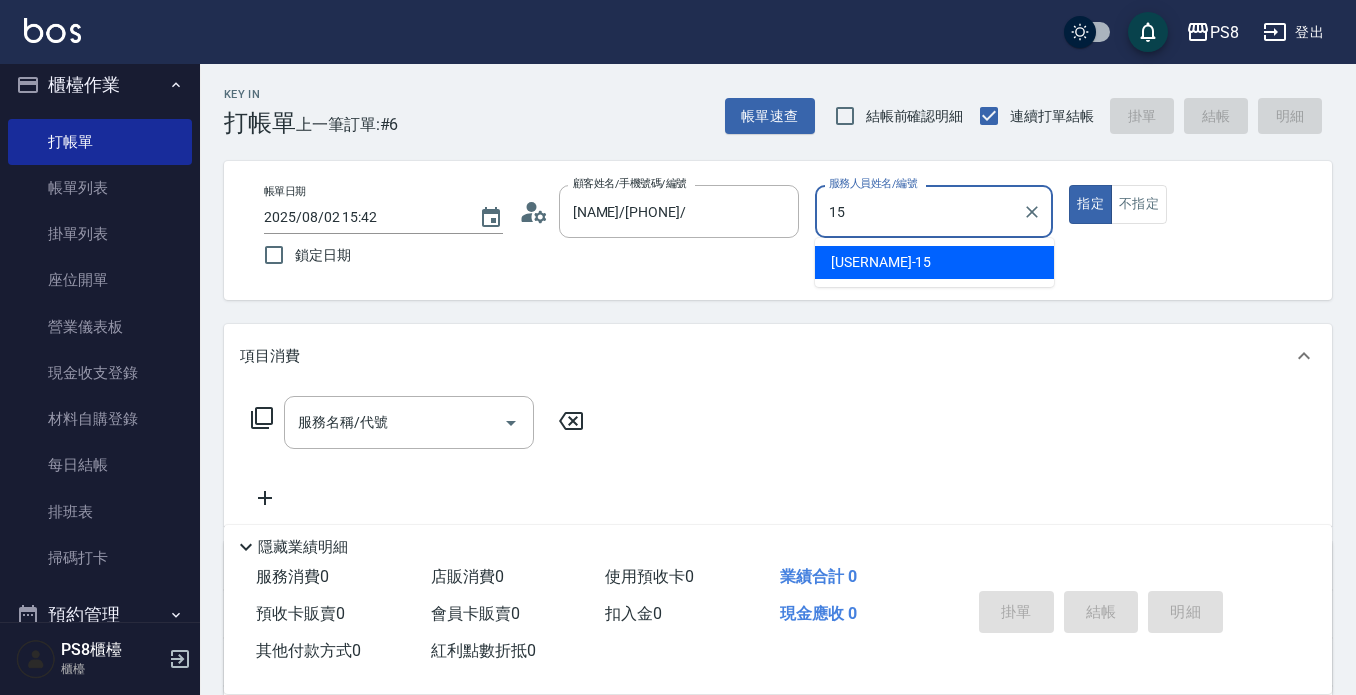 type on "EMMA-15" 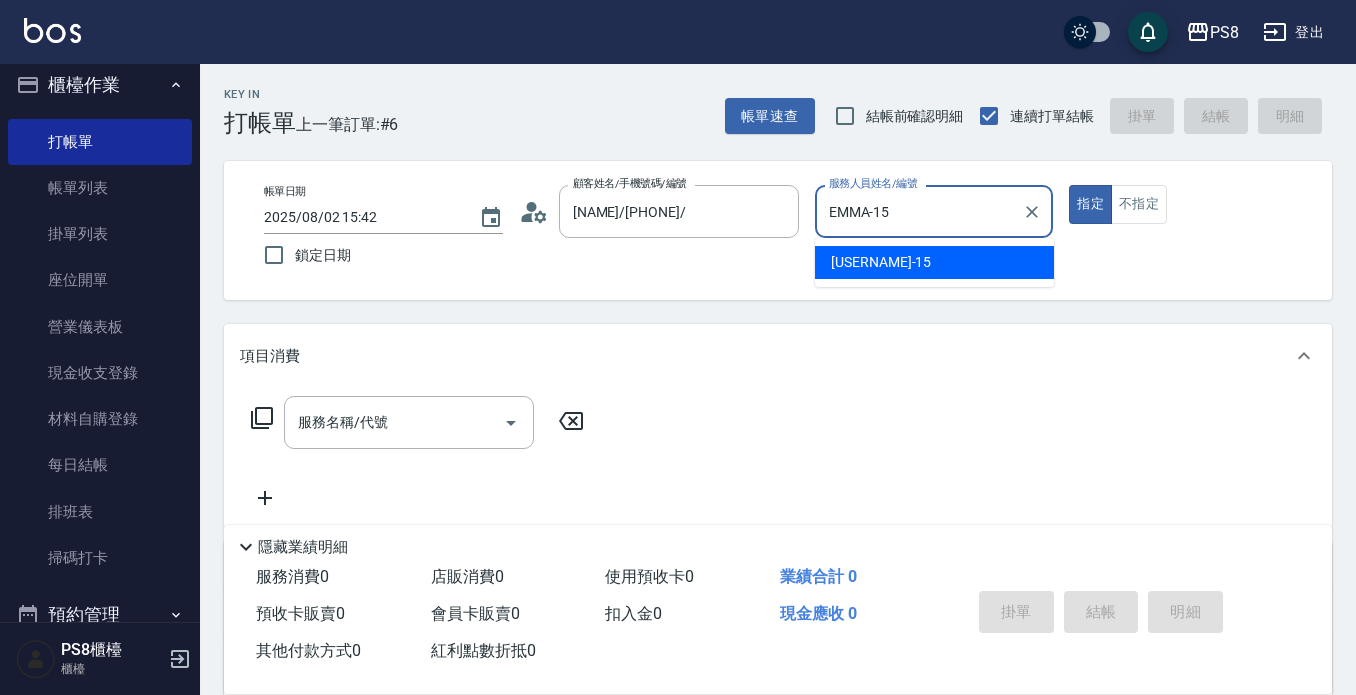 type on "true" 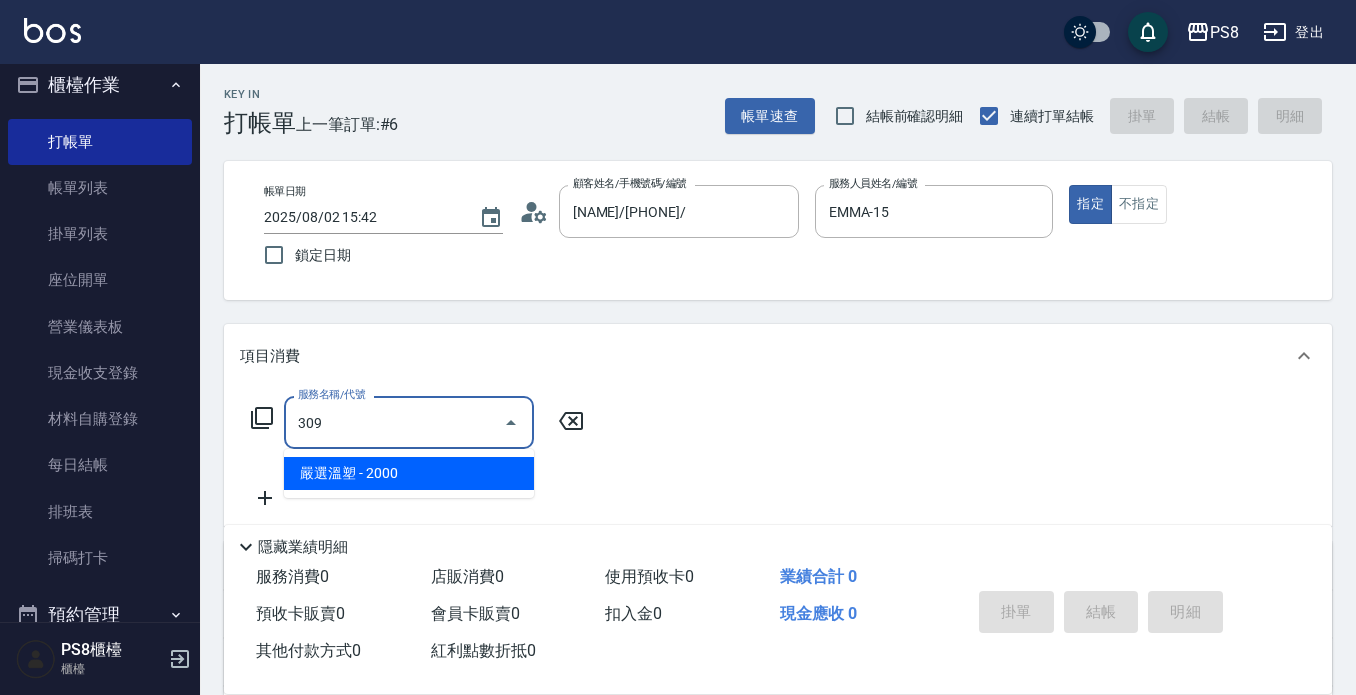 type on "嚴選溫塑(309)" 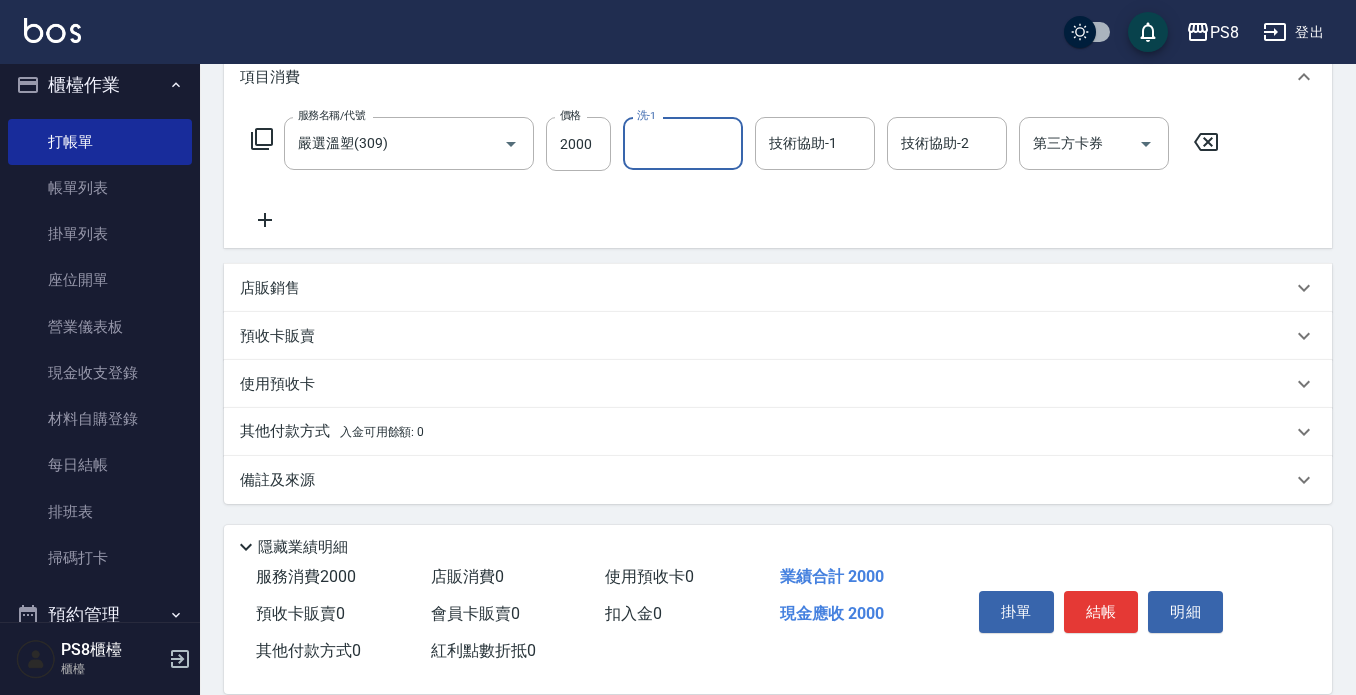 scroll, scrollTop: 280, scrollLeft: 0, axis: vertical 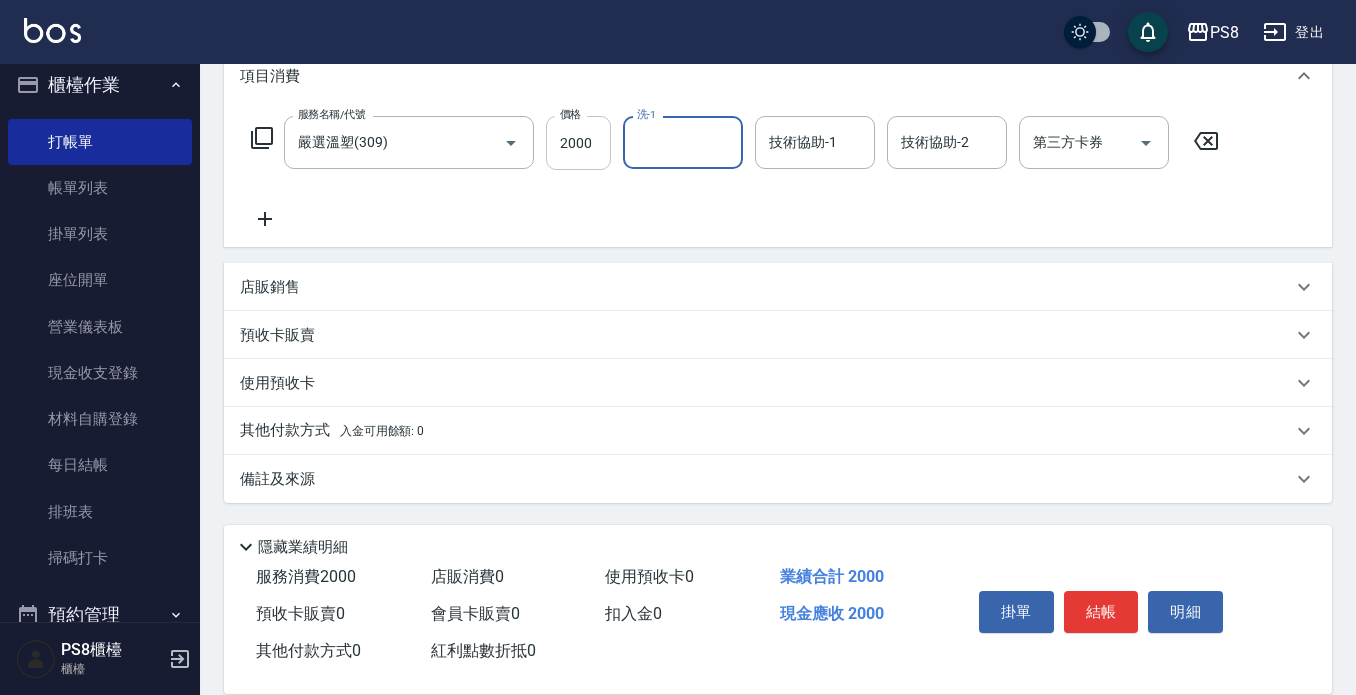 click on "2000" at bounding box center (578, 143) 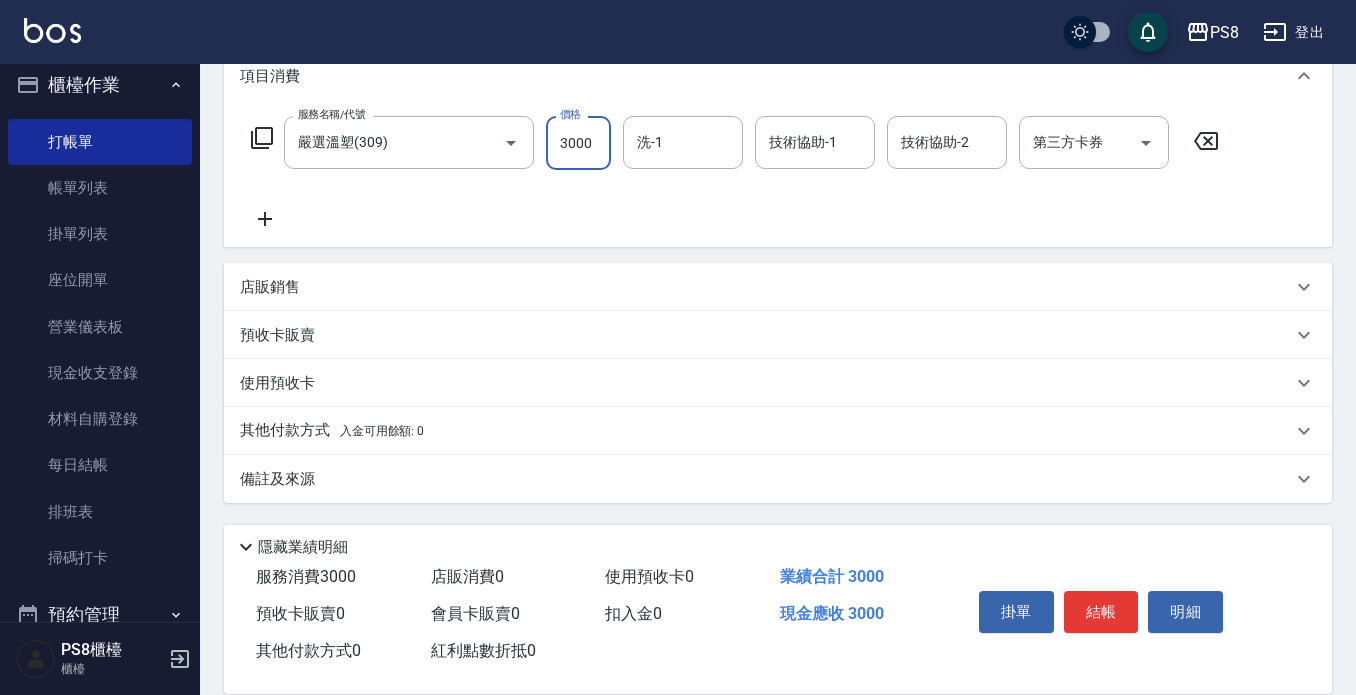 type on "3000" 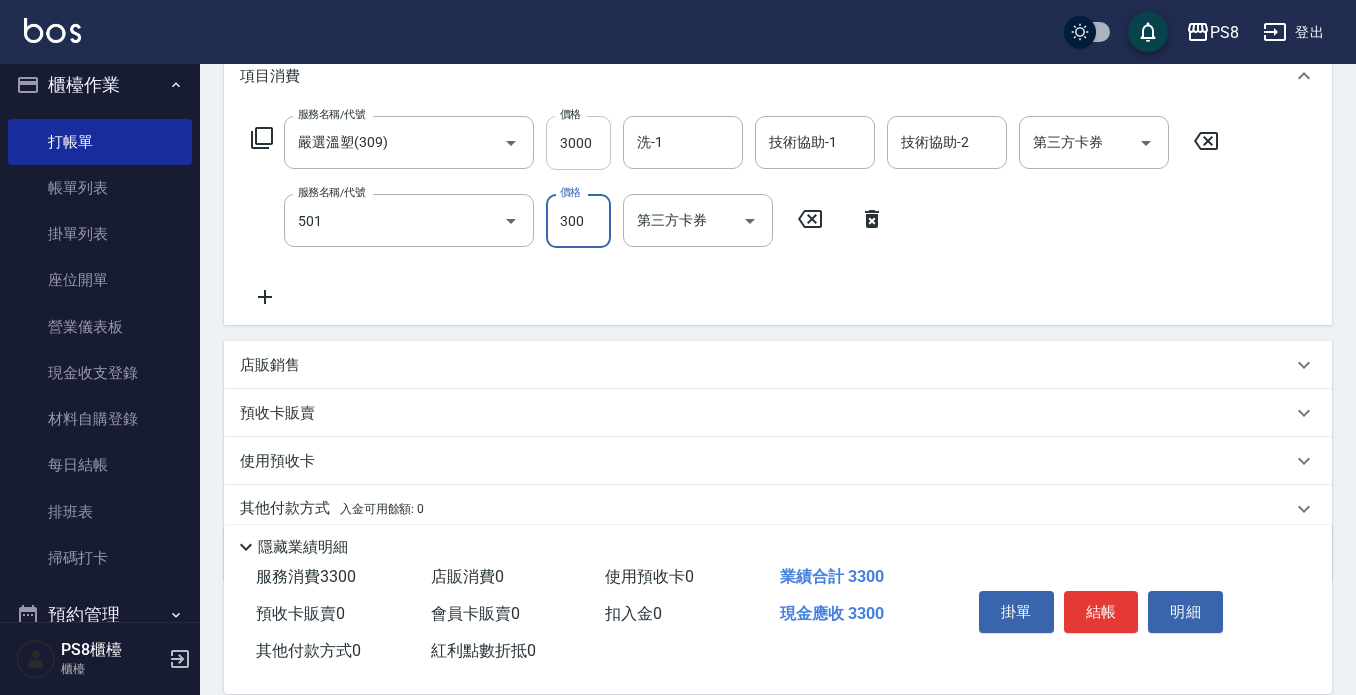 type on "自備護髮(501)" 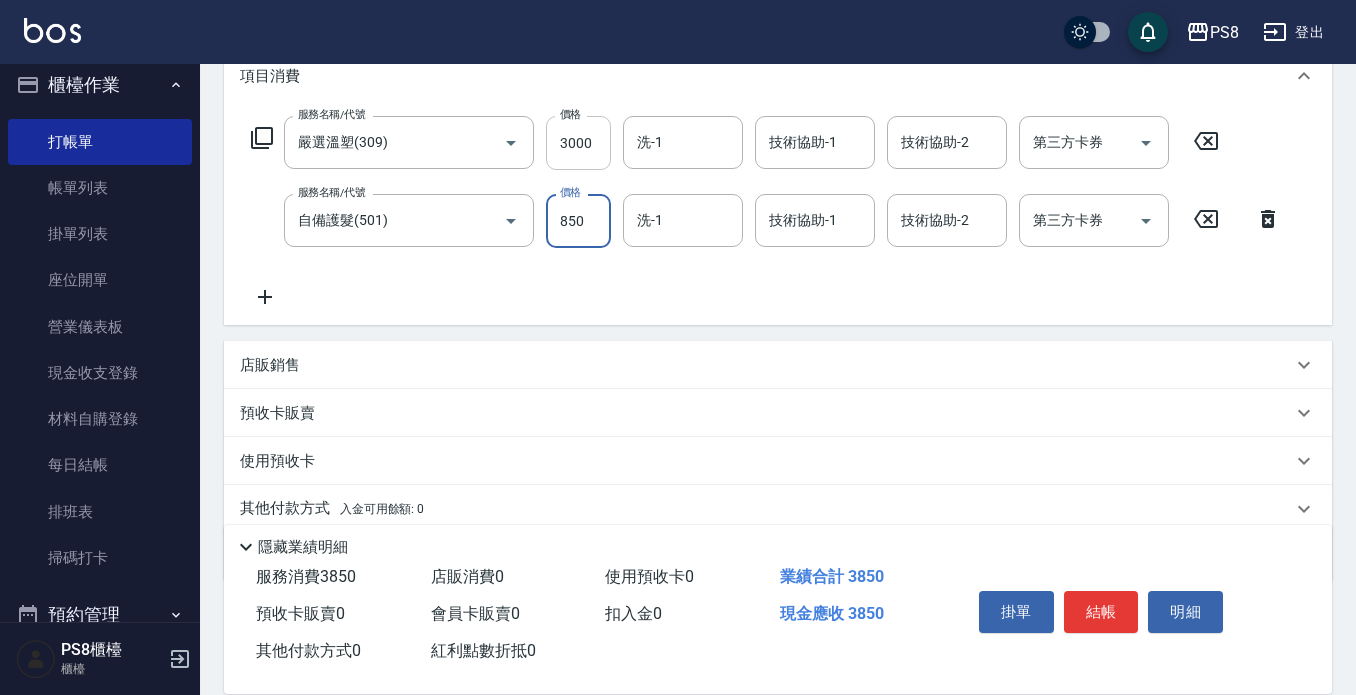 type on "850" 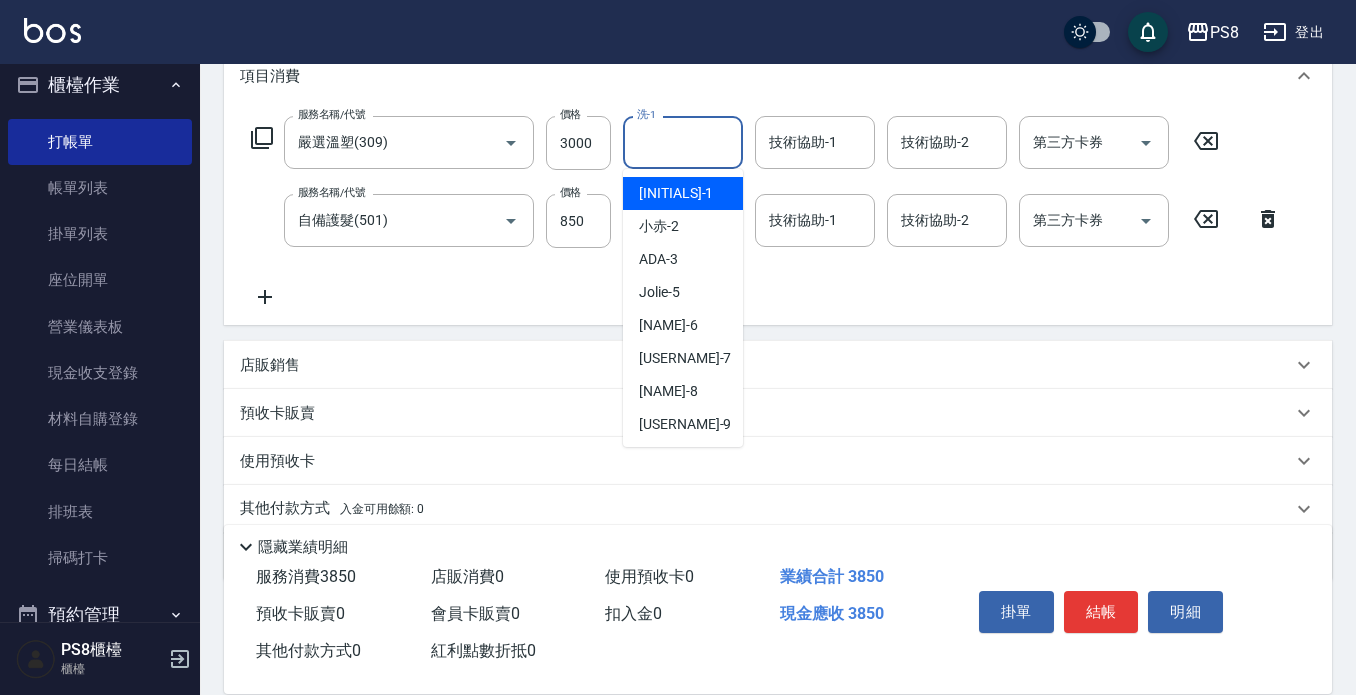 click on "洗-1" at bounding box center (683, 142) 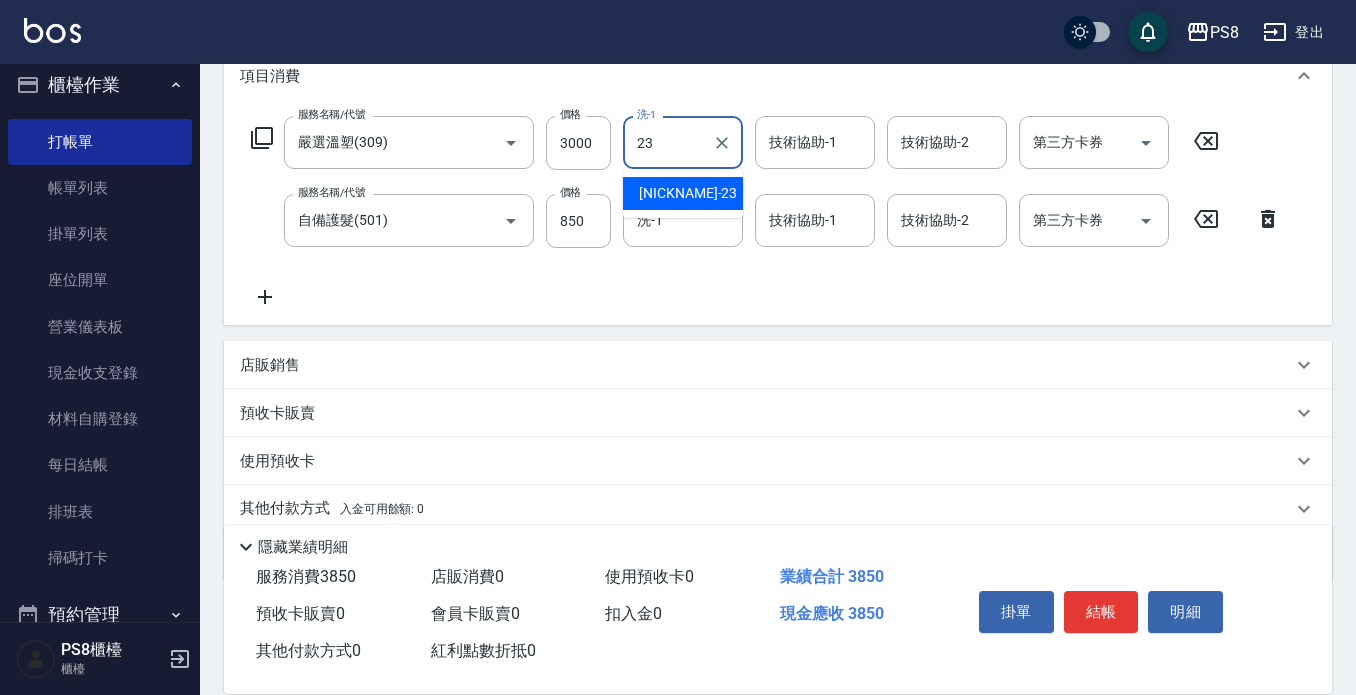 type on "[NAME]-[NUMBER]" 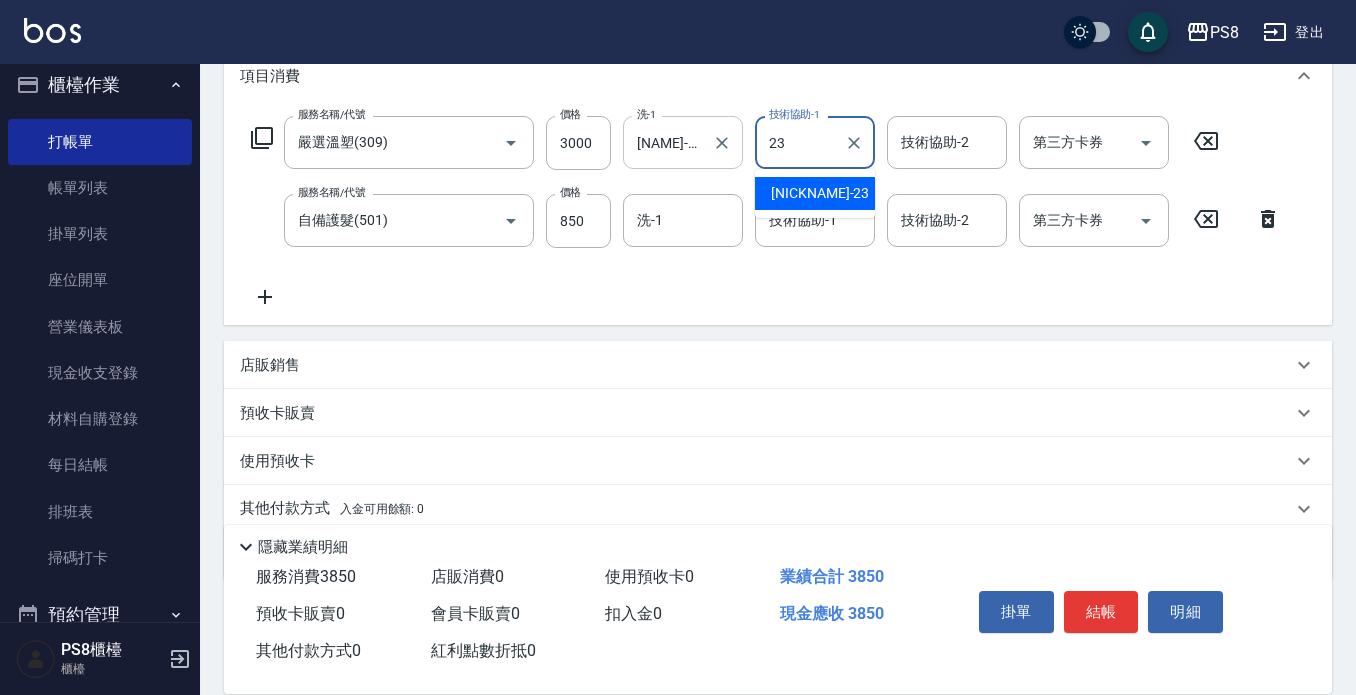 type on "[NAME]-[NUMBER]" 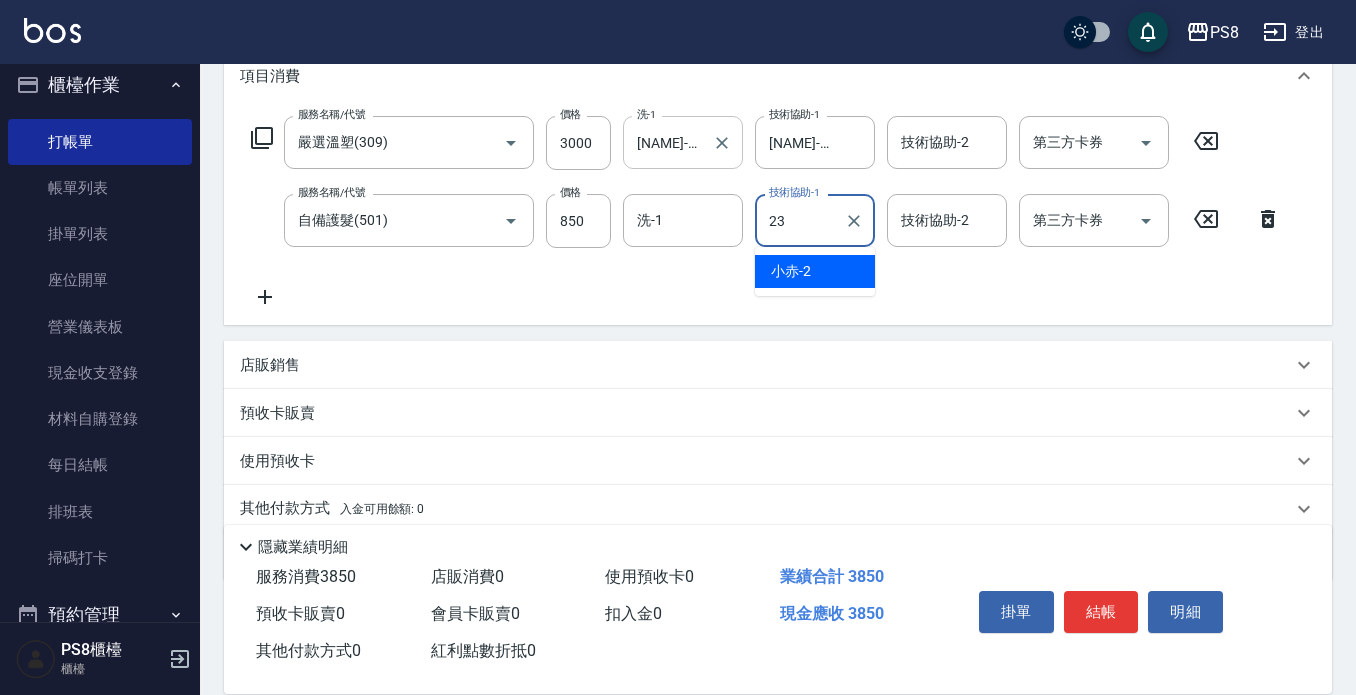 type on "[NAME]-[NUMBER]" 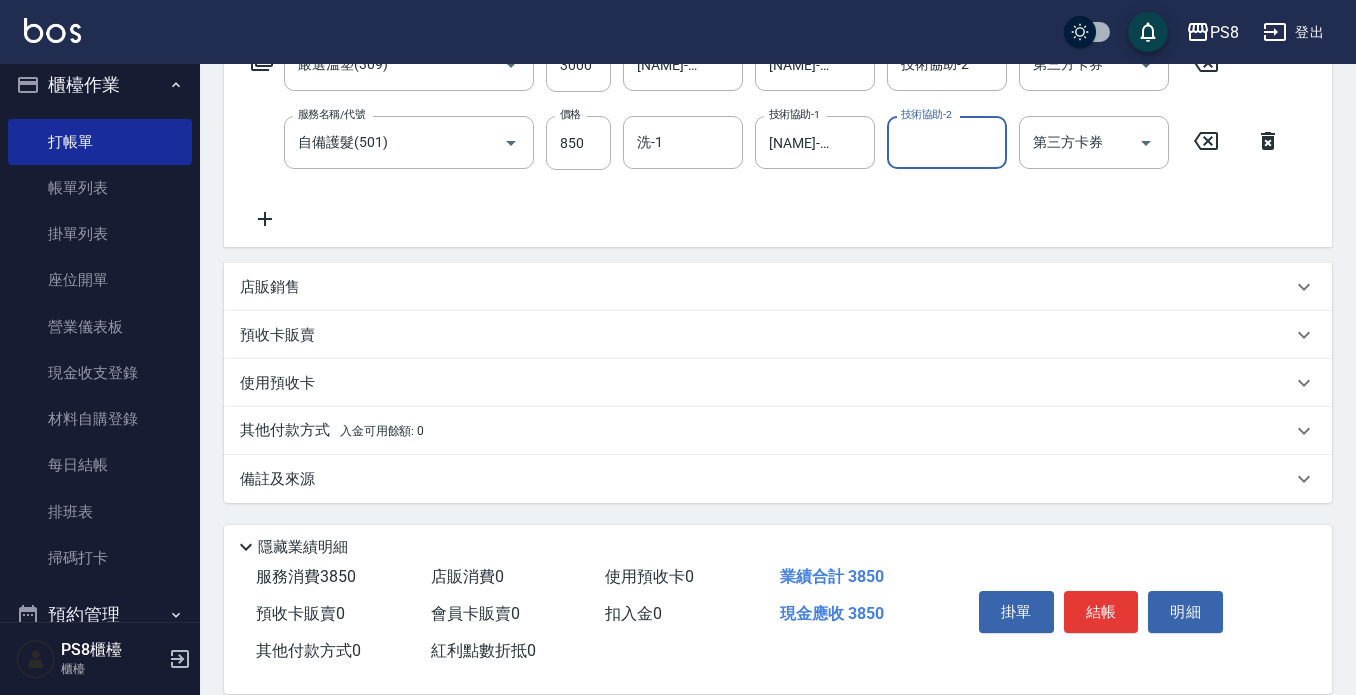 click on "入金可用餘額: 0" at bounding box center (382, 431) 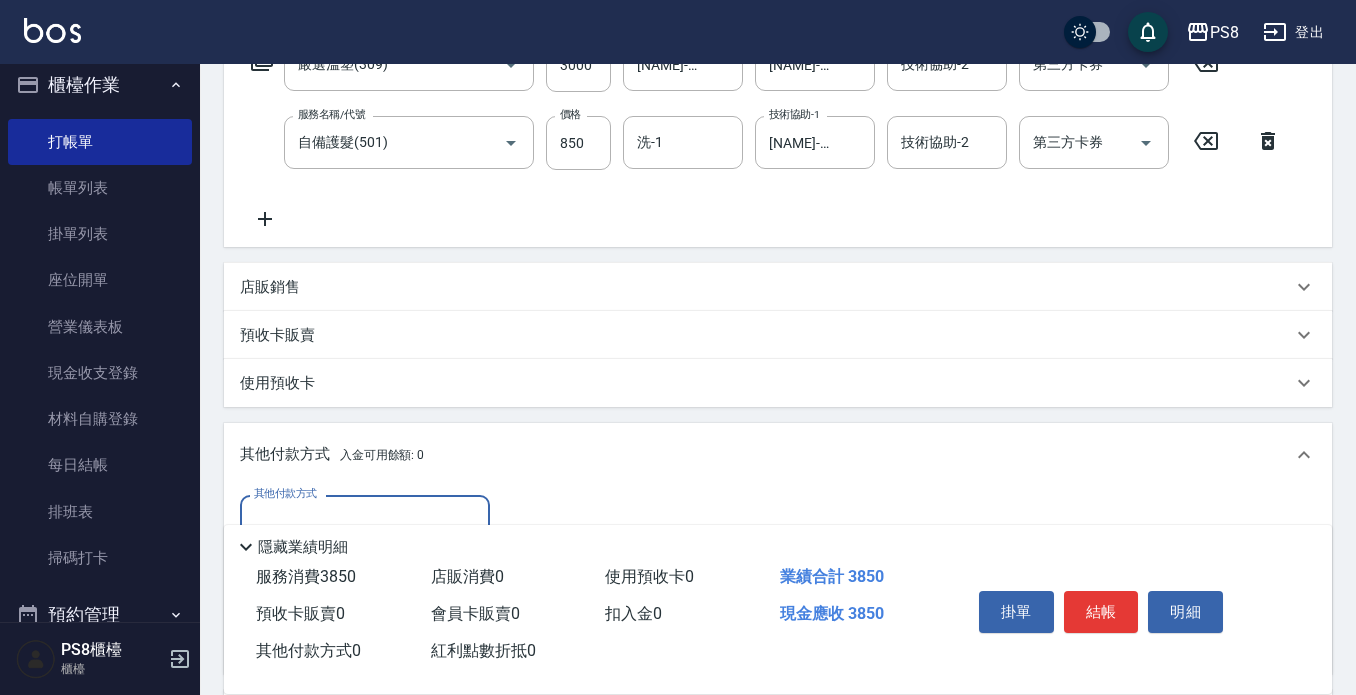 scroll, scrollTop: 364, scrollLeft: 0, axis: vertical 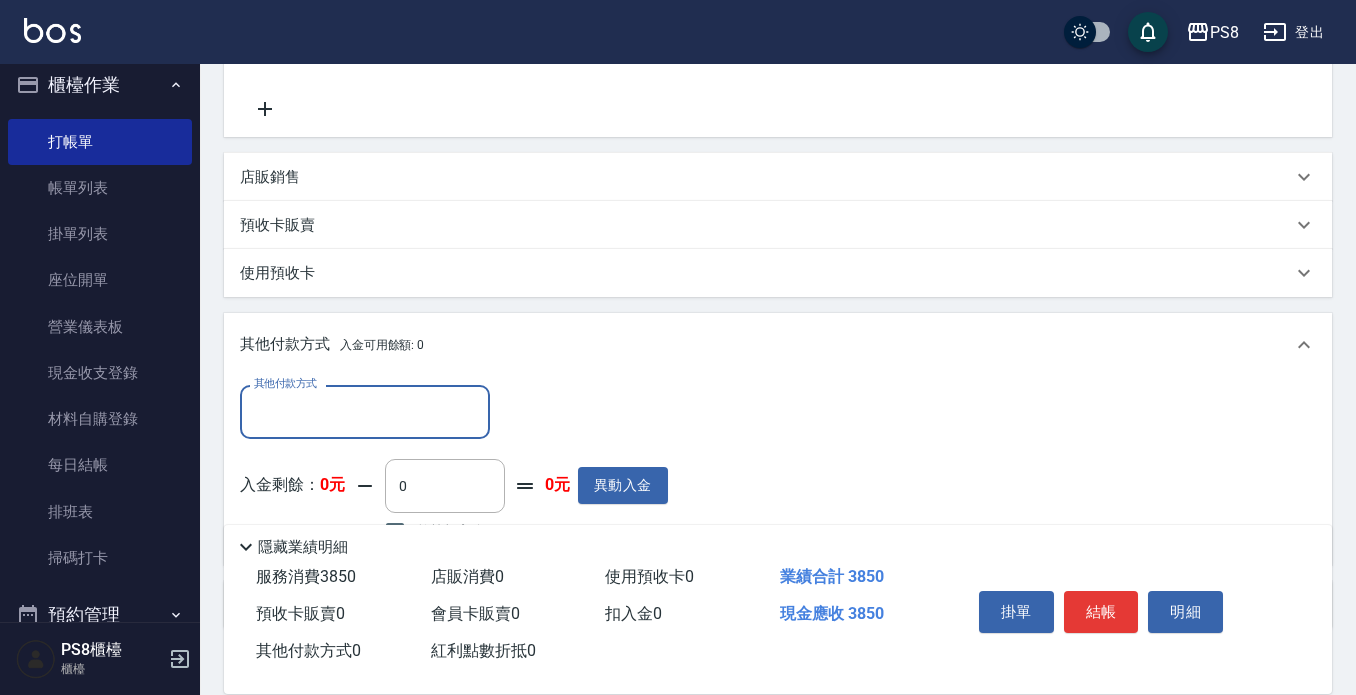 drag, startPoint x: 332, startPoint y: 391, endPoint x: 333, endPoint y: 406, distance: 15.033297 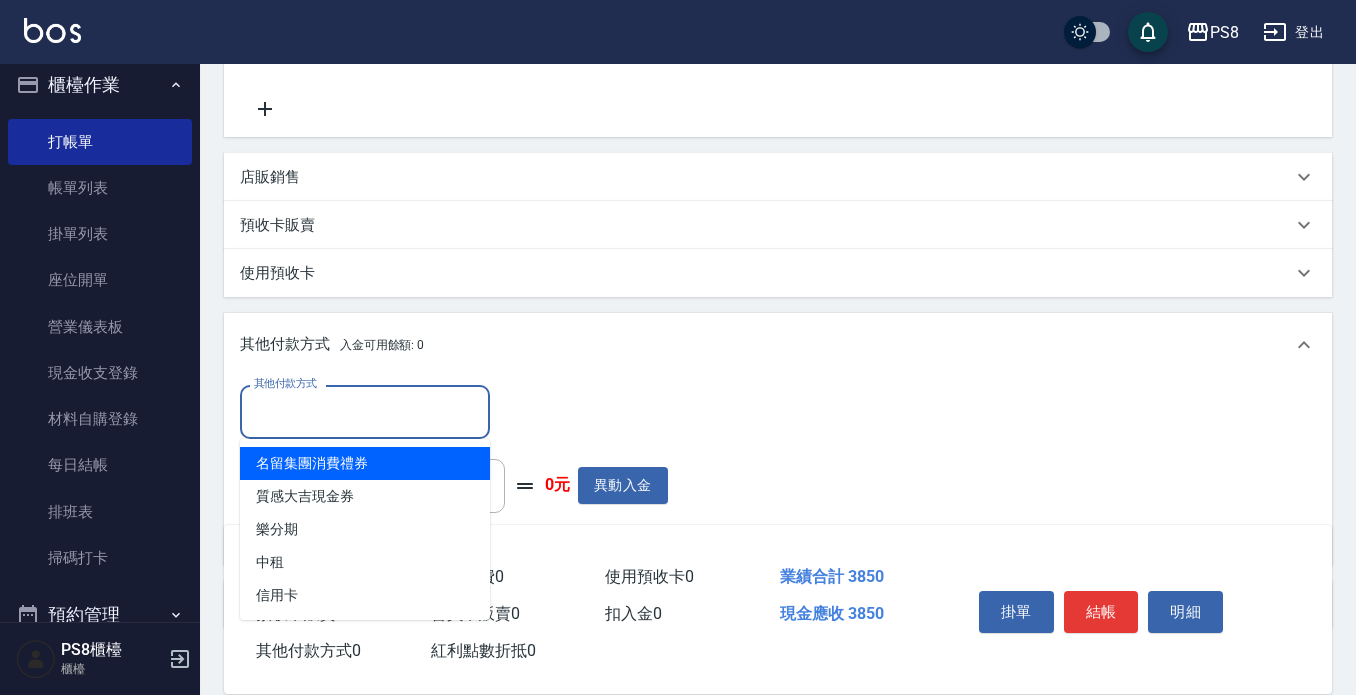 scroll, scrollTop: 594, scrollLeft: 0, axis: vertical 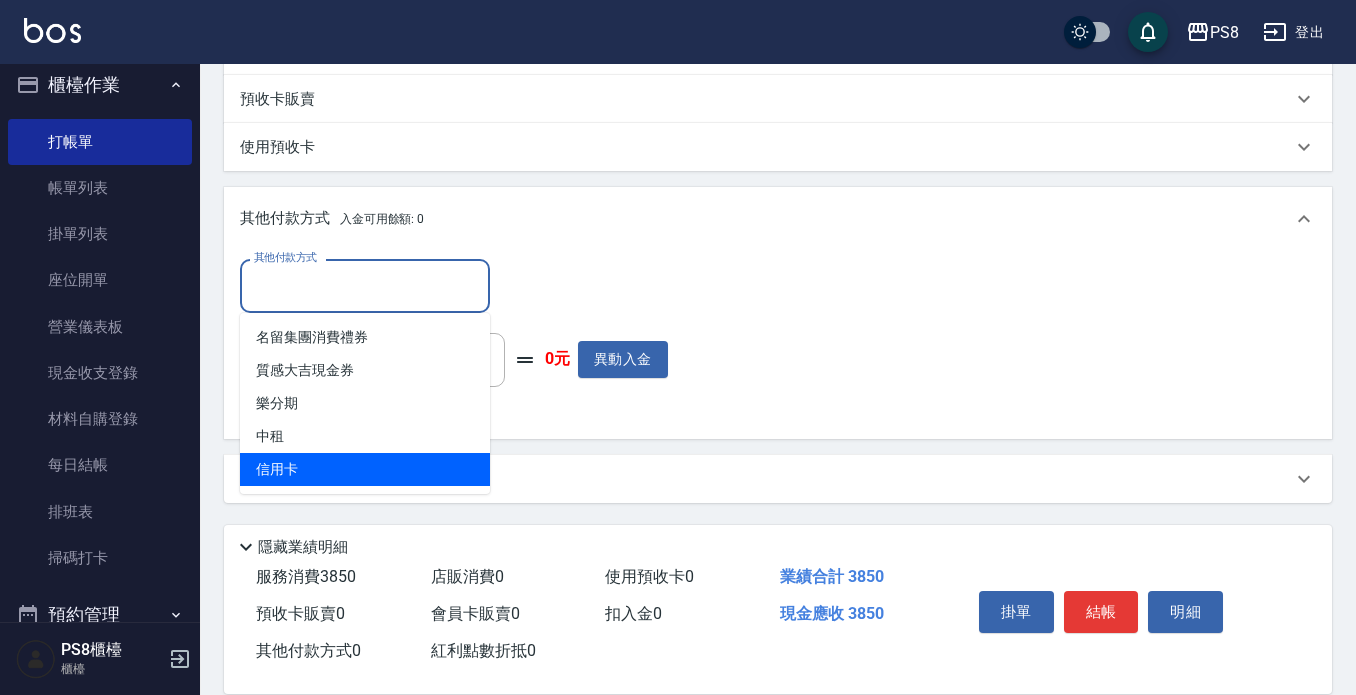 click on "信用卡" at bounding box center [365, 469] 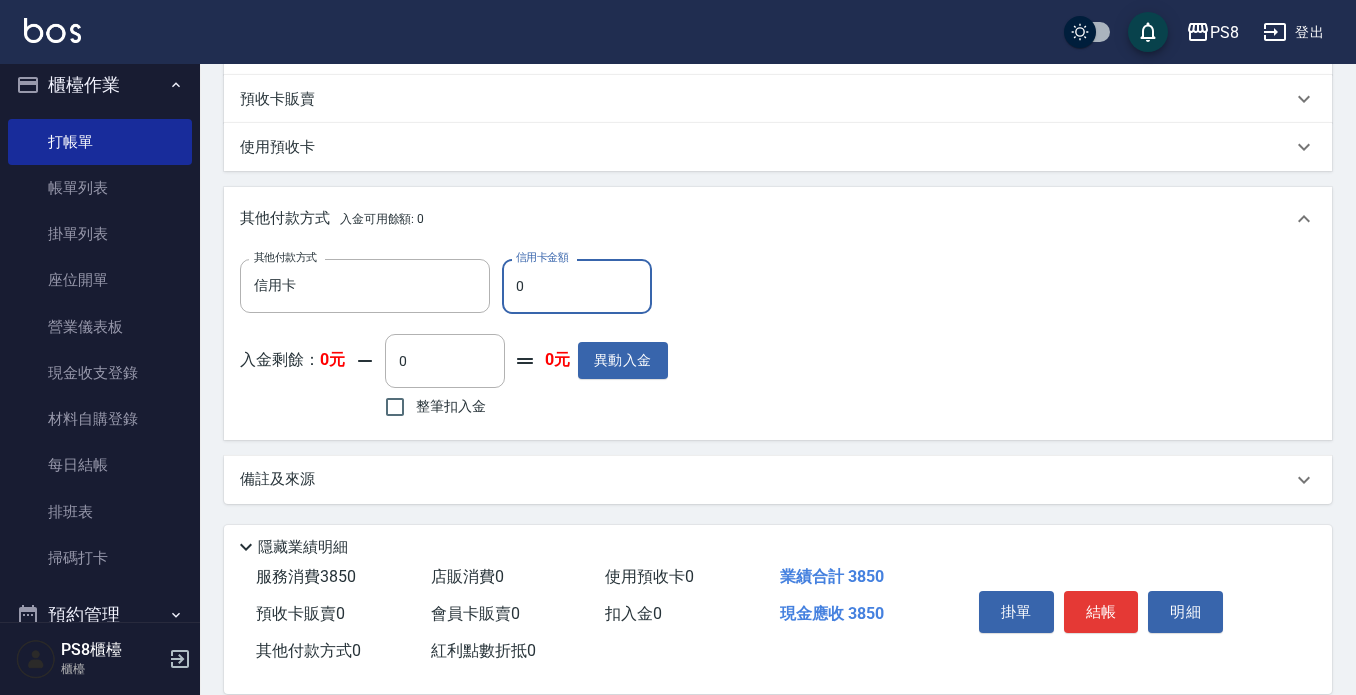 click on "0" at bounding box center (577, 286) 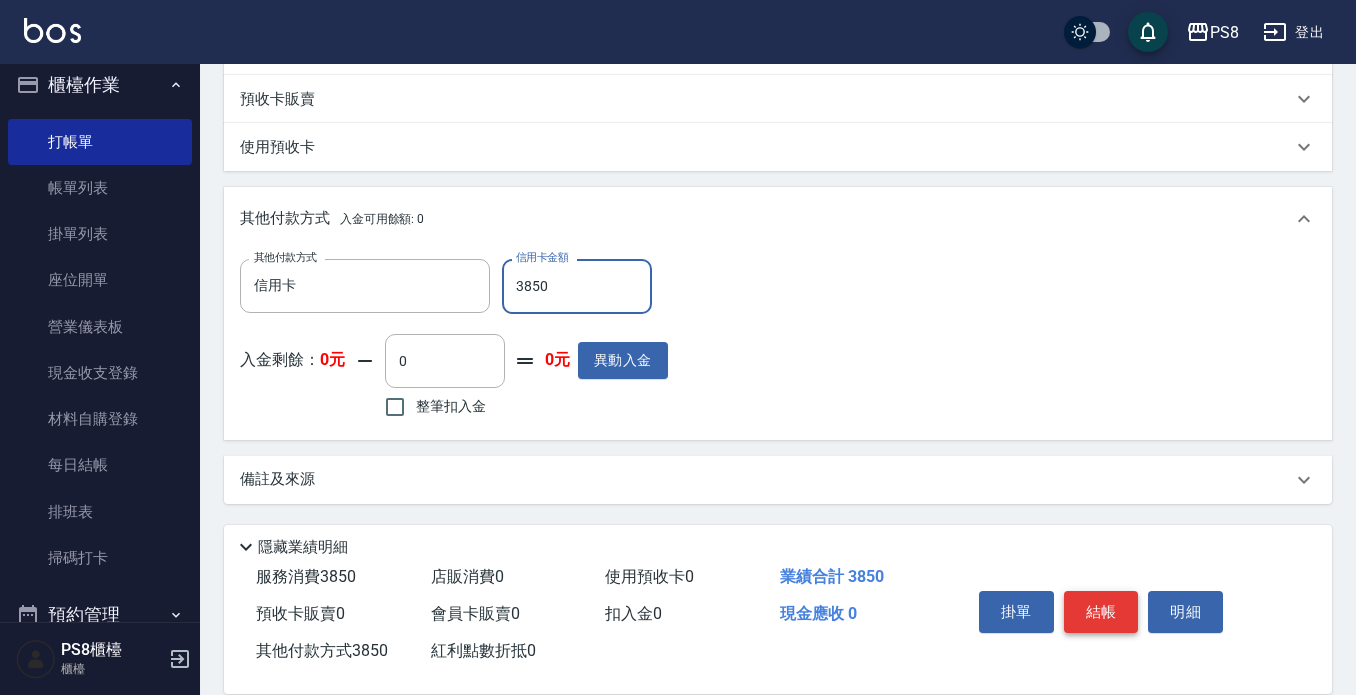 type on "3850" 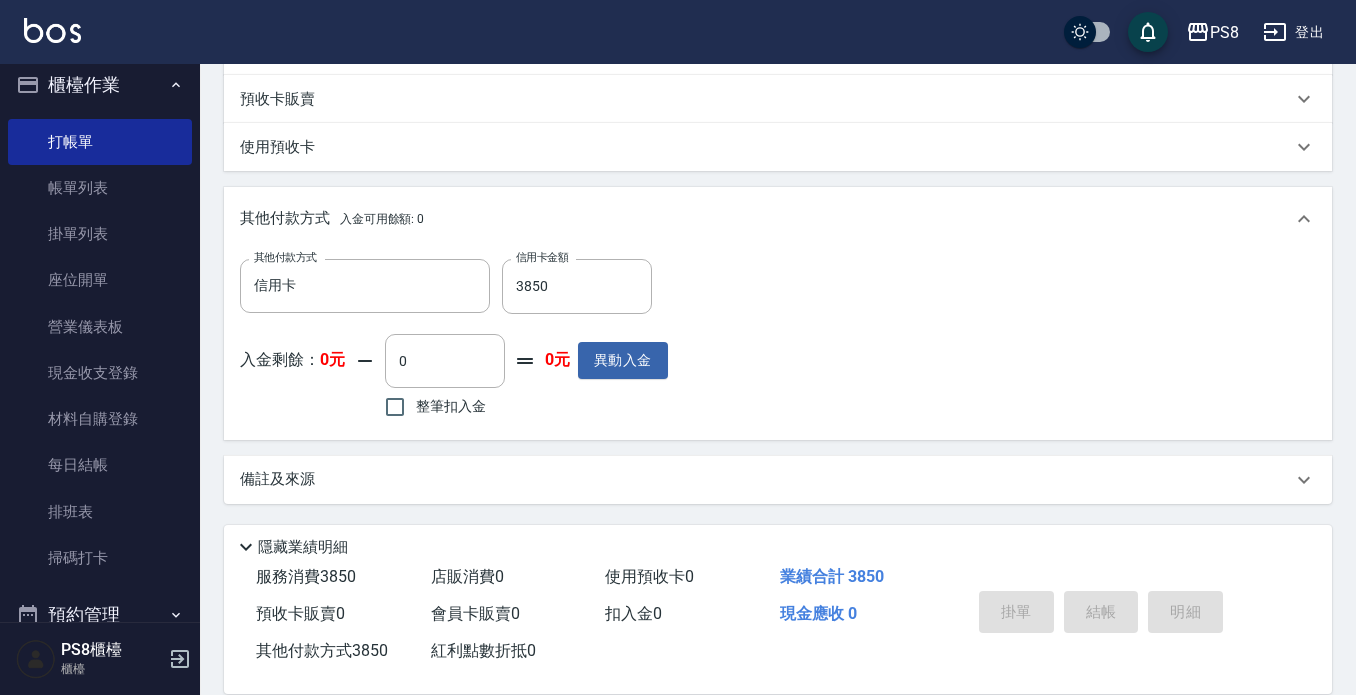type 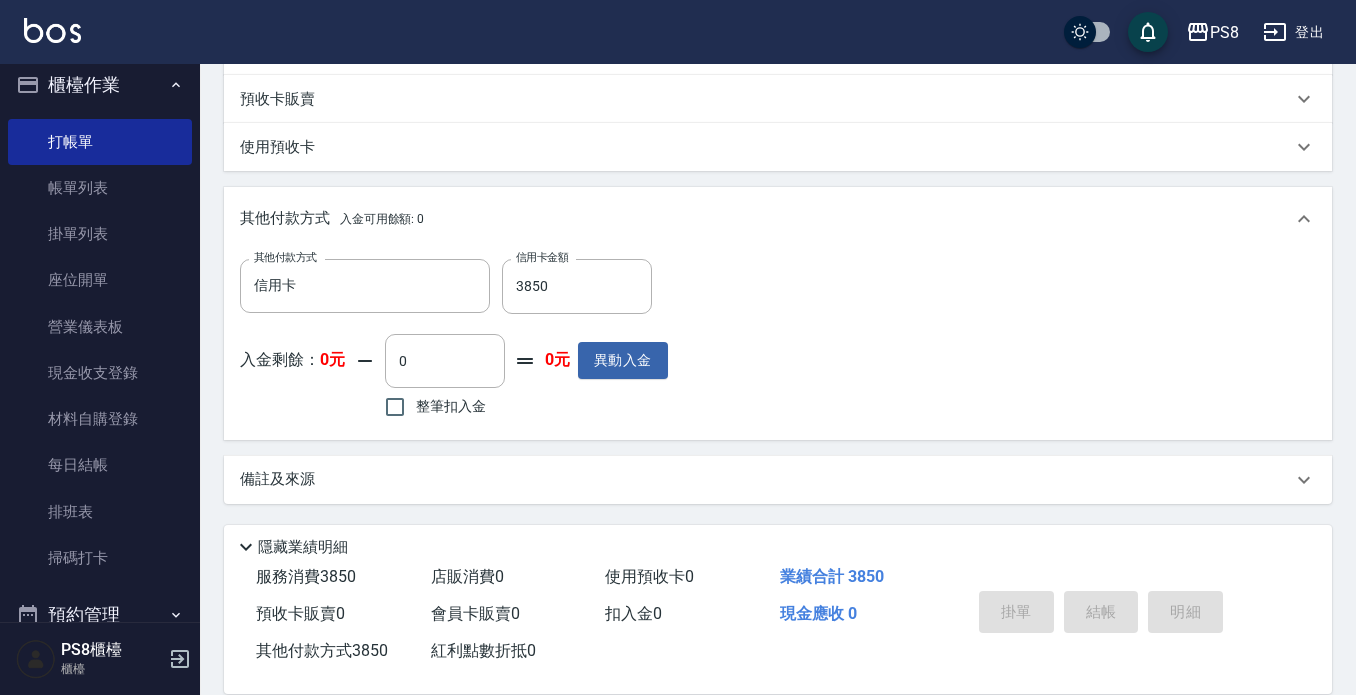 type 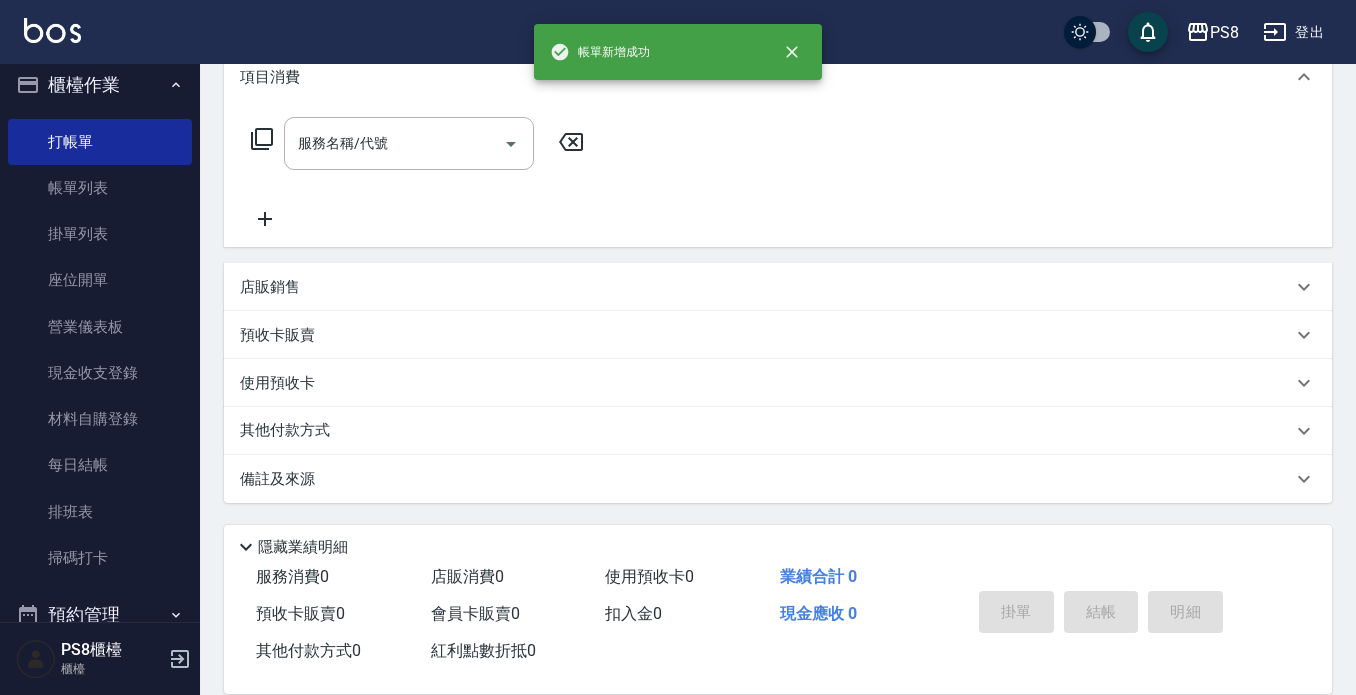 scroll, scrollTop: 0, scrollLeft: 0, axis: both 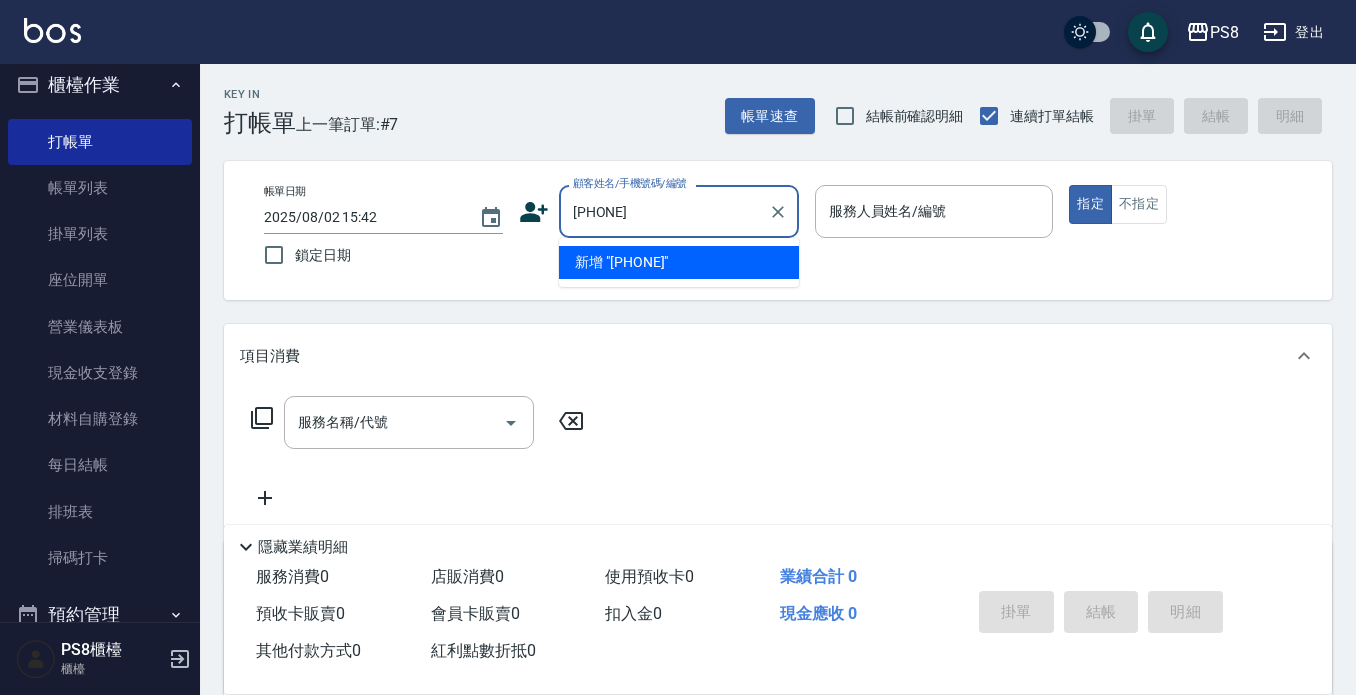 drag, startPoint x: 717, startPoint y: 215, endPoint x: 524, endPoint y: 216, distance: 193.0026 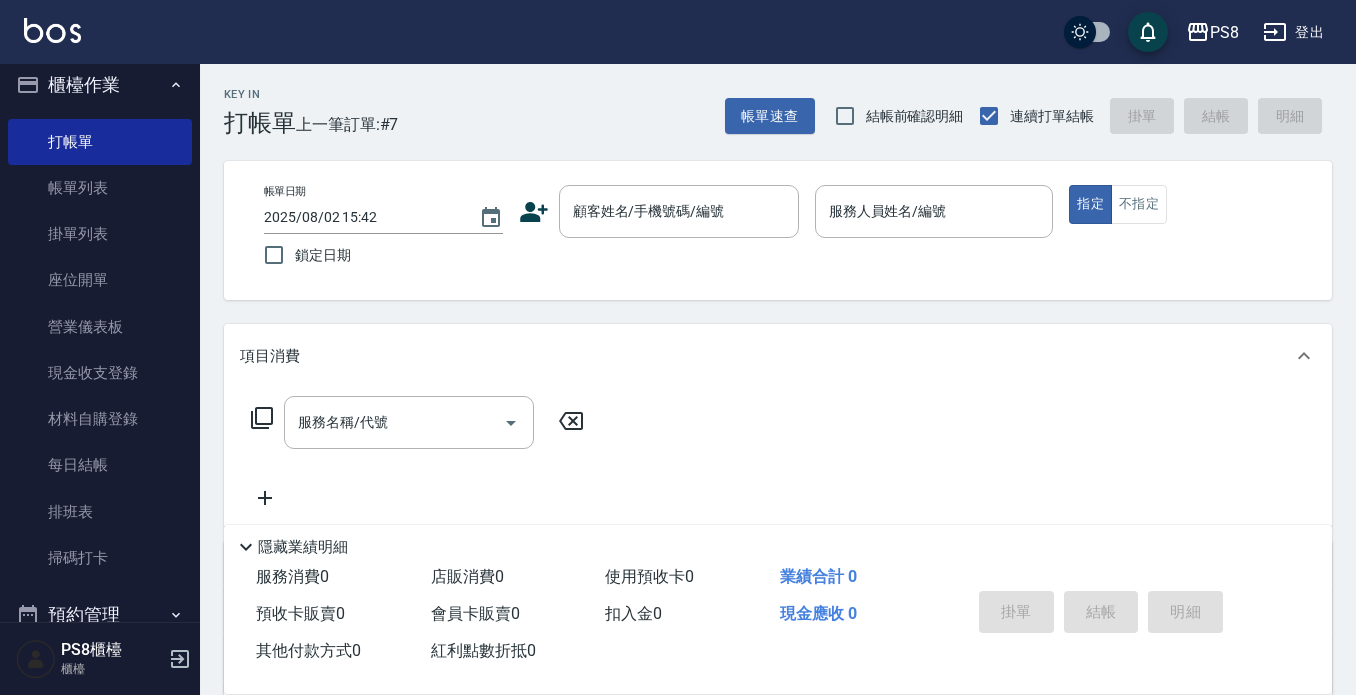 click 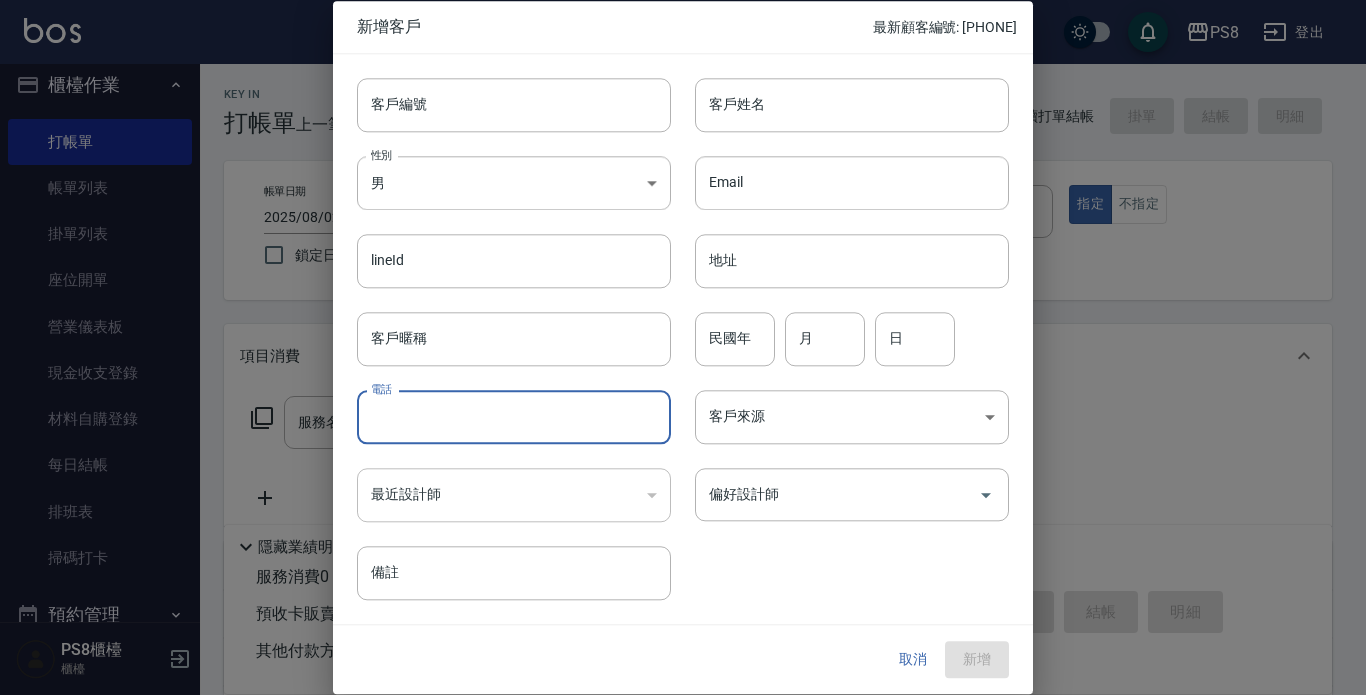 click on "電話" at bounding box center (514, 417) 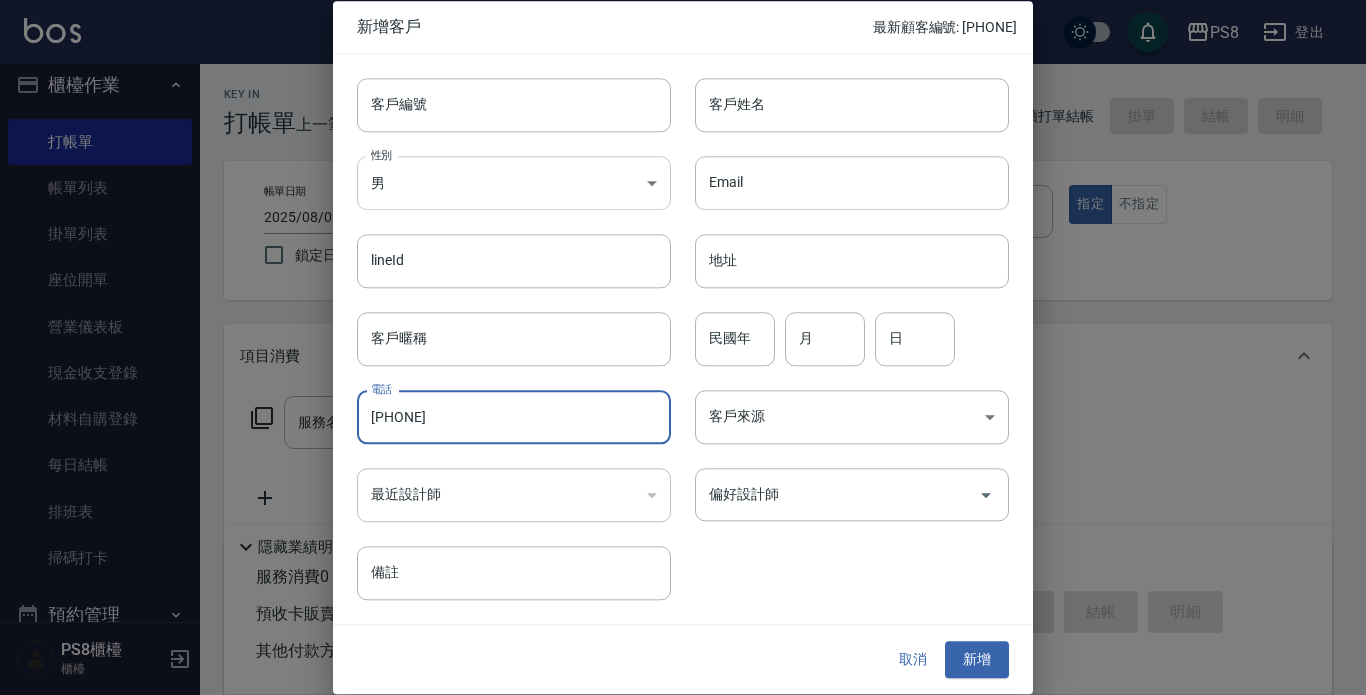 type on "[PHONE]" 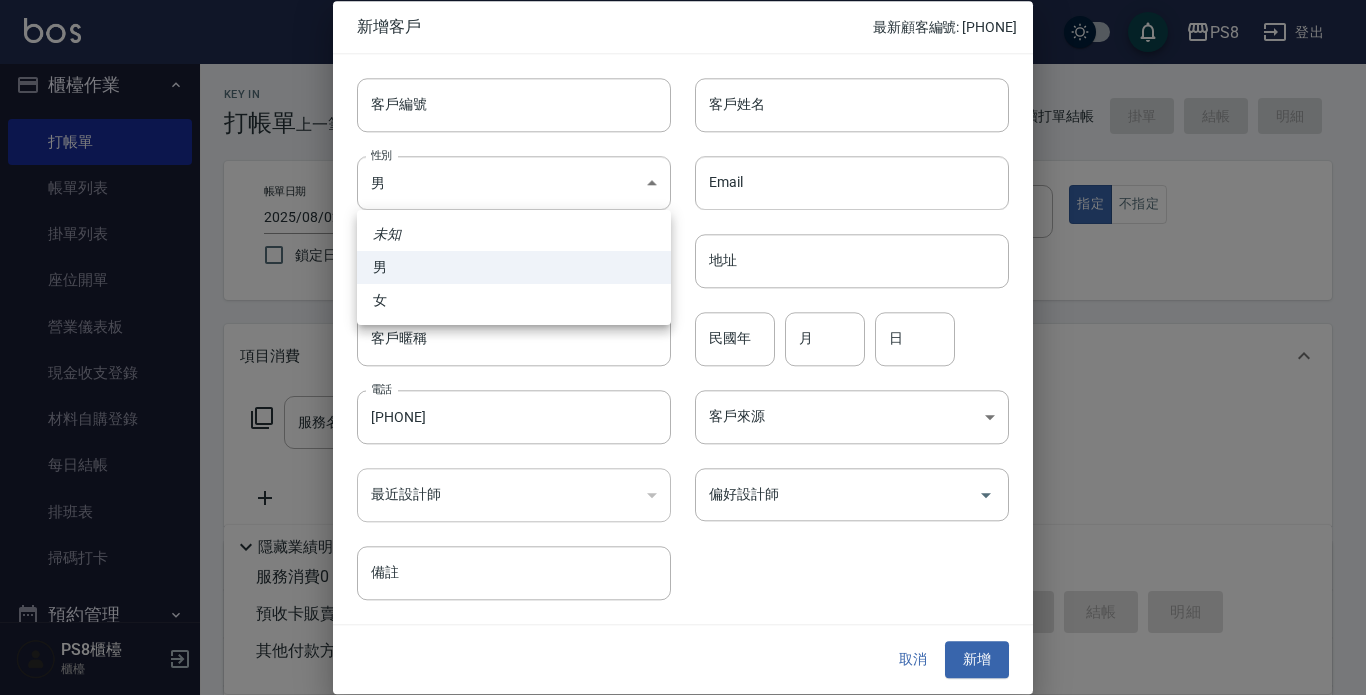 click on "女" at bounding box center (514, 300) 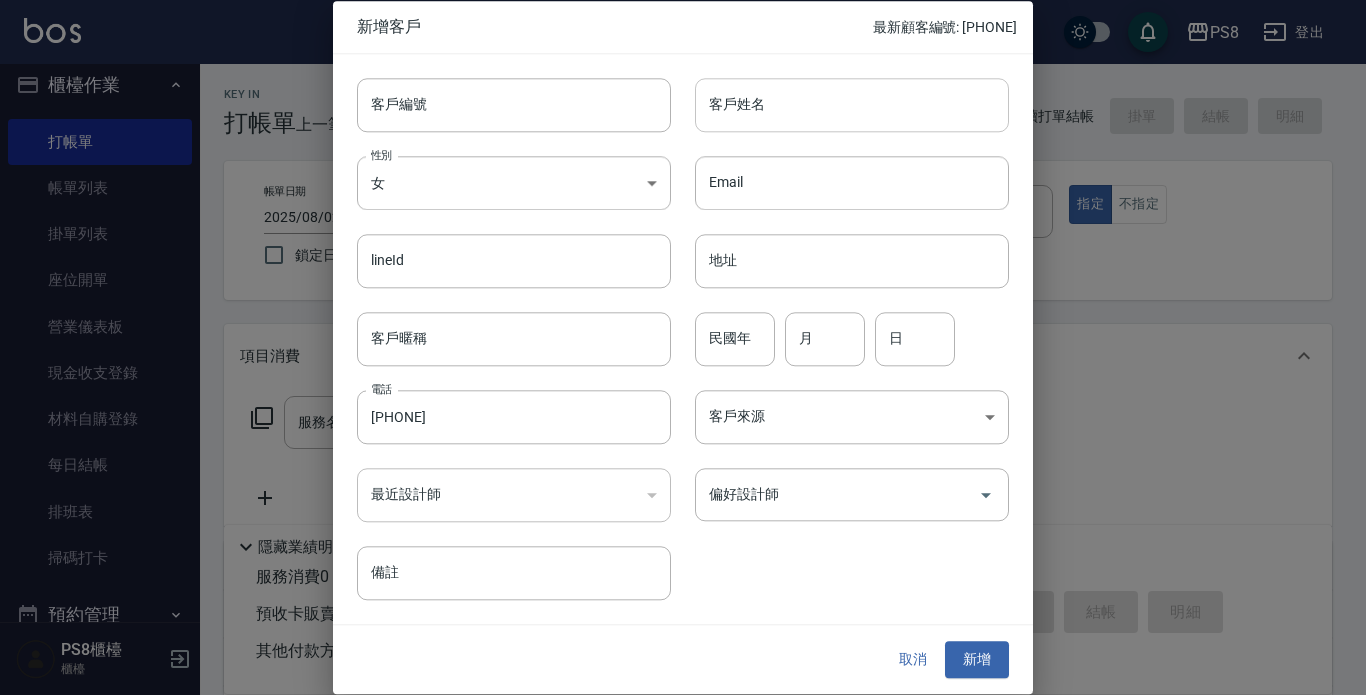 click on "客戶姓名" at bounding box center [852, 105] 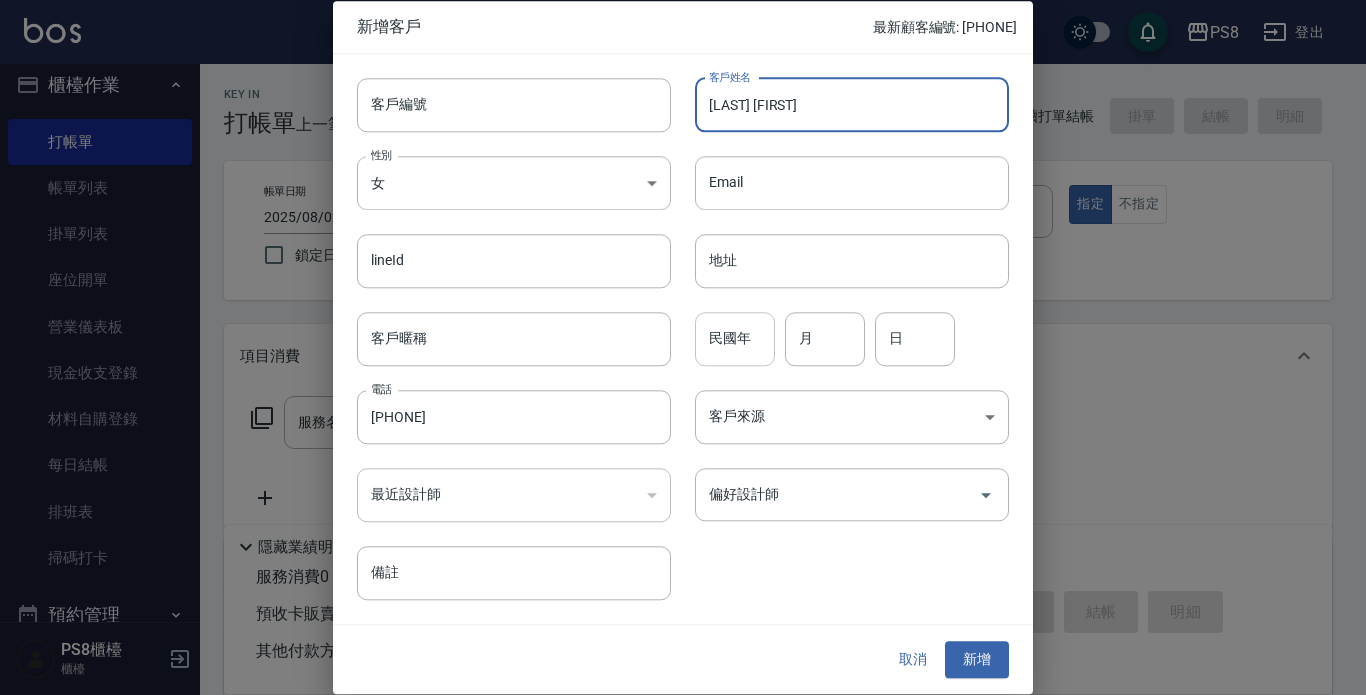 type on "[LAST] [FIRST]" 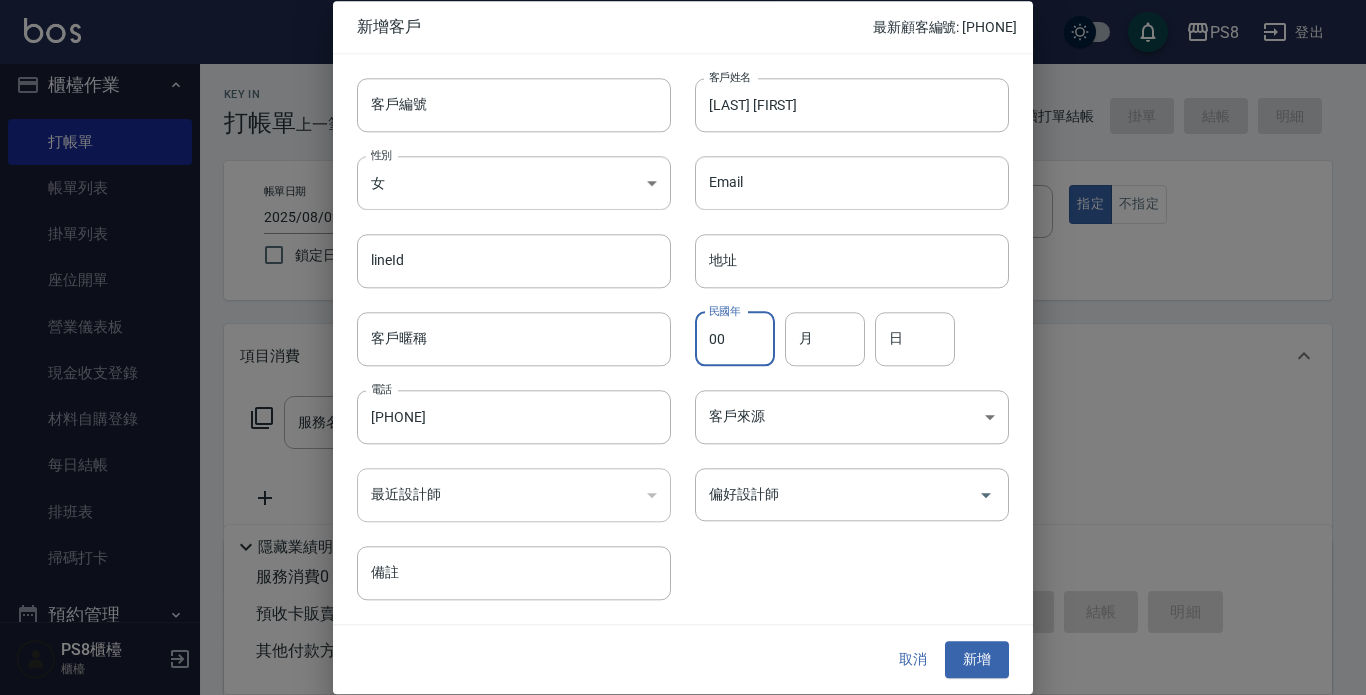 type on "00" 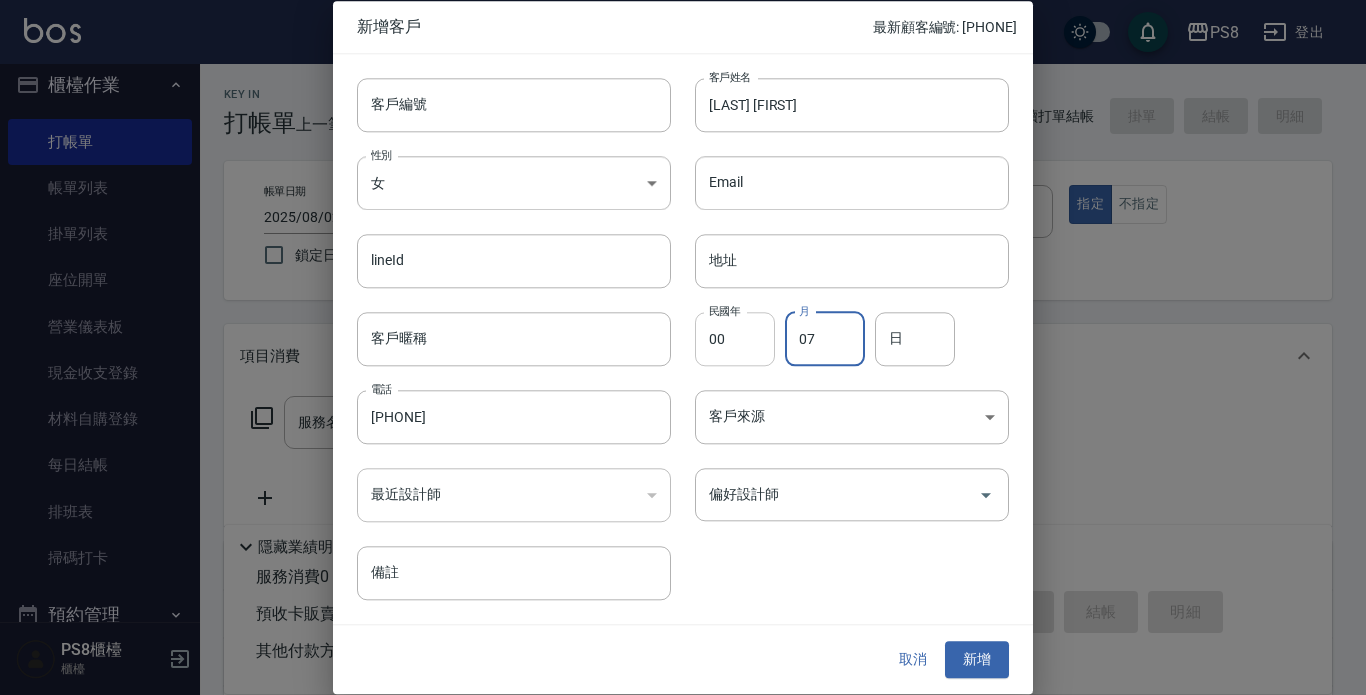 type on "07" 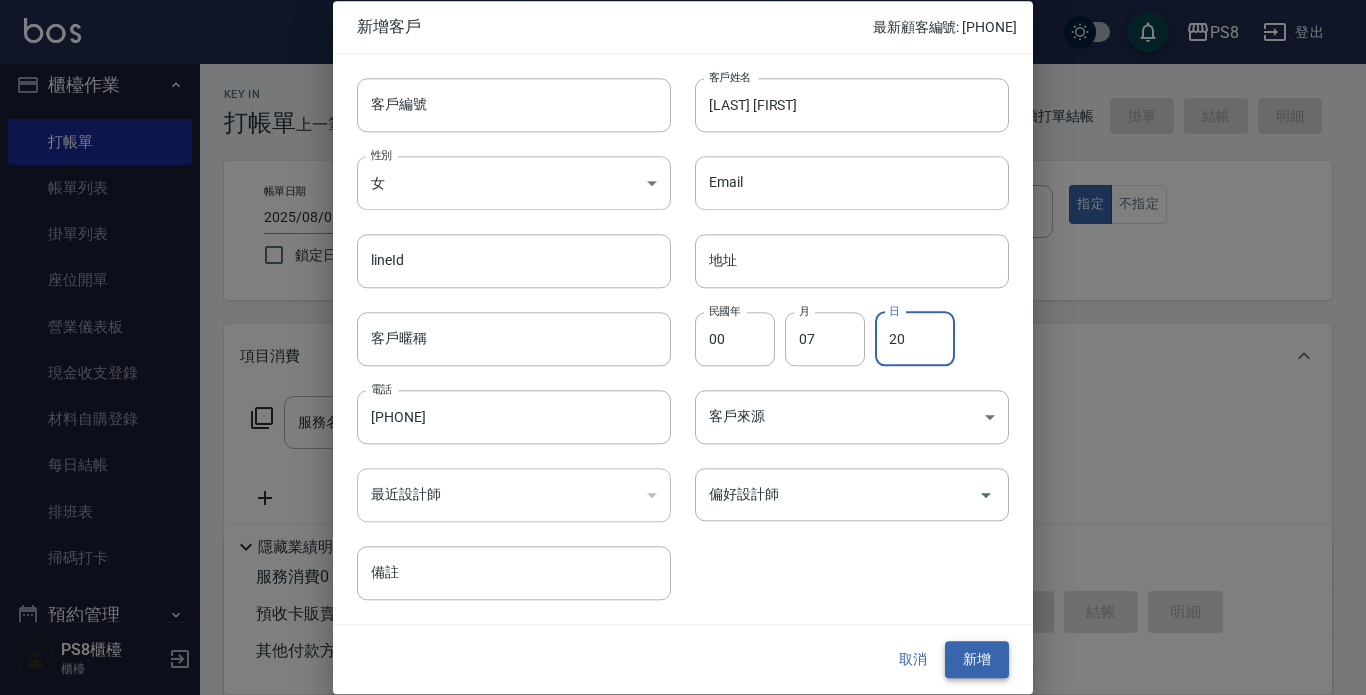 type on "20" 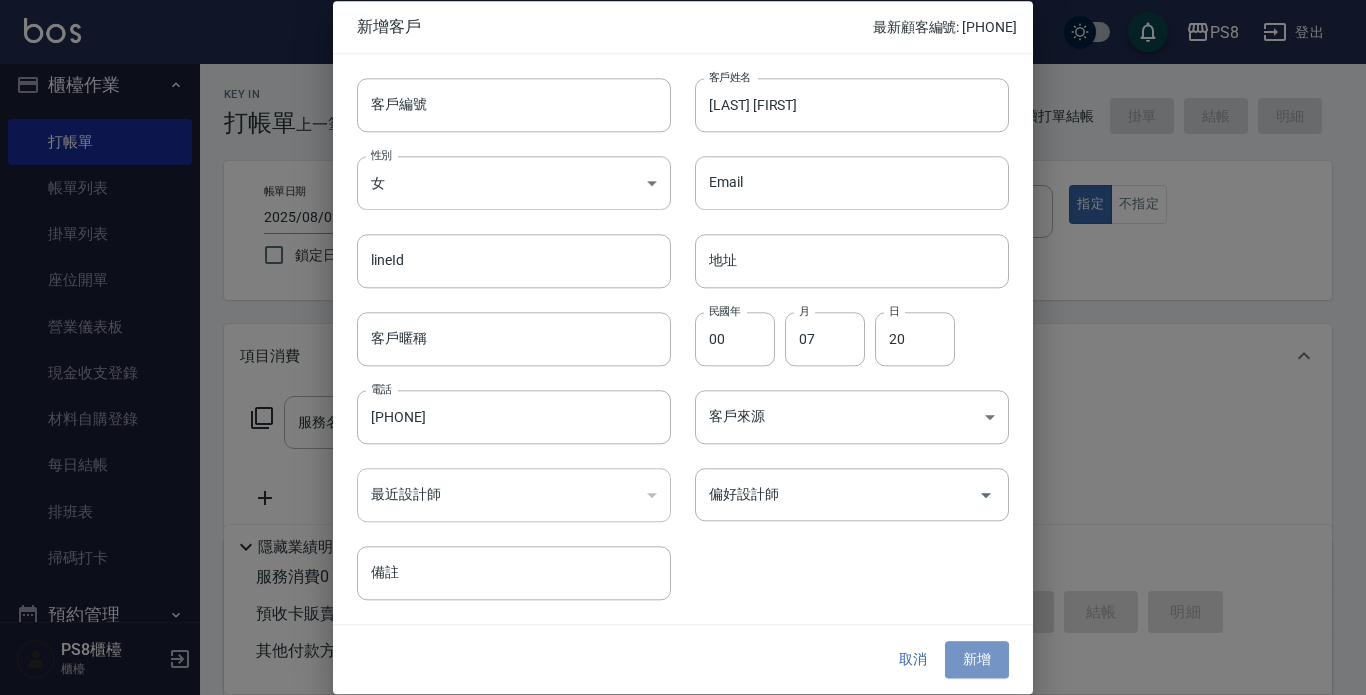 click on "新增" at bounding box center [977, 660] 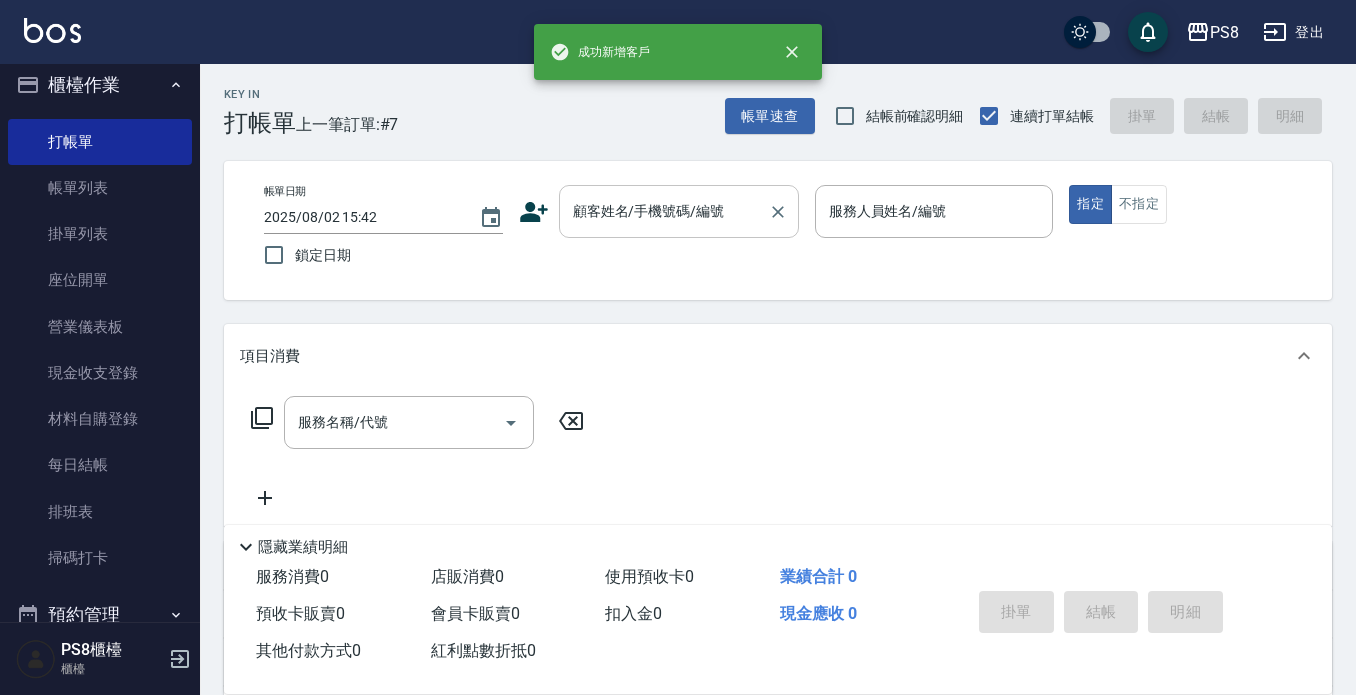 click on "顧客姓名/手機號碼/編號" at bounding box center [664, 211] 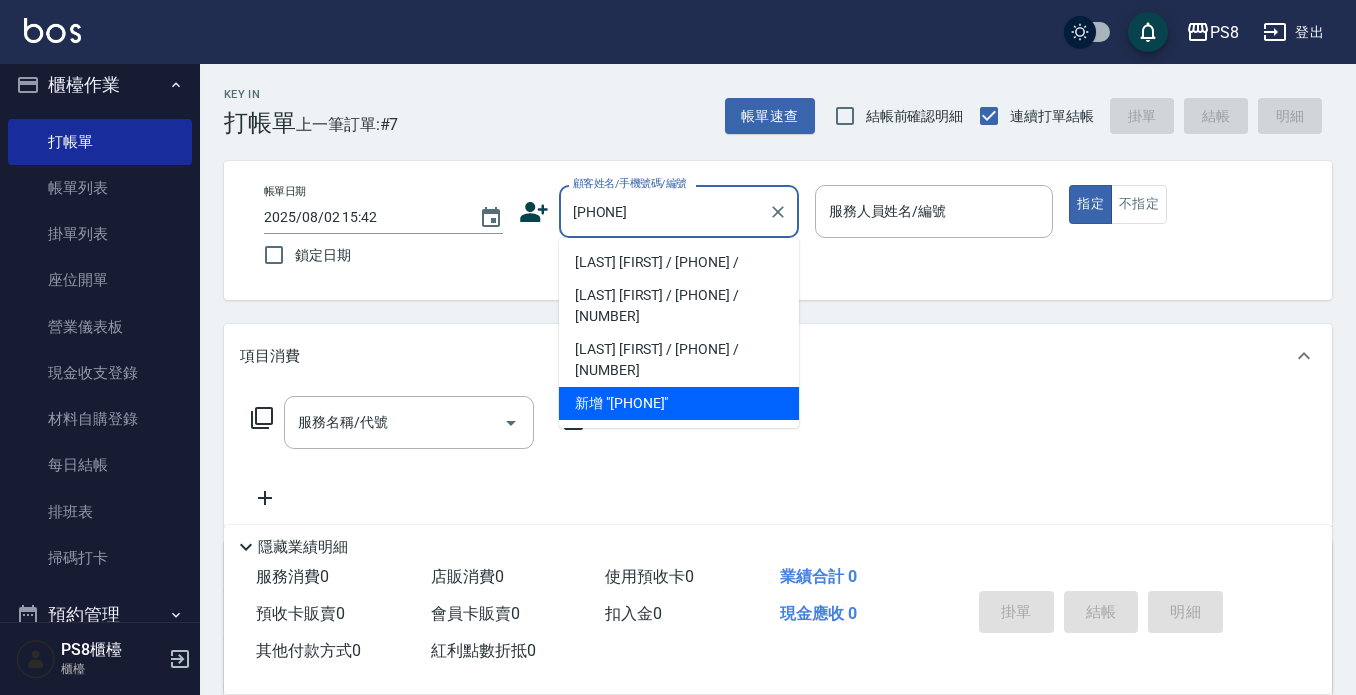 click on "[LAST] [FIRST] / [PHONE] /" at bounding box center (679, 262) 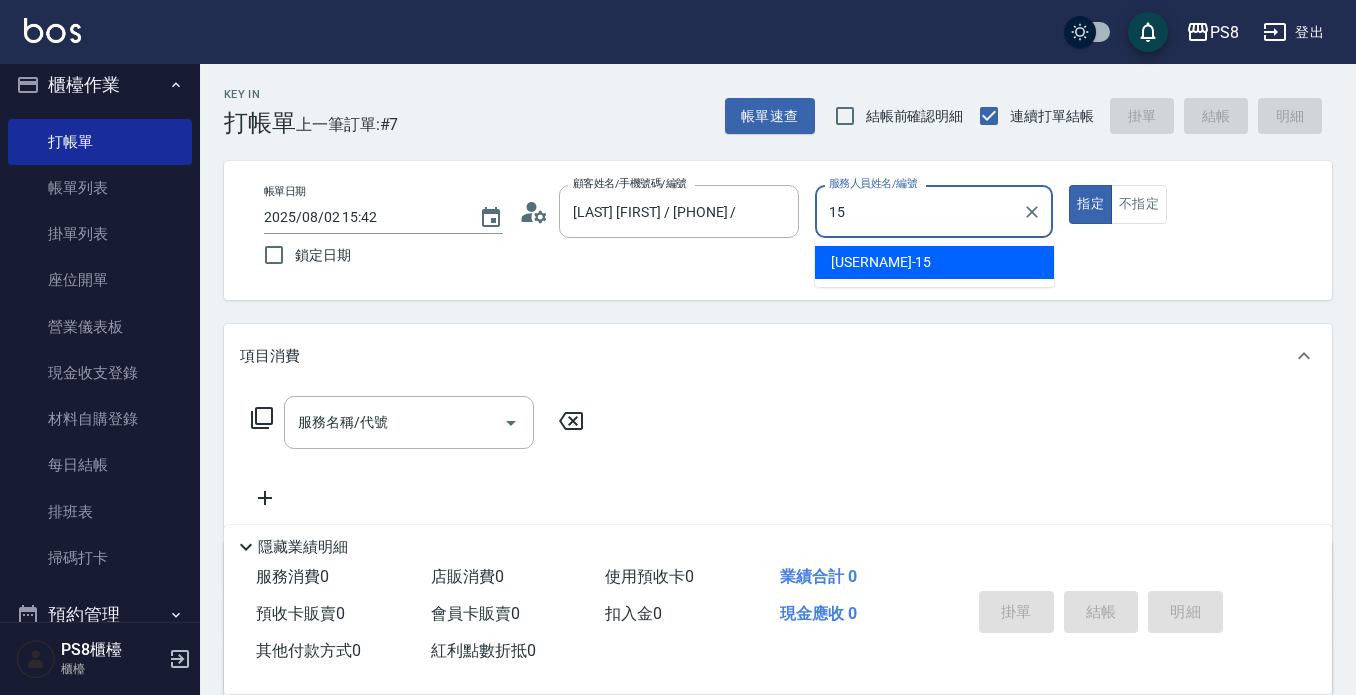 type on "EMMA-15" 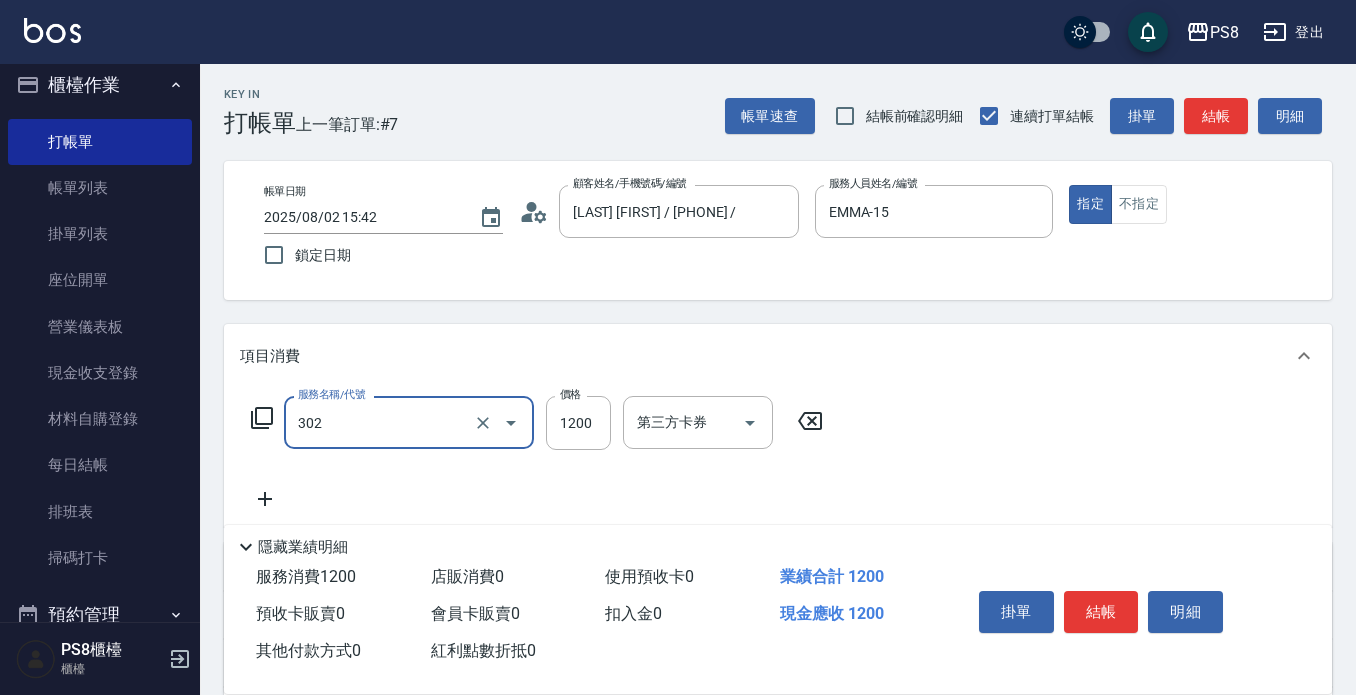 type on "基本離子燙(302)" 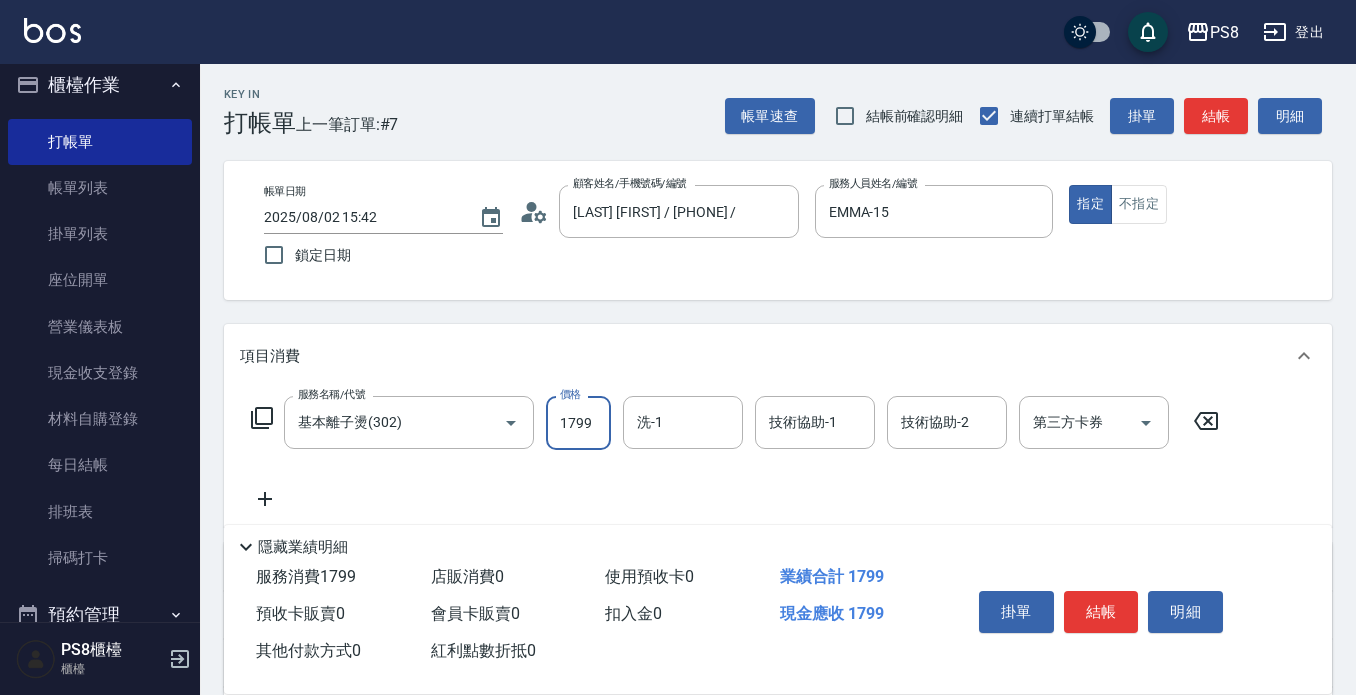 type on "1799" 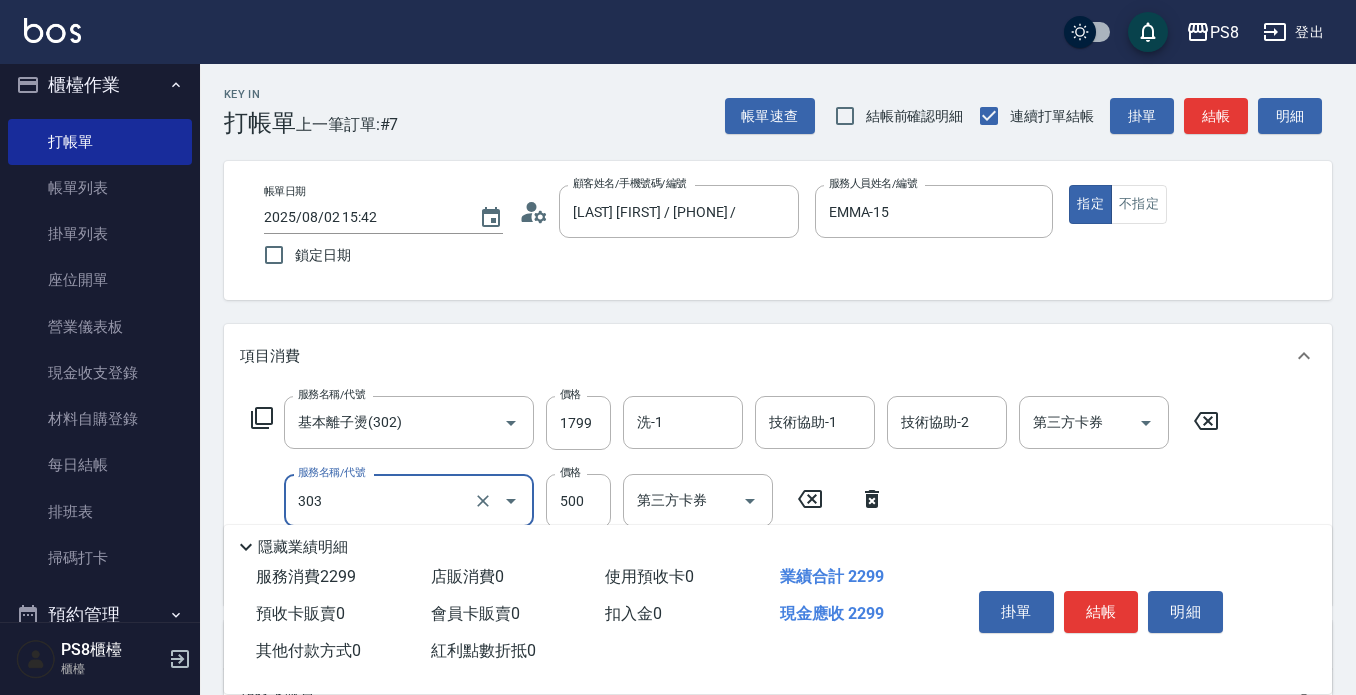 type on "局部燙(303)" 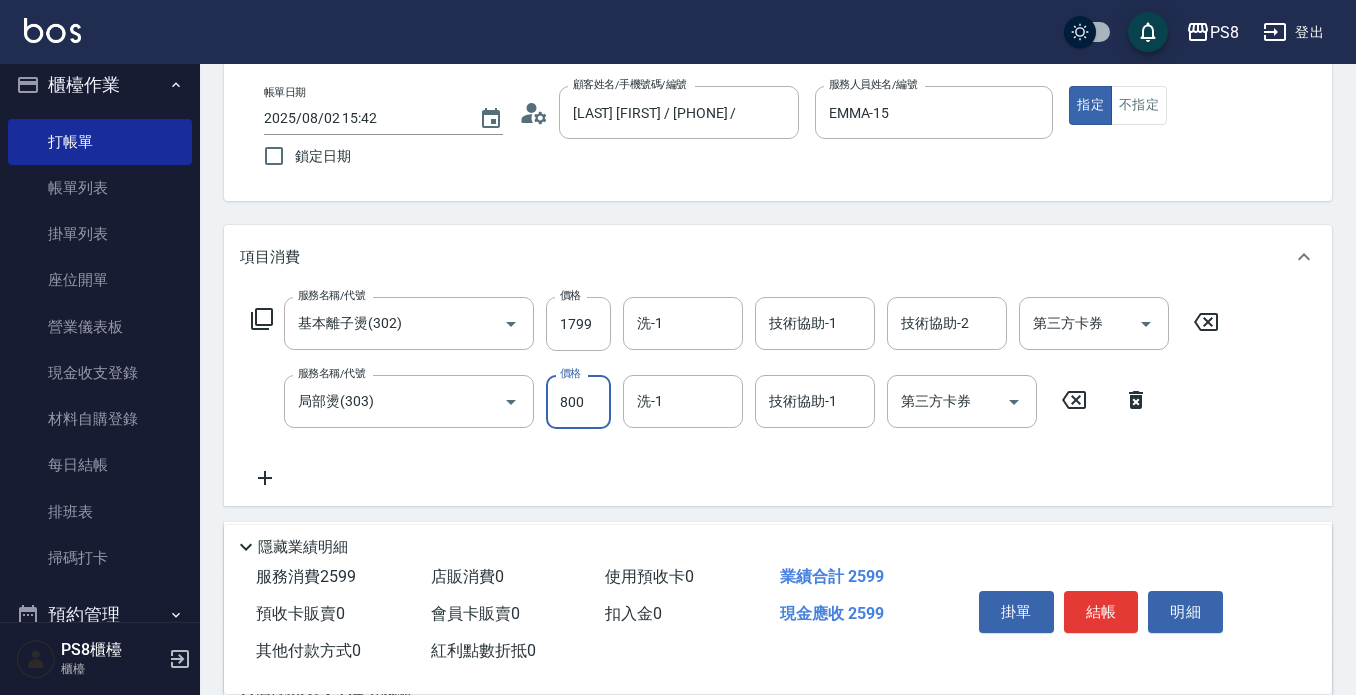 scroll, scrollTop: 100, scrollLeft: 0, axis: vertical 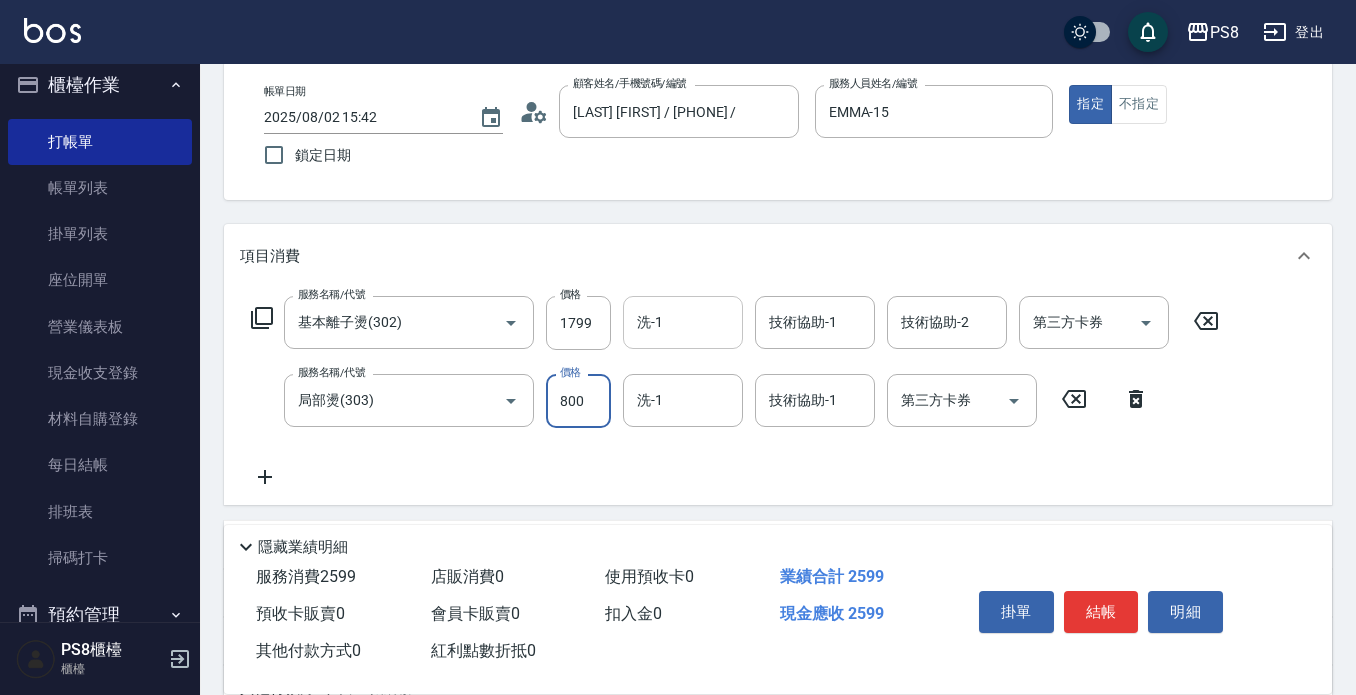click on "洗-1" at bounding box center (683, 322) 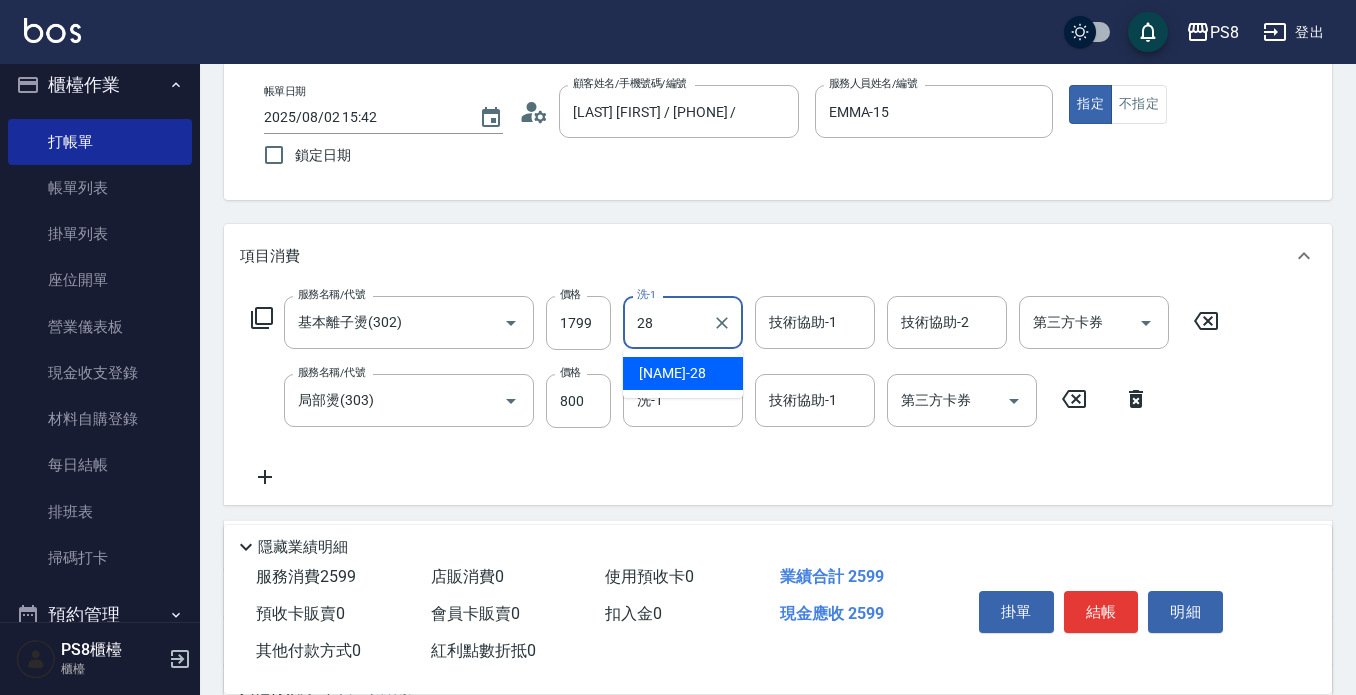 type on "[NAME]-[NUMBER]" 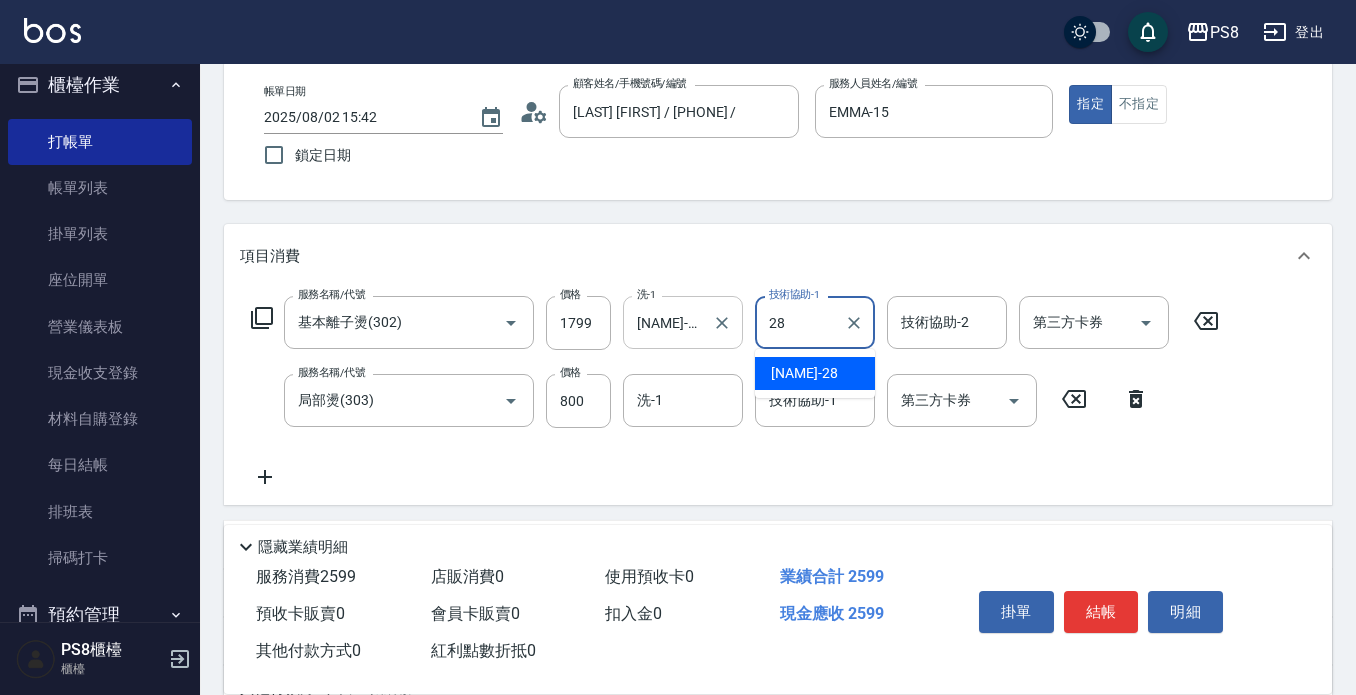 type on "[NAME]-[NUMBER]" 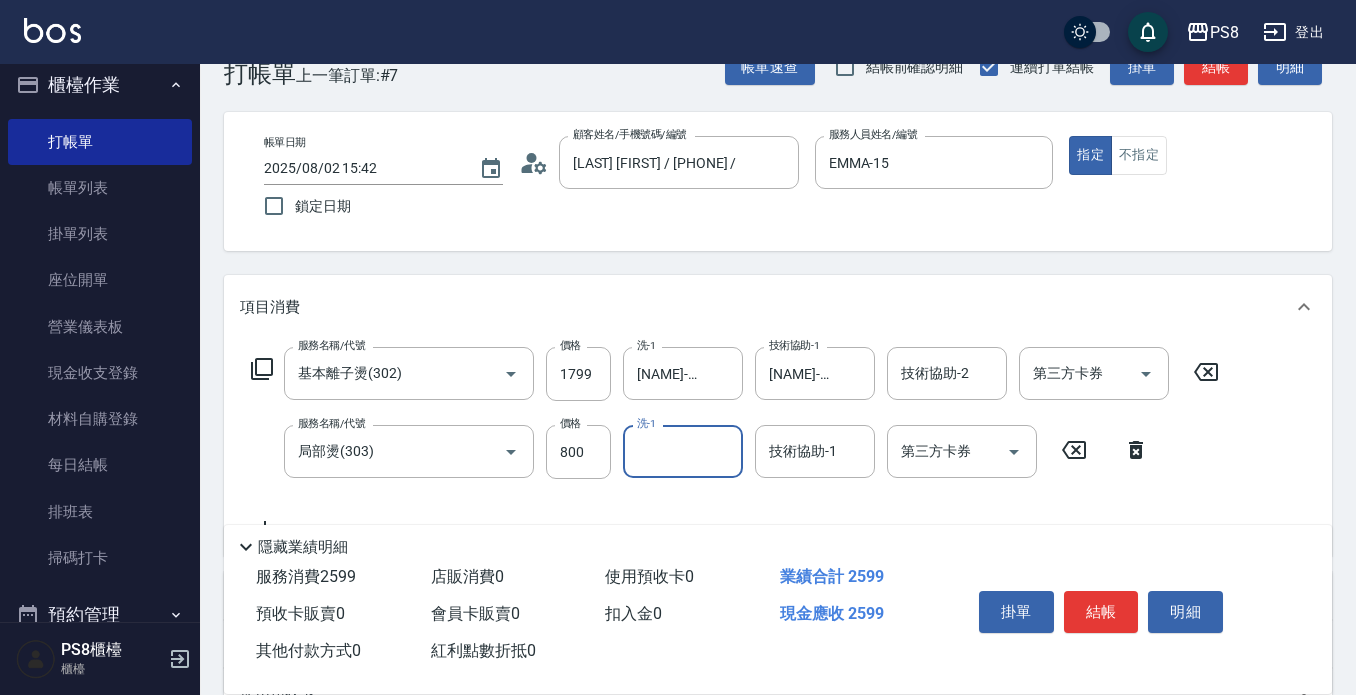 scroll, scrollTop: 0, scrollLeft: 0, axis: both 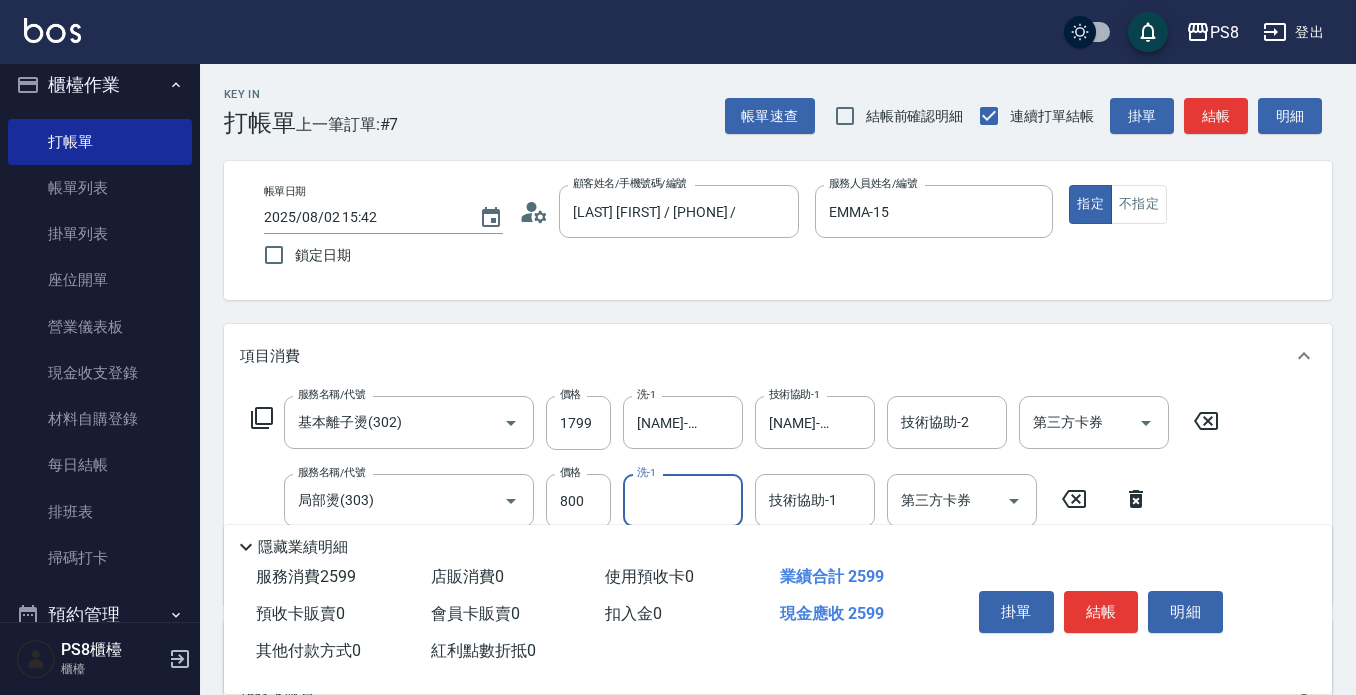 click on "Key In 打帳單 上一筆訂單:#7 帳單速查 結帳前確認明細 連續打單結帳 掛單 結帳 明細 帳單日期 [DATE] [TIME] 鎖定日期 顧客姓名/手機號碼/編號 [LAST] [FIRST] / [PHONE] / 顧客姓名/手機號碼/編號 服務人員姓名/編號 [USERNAME] - [NUMBER] 服務人員姓名/編號 指定 不指定 項目消費 服務名稱/代號 基本離子燙(302) 服務名稱/代號 價格 1799 價格 洗-1 [LAST] - [NUMBER] 洗-1 技術協助-1 [LAST] - [NUMBER] 技術協助-1 技術協助-2 技術協助-2 第三方卡券 第三方卡券 服務名稱/代號 局部燙(303) 服務名稱/代號 價格 800 價格 洗-1 洗-1 技術協助-1 技術協助-1 第三方卡券 第三方卡券 店販銷售 服務人員姓名/編號 服務人員姓名/編號 商品代號/名稱 商品代號/名稱 預收卡販賣 卡券名稱/代號 卡券名稱/代號 使用預收卡 卡券代號/名稱 卡券代號/名稱 其他付款方式 入金可用餘額: 0 其他付款方式 其他付款方式 入金剩餘： 0元 0 ​ 整筆扣入金 0" at bounding box center [778, 558] 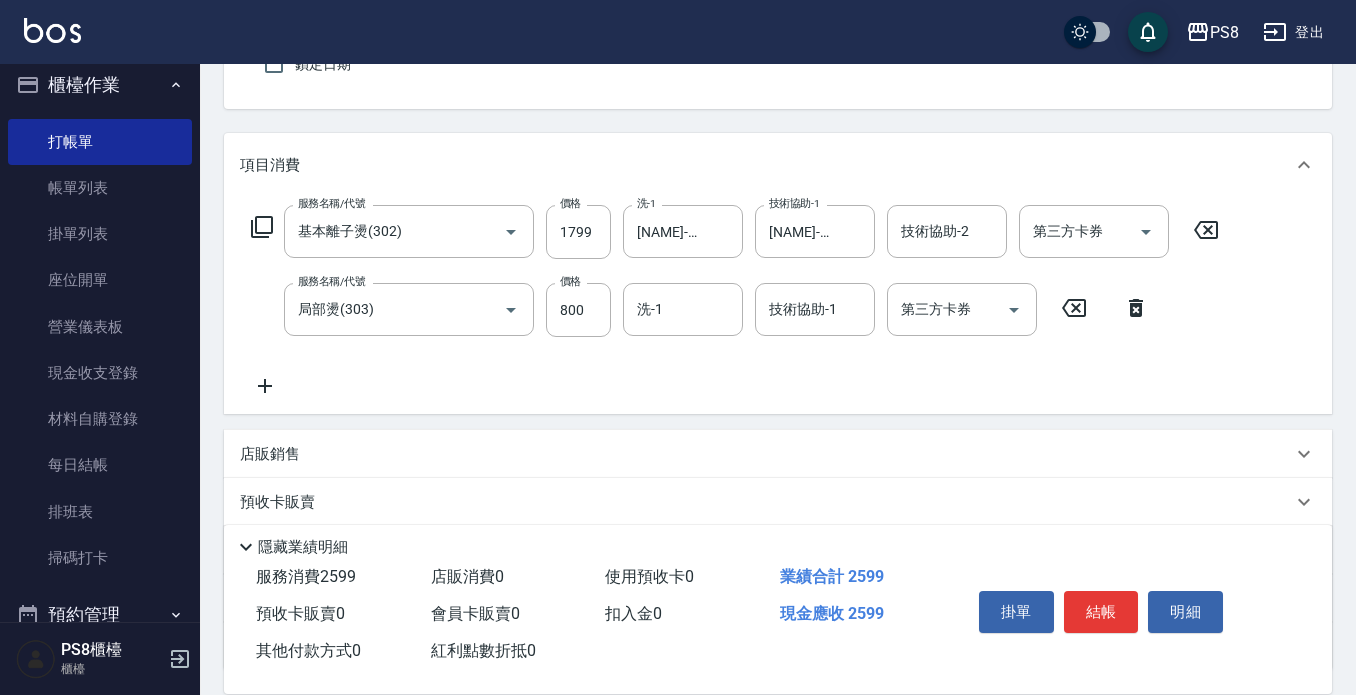 scroll, scrollTop: 0, scrollLeft: 0, axis: both 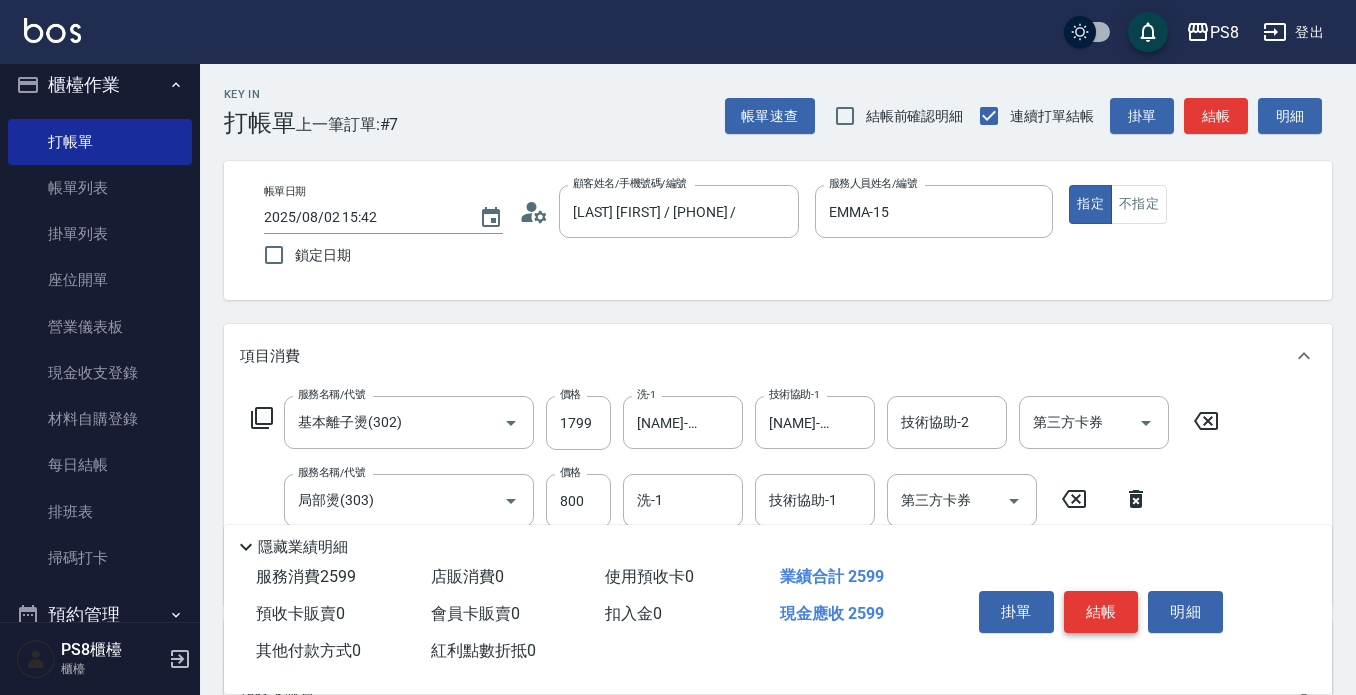 click on "結帳" at bounding box center [1101, 612] 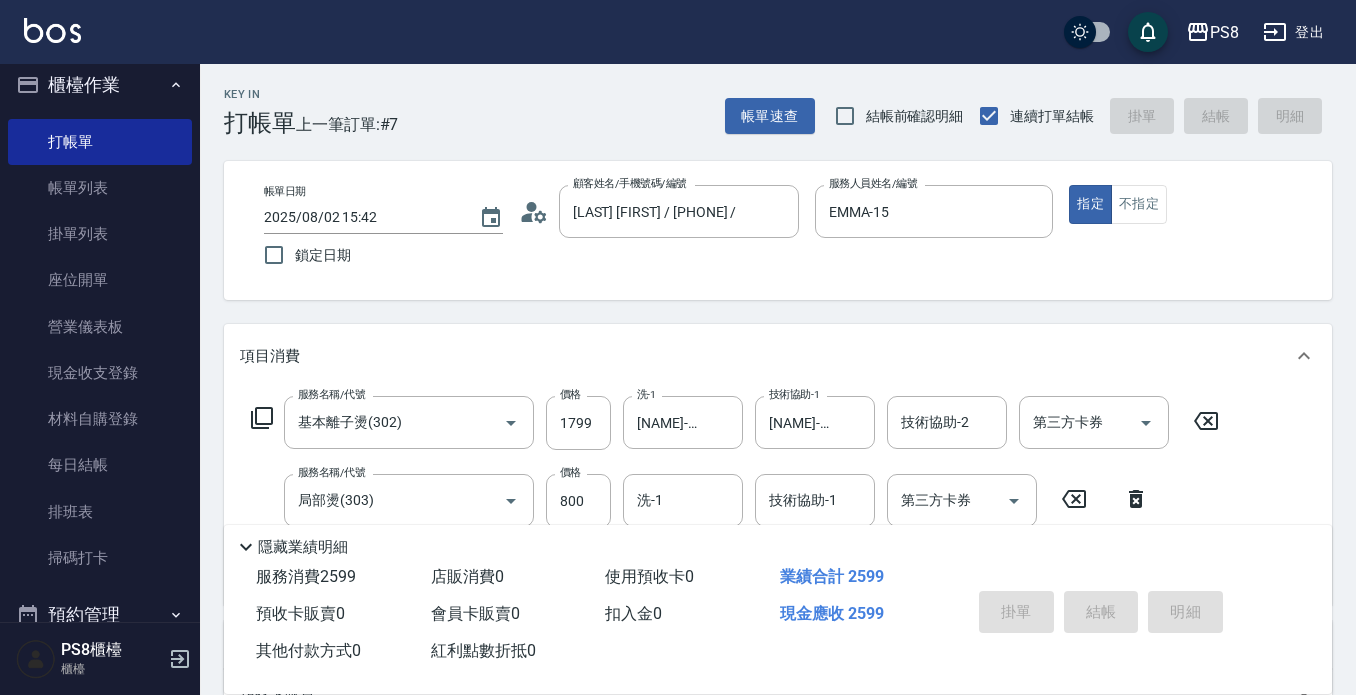 type on "2025/08/02 15:44" 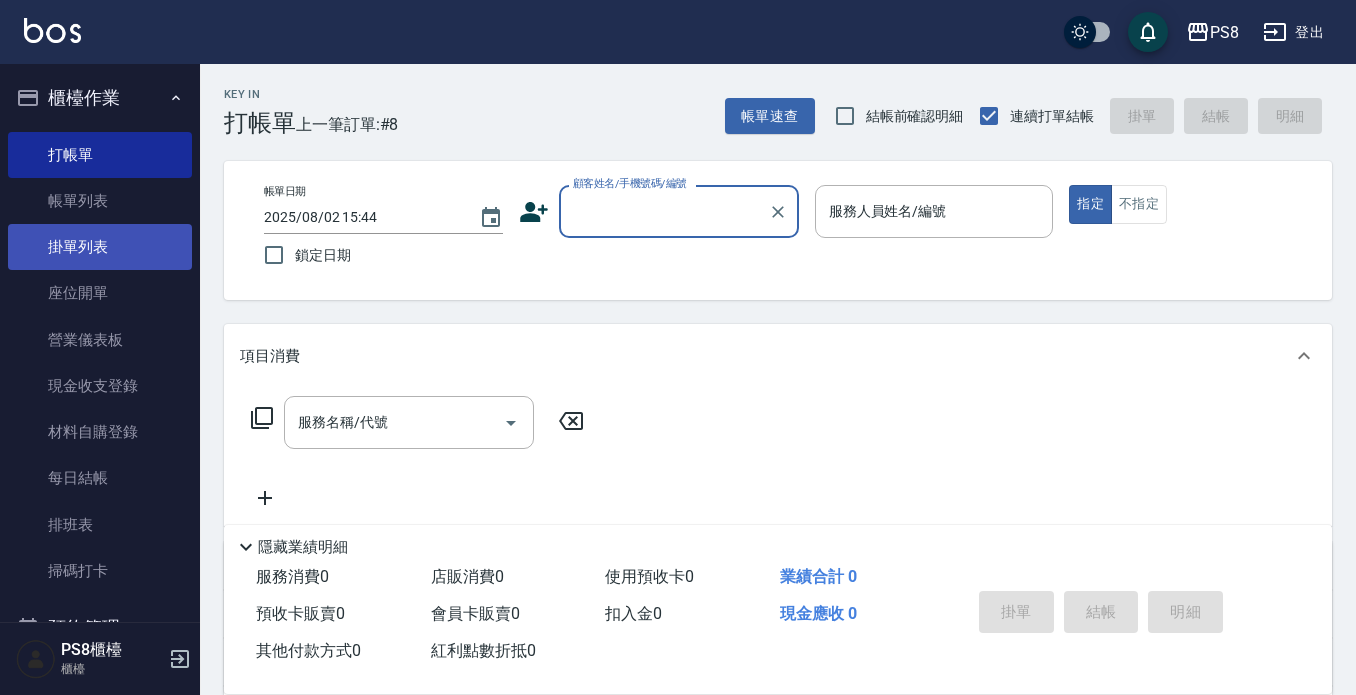 scroll, scrollTop: 0, scrollLeft: 0, axis: both 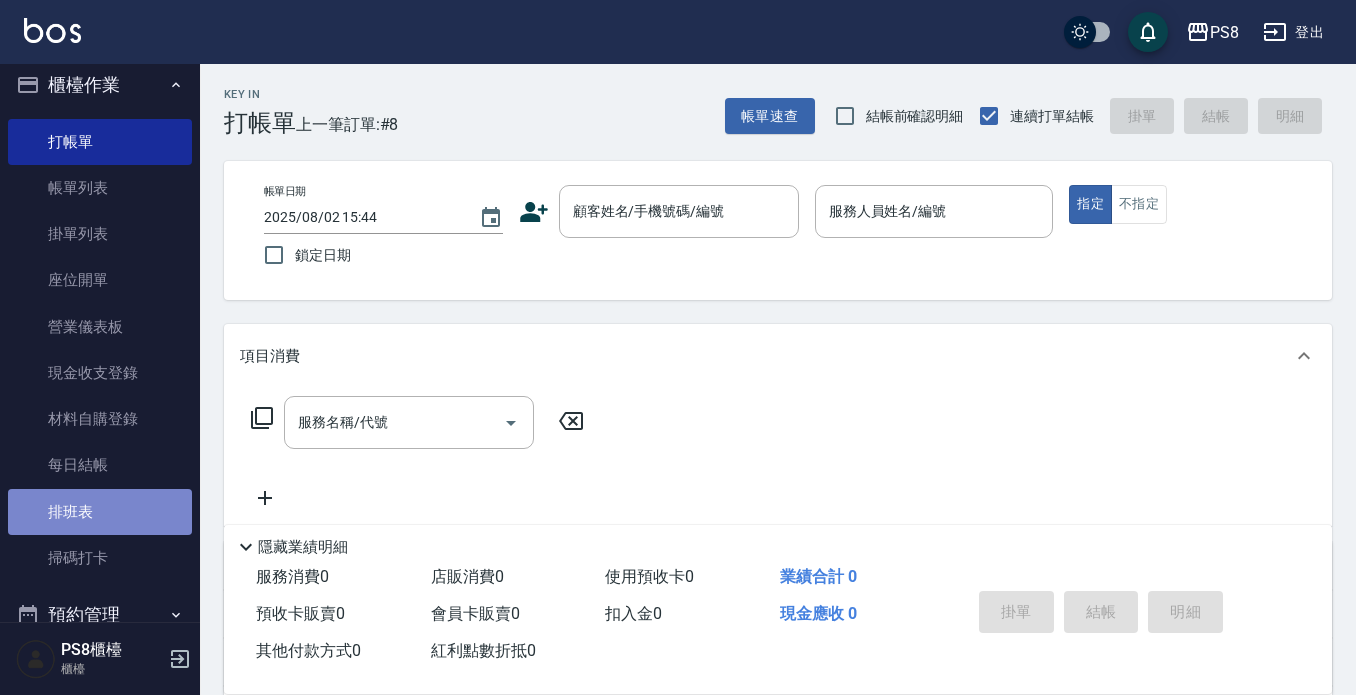 click on "排班表" at bounding box center (100, 512) 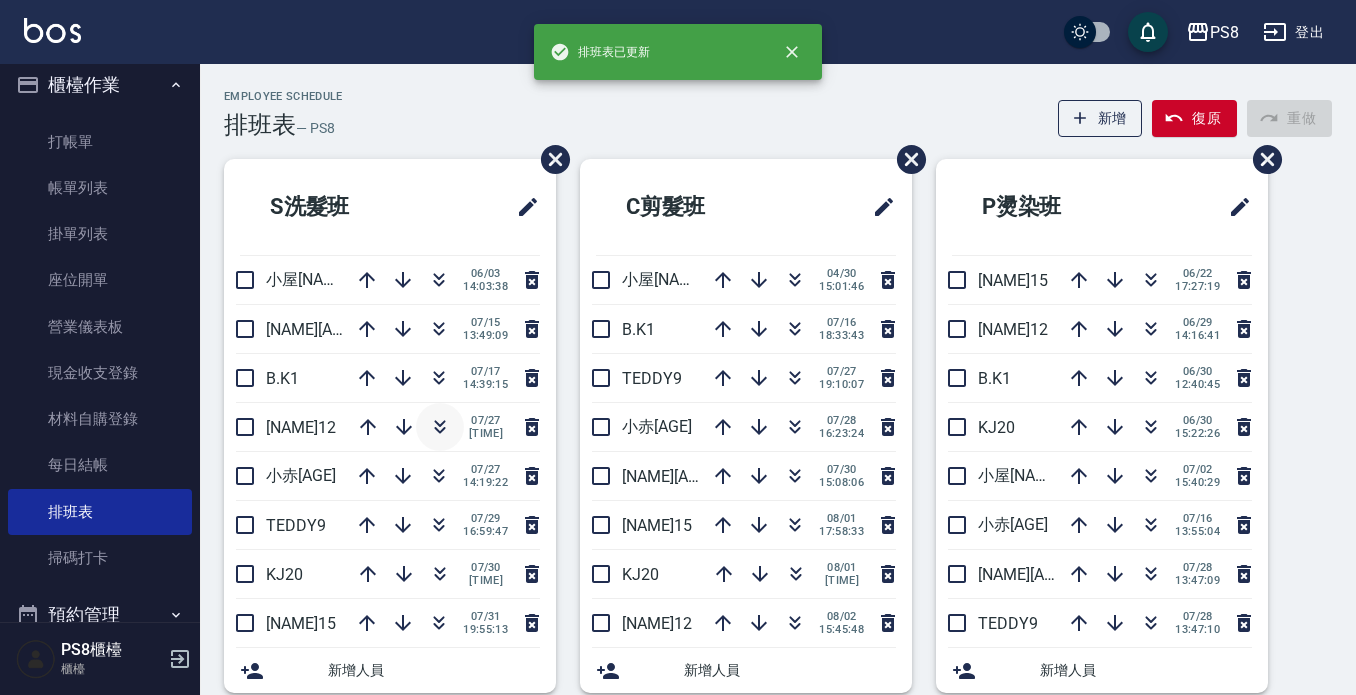 click 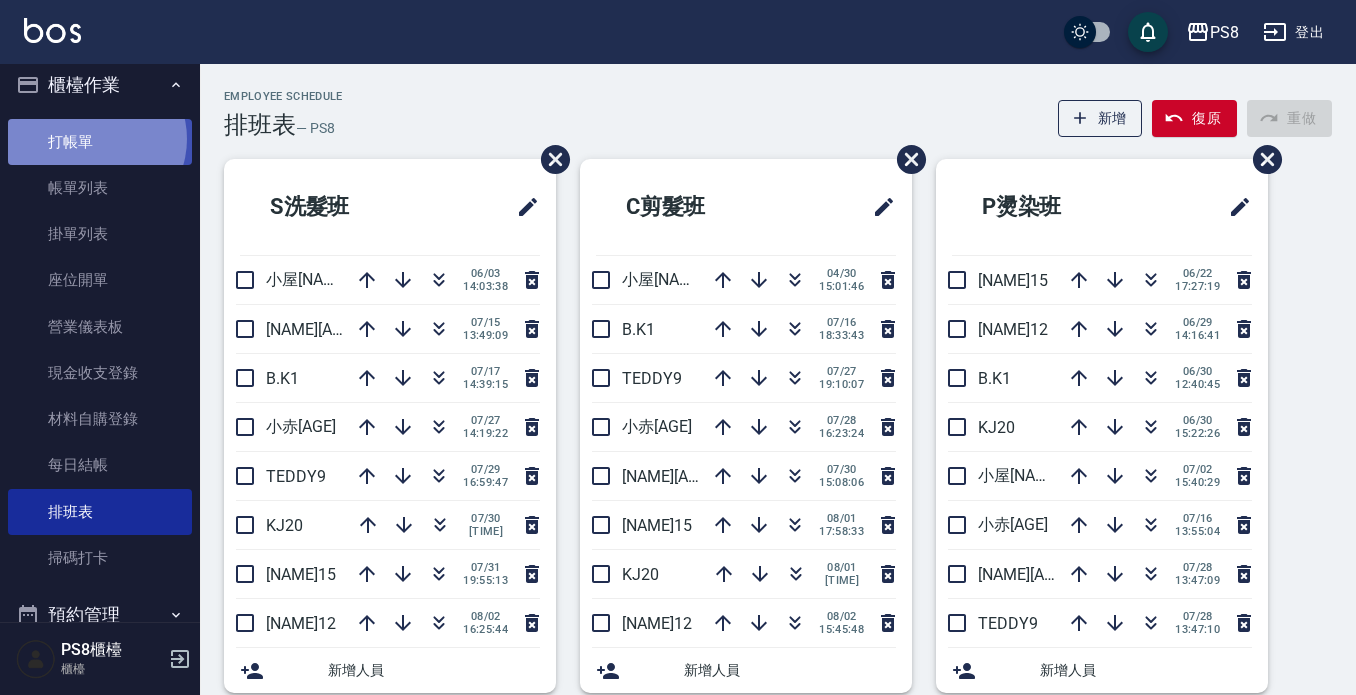 click on "打帳單" at bounding box center [100, 142] 